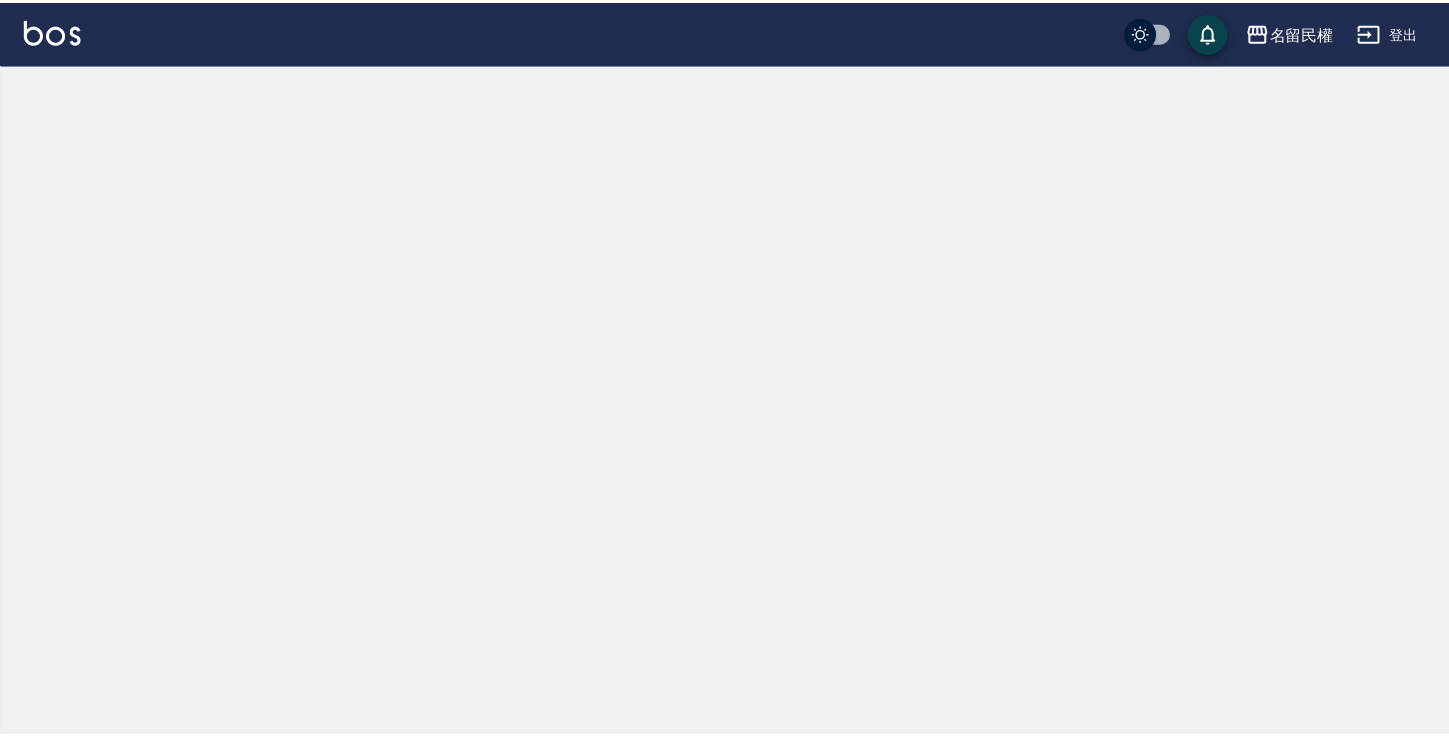 scroll, scrollTop: 0, scrollLeft: 0, axis: both 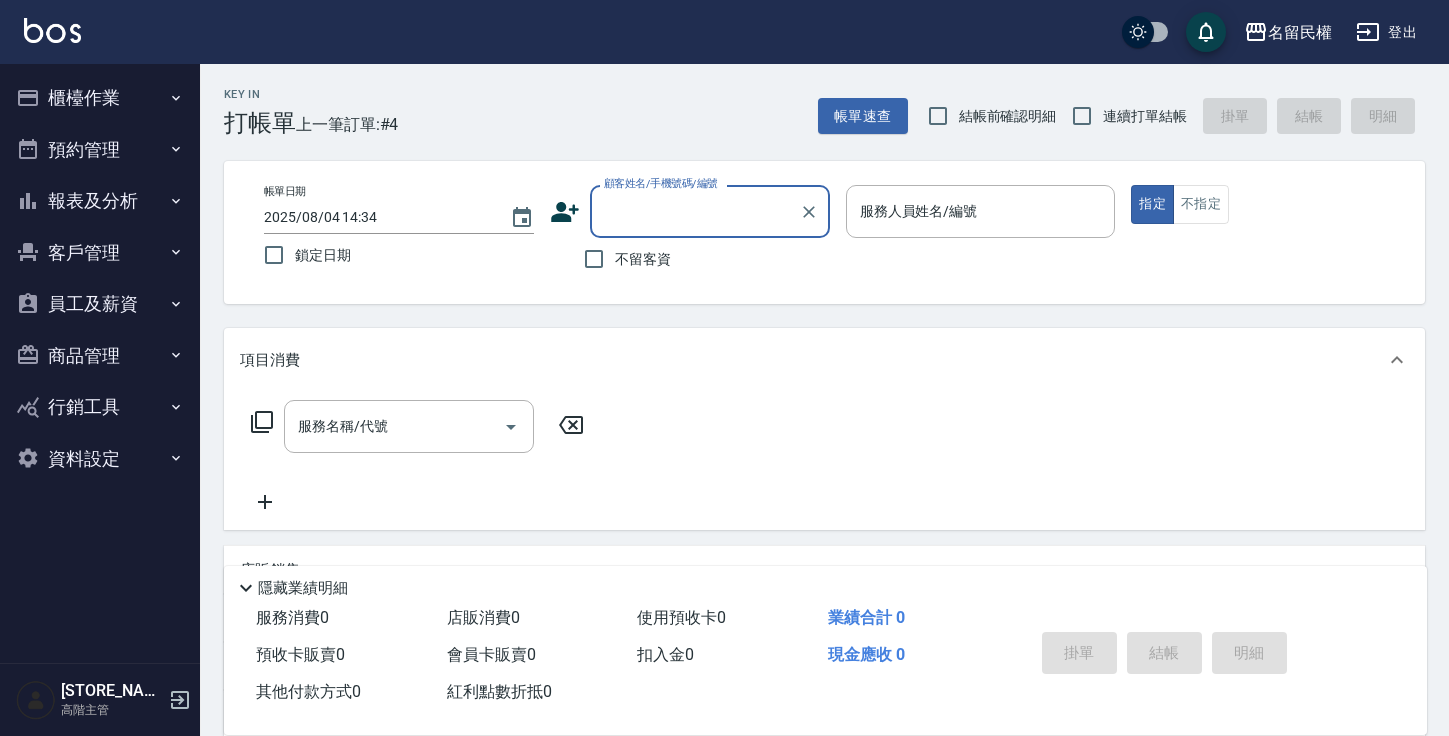 click 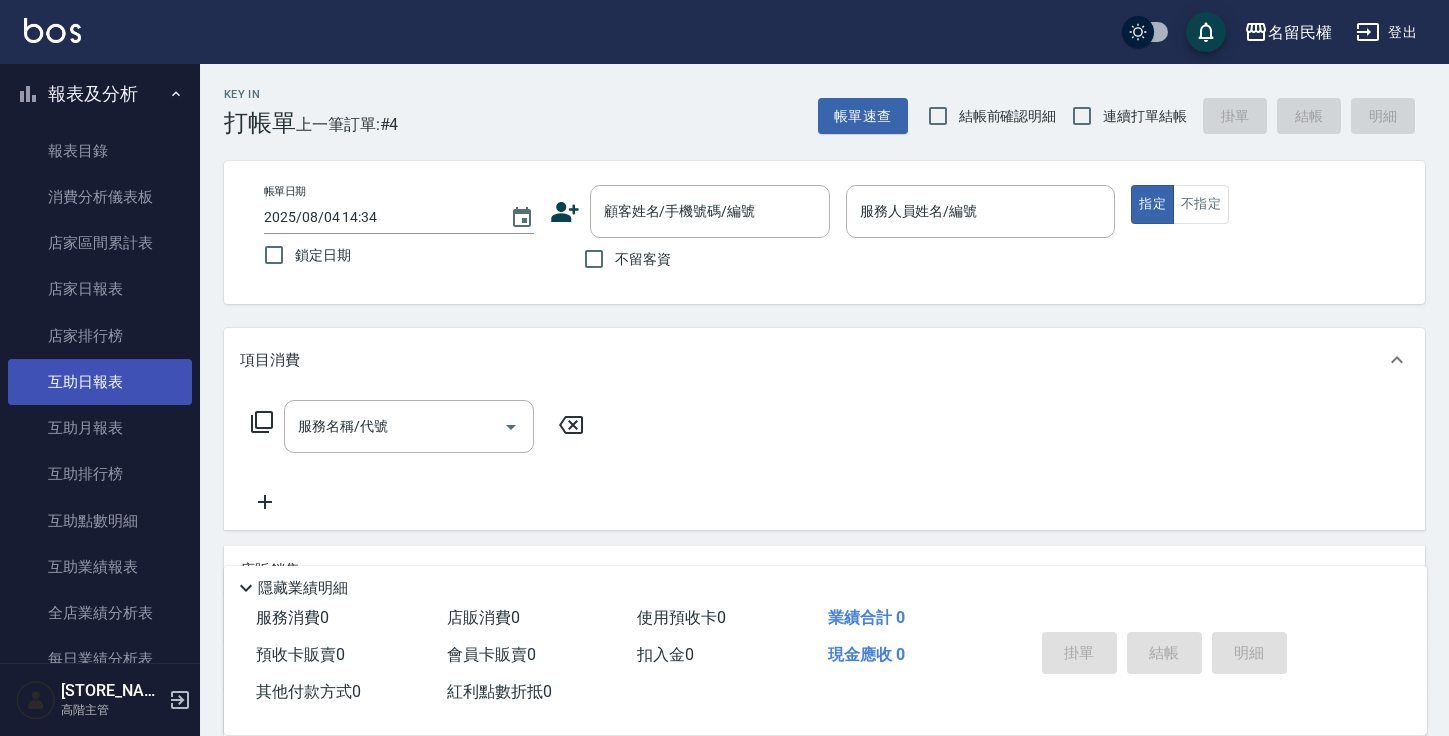 scroll, scrollTop: 0, scrollLeft: 0, axis: both 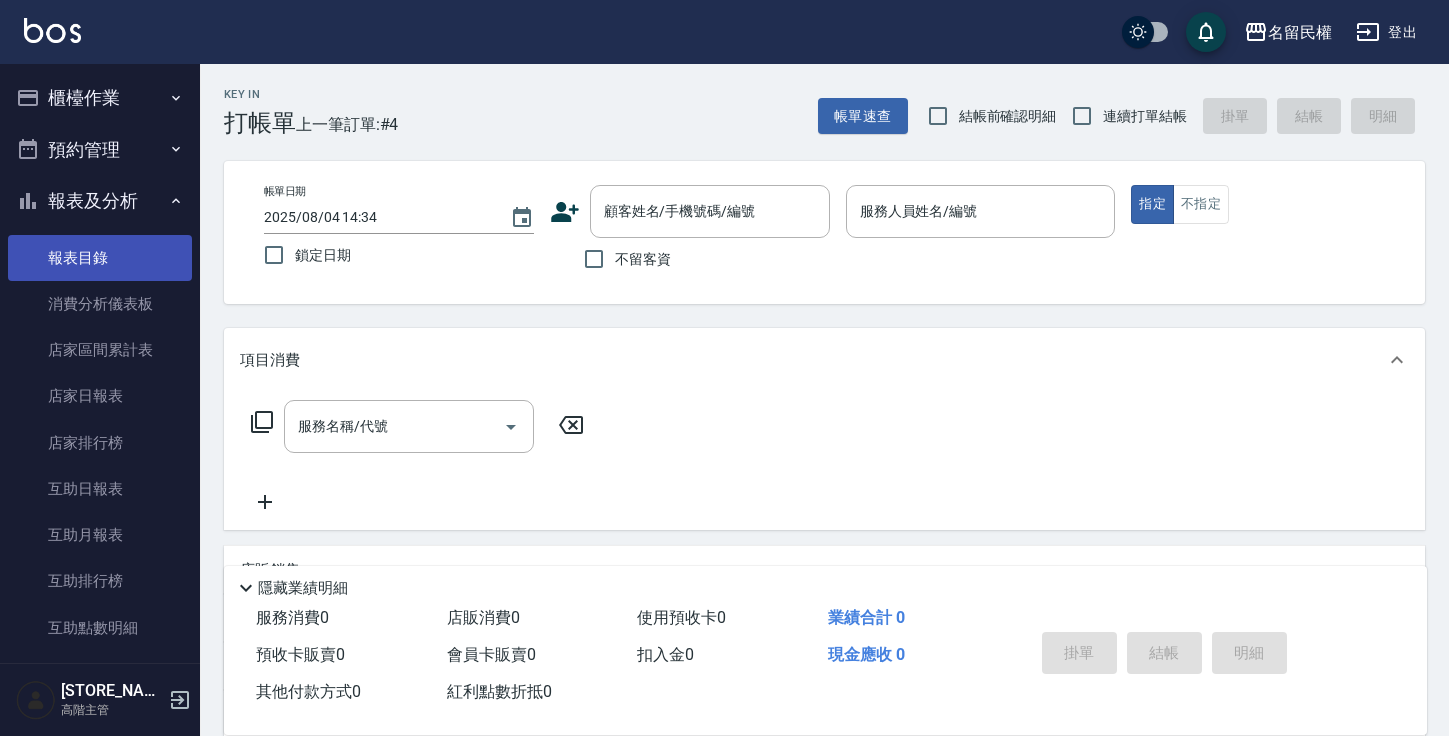 click on "報表目錄" at bounding box center [100, 258] 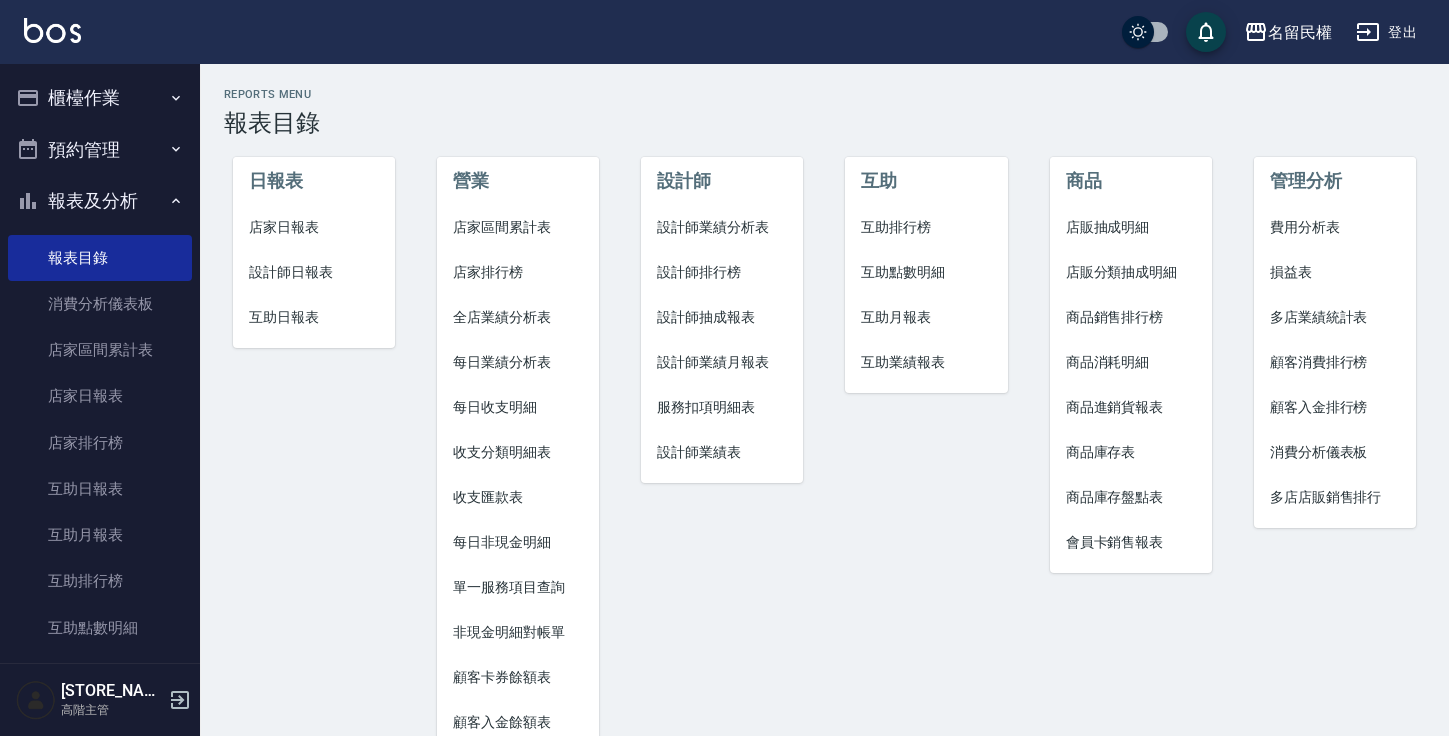click on "店家排行榜" at bounding box center [518, 272] 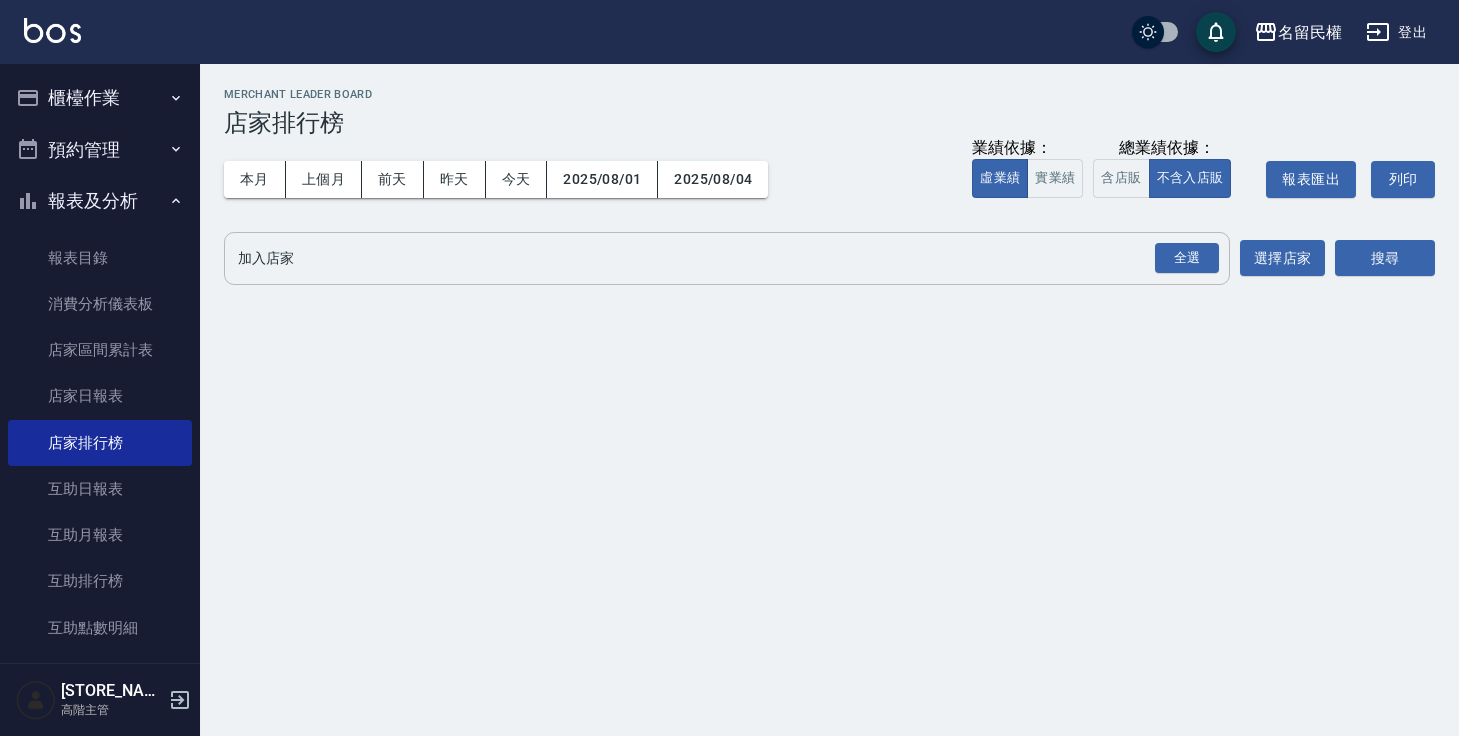 click on "加入店家" at bounding box center (712, 258) 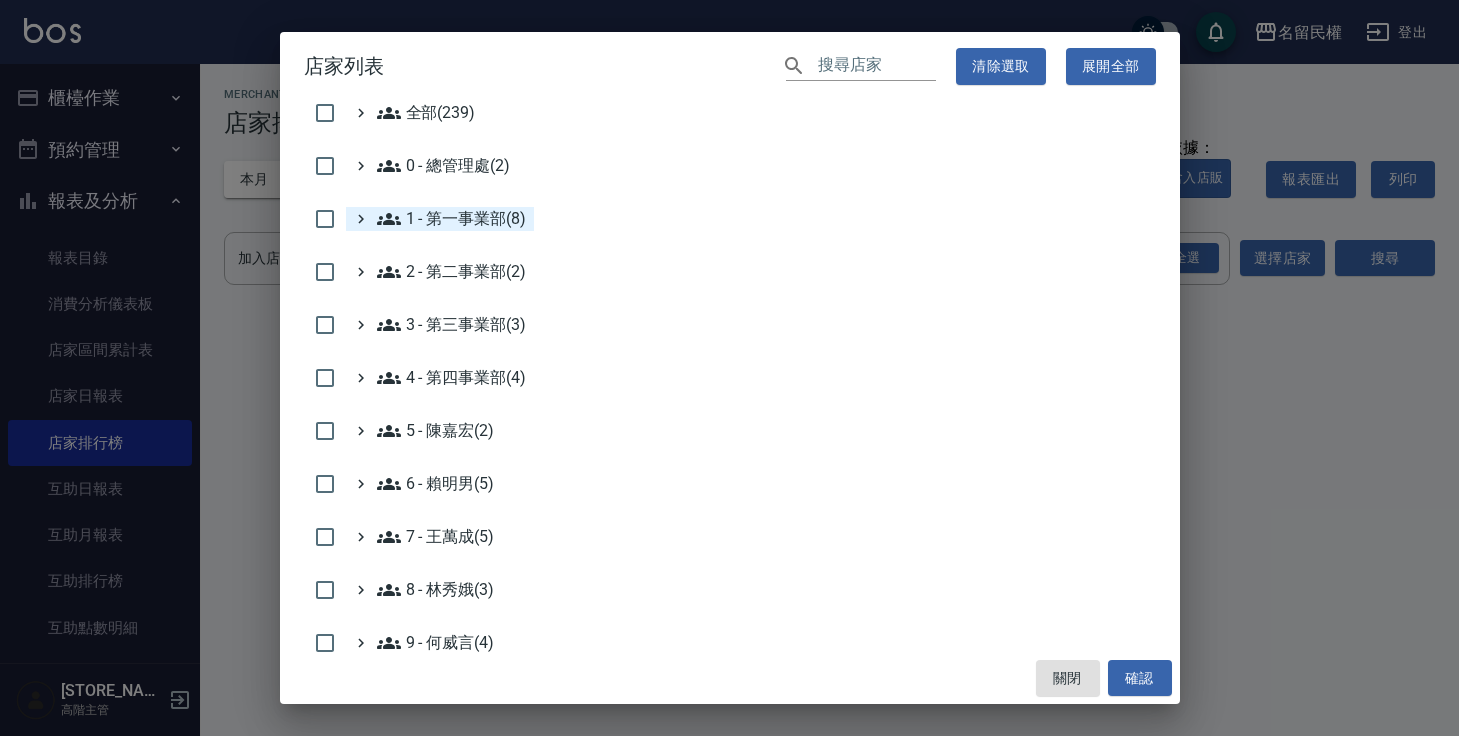 click 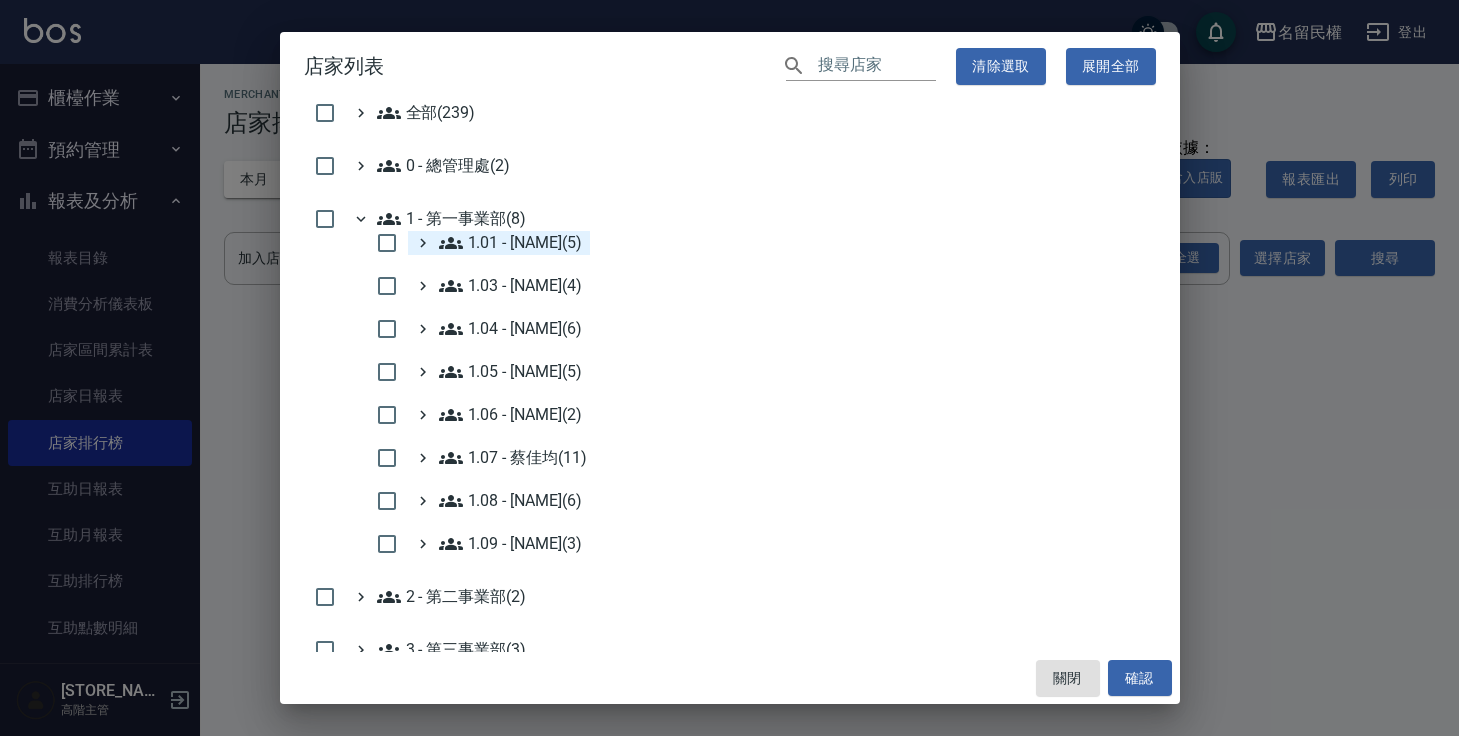 click 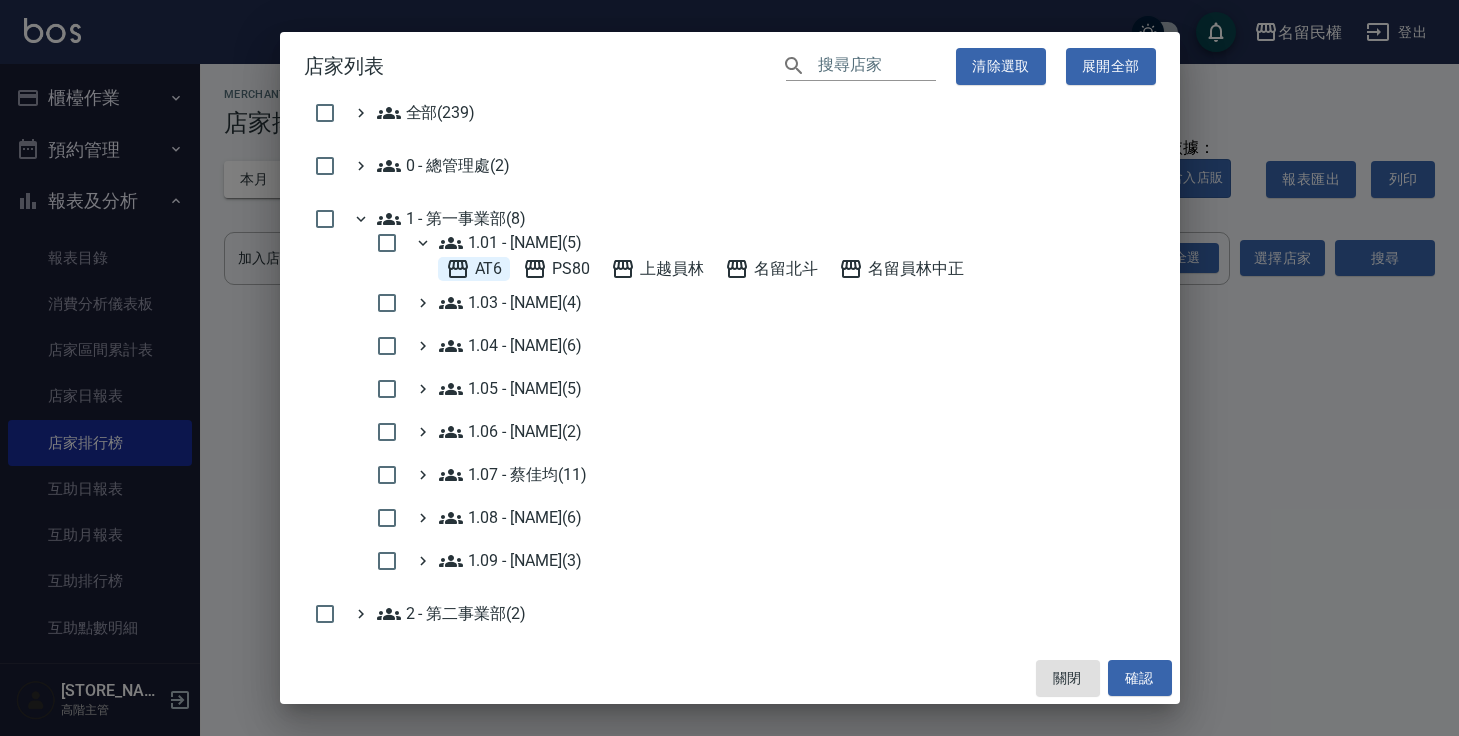 click 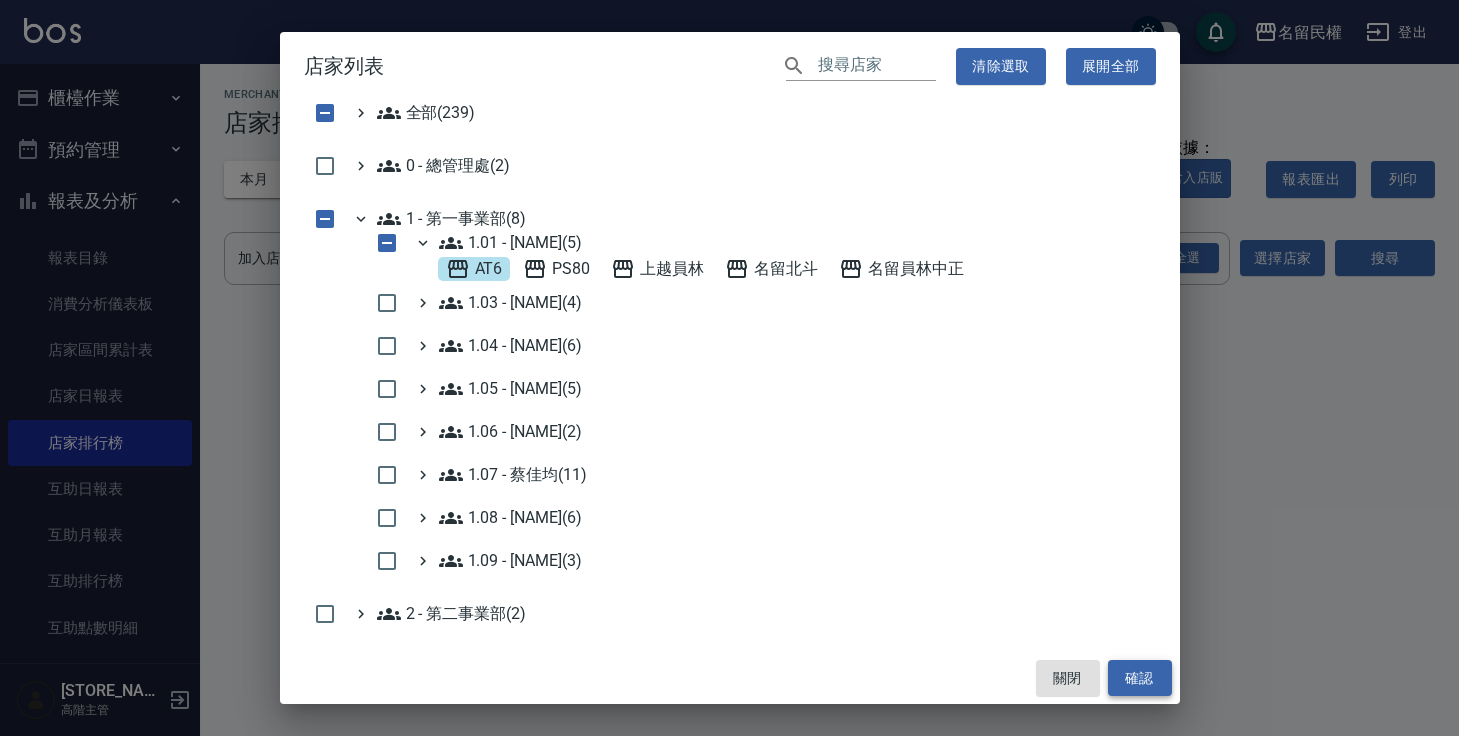 click on "確認" at bounding box center [1140, 678] 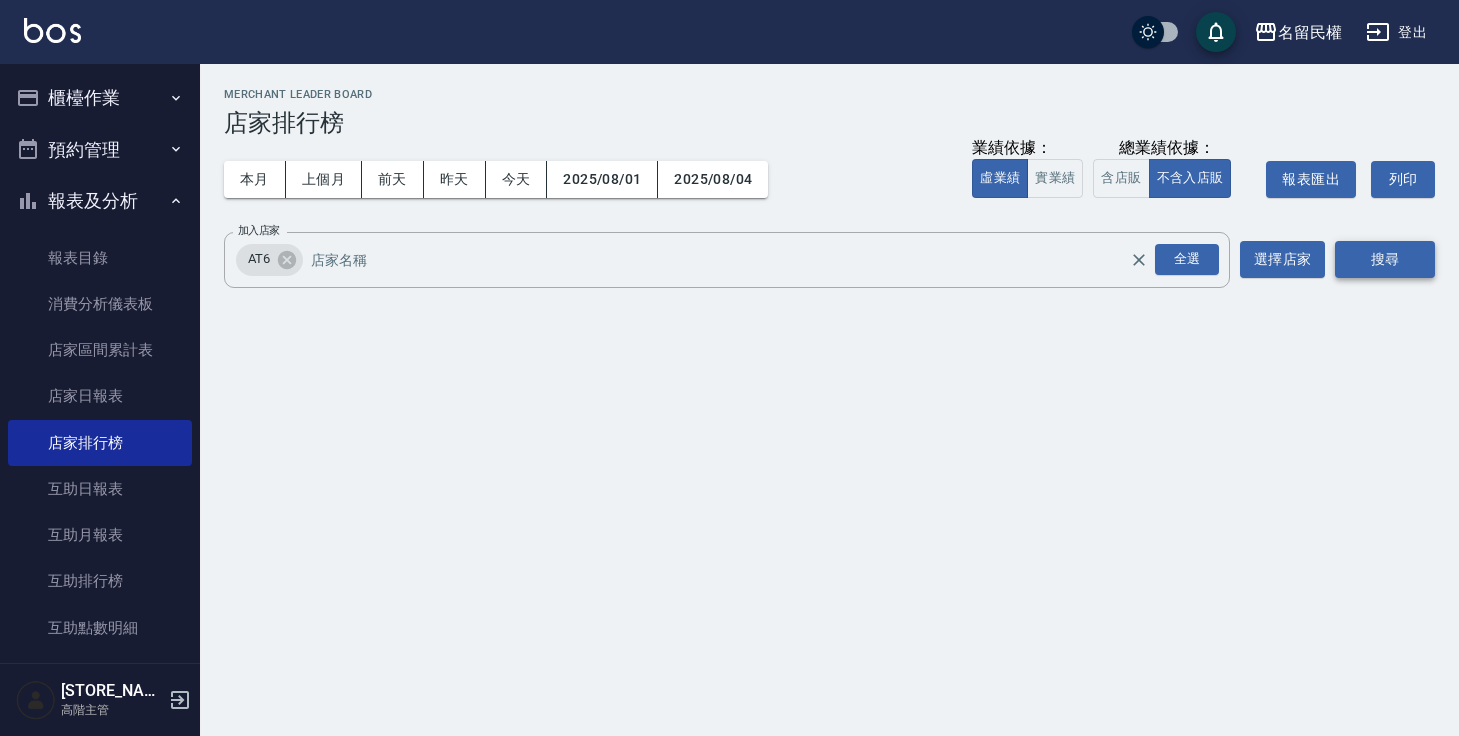 click on "搜尋" at bounding box center [1385, 259] 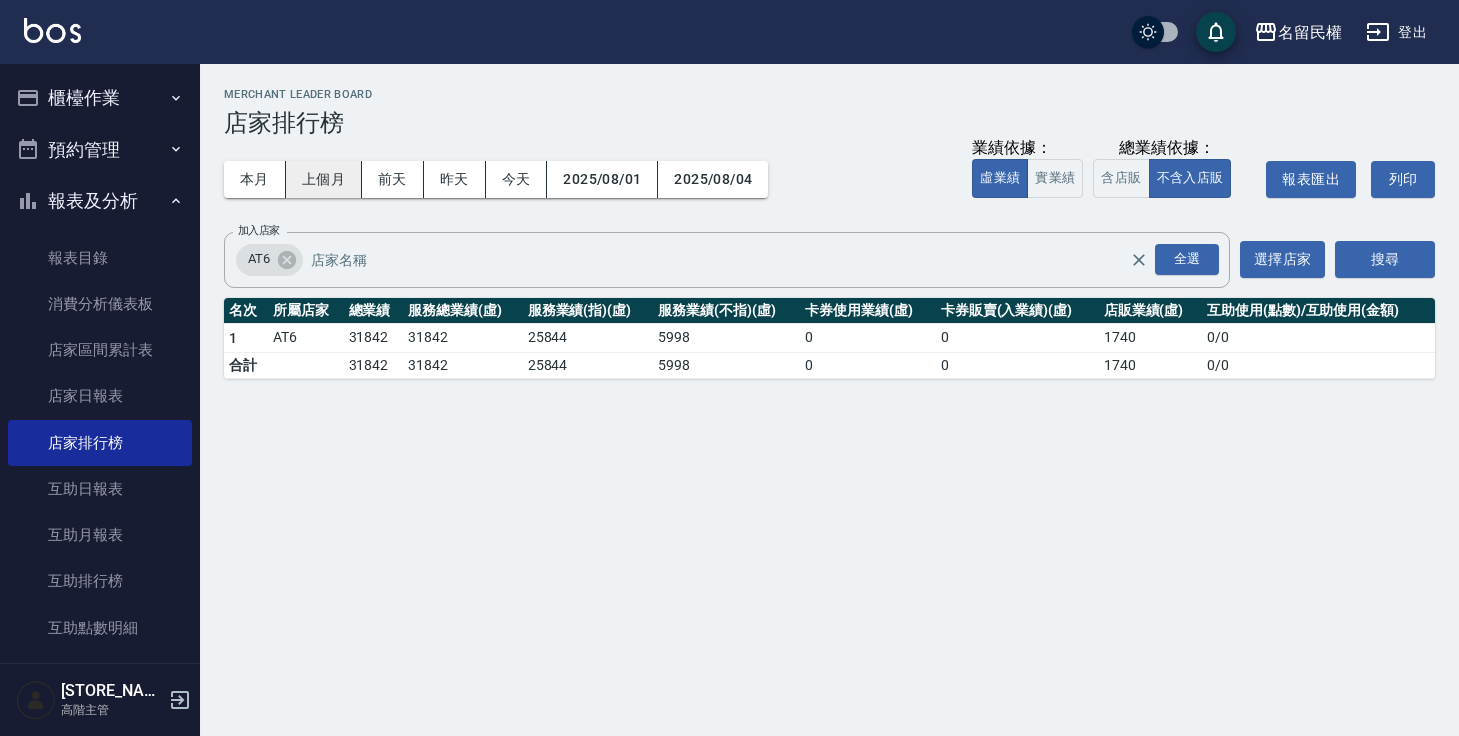 click on "上個月" at bounding box center (324, 179) 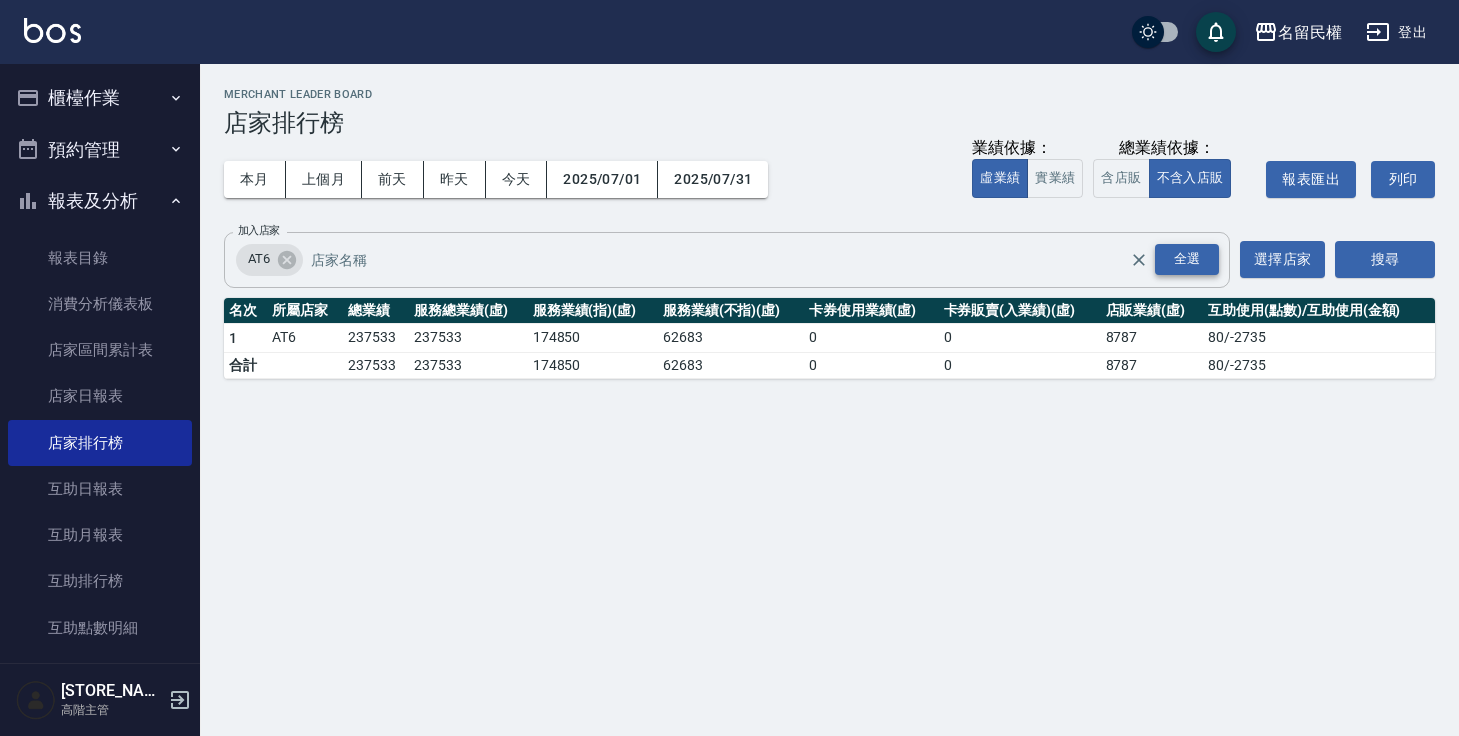 click on "全選" at bounding box center [1187, 259] 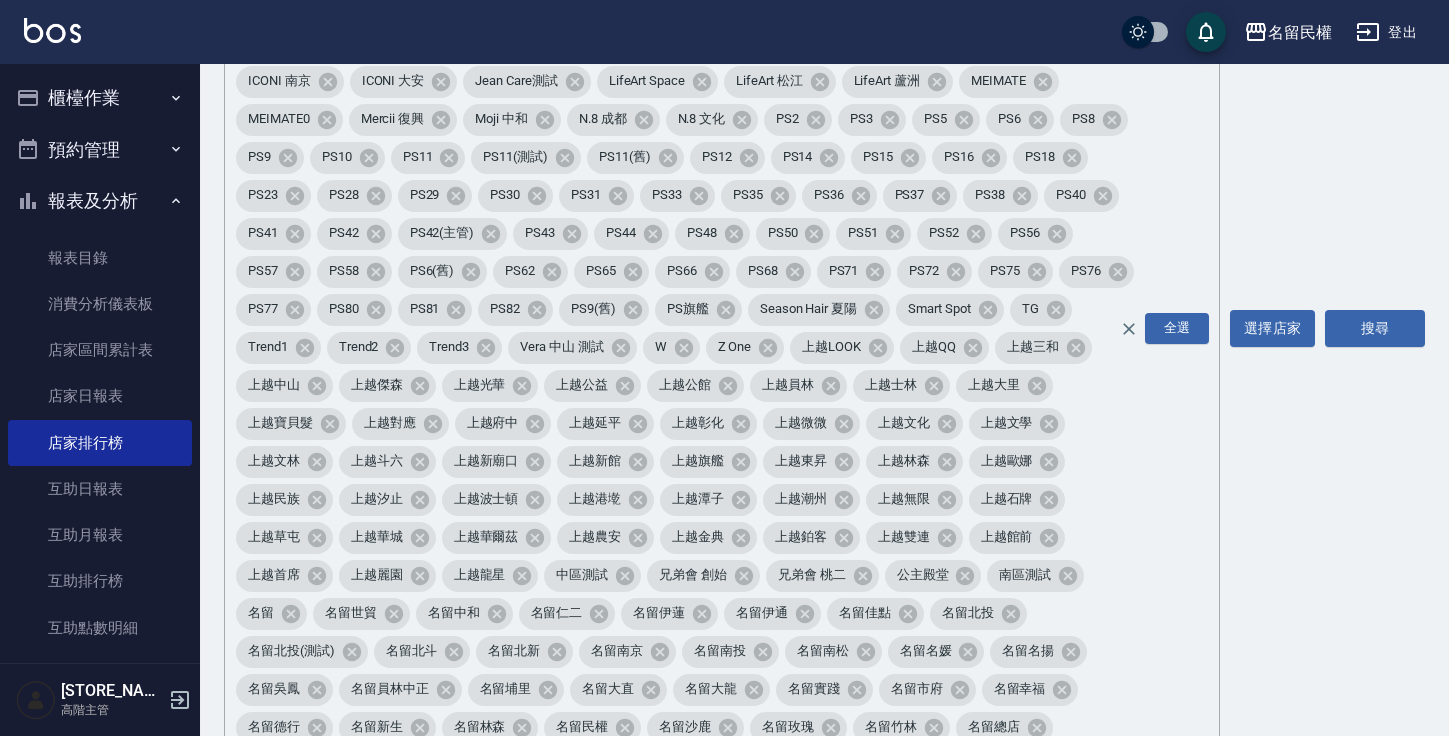 scroll, scrollTop: 693, scrollLeft: 0, axis: vertical 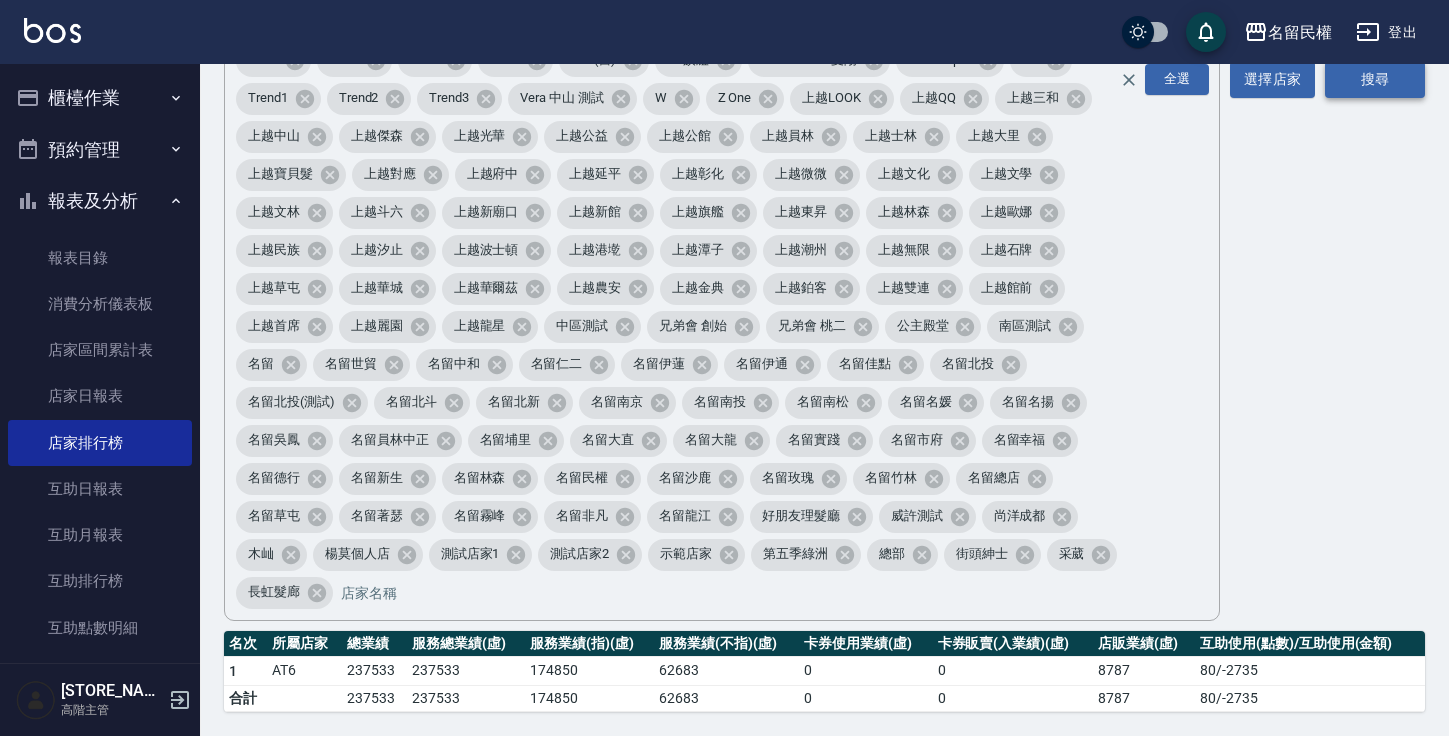 click on "搜尋" at bounding box center [1375, 79] 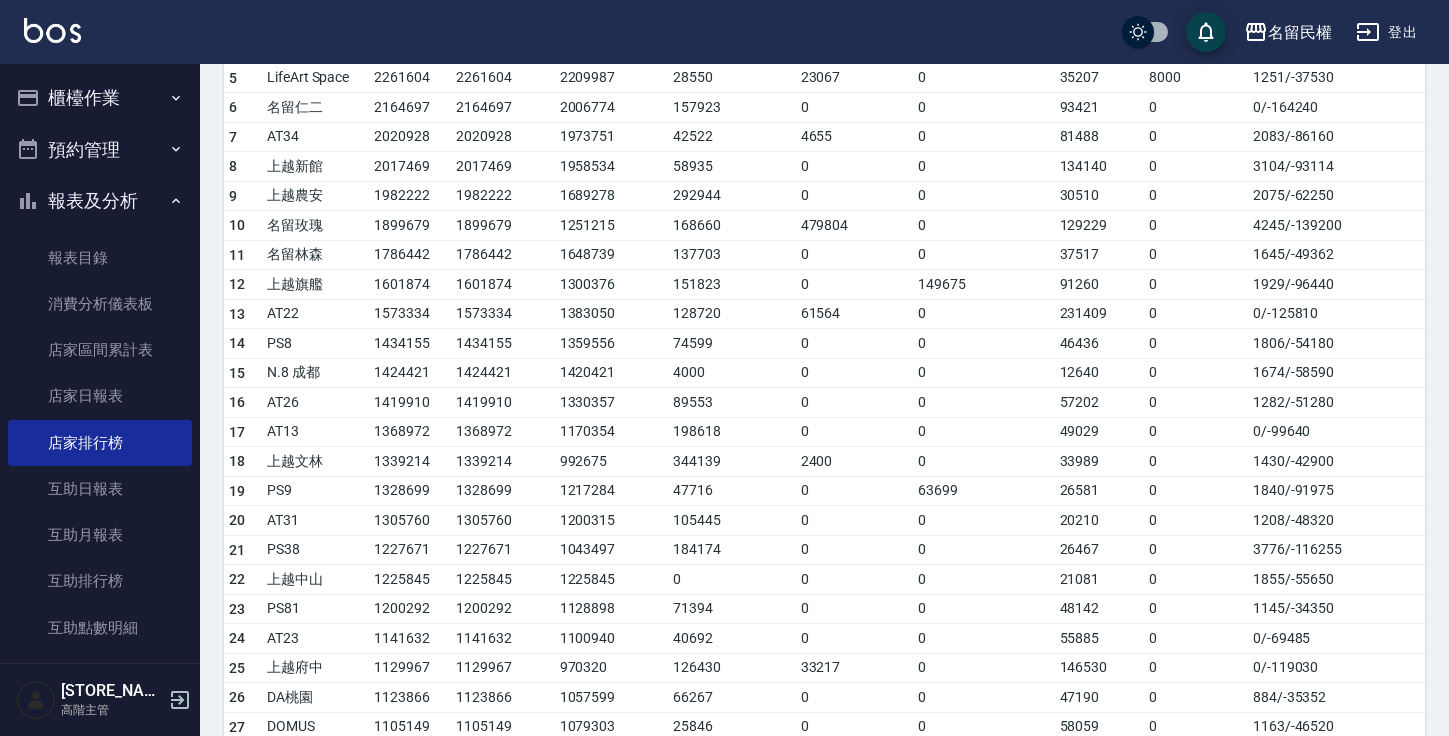 scroll, scrollTop: 1419, scrollLeft: 0, axis: vertical 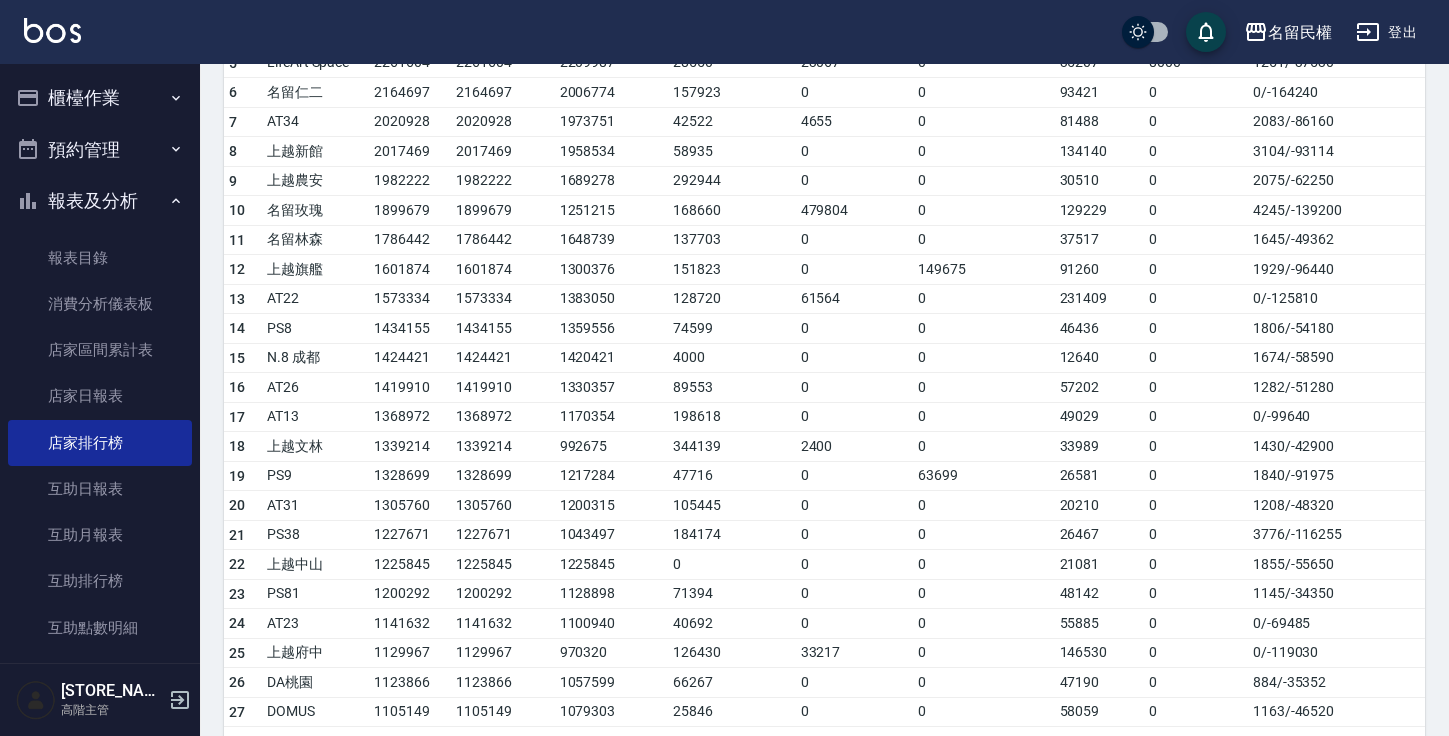 type 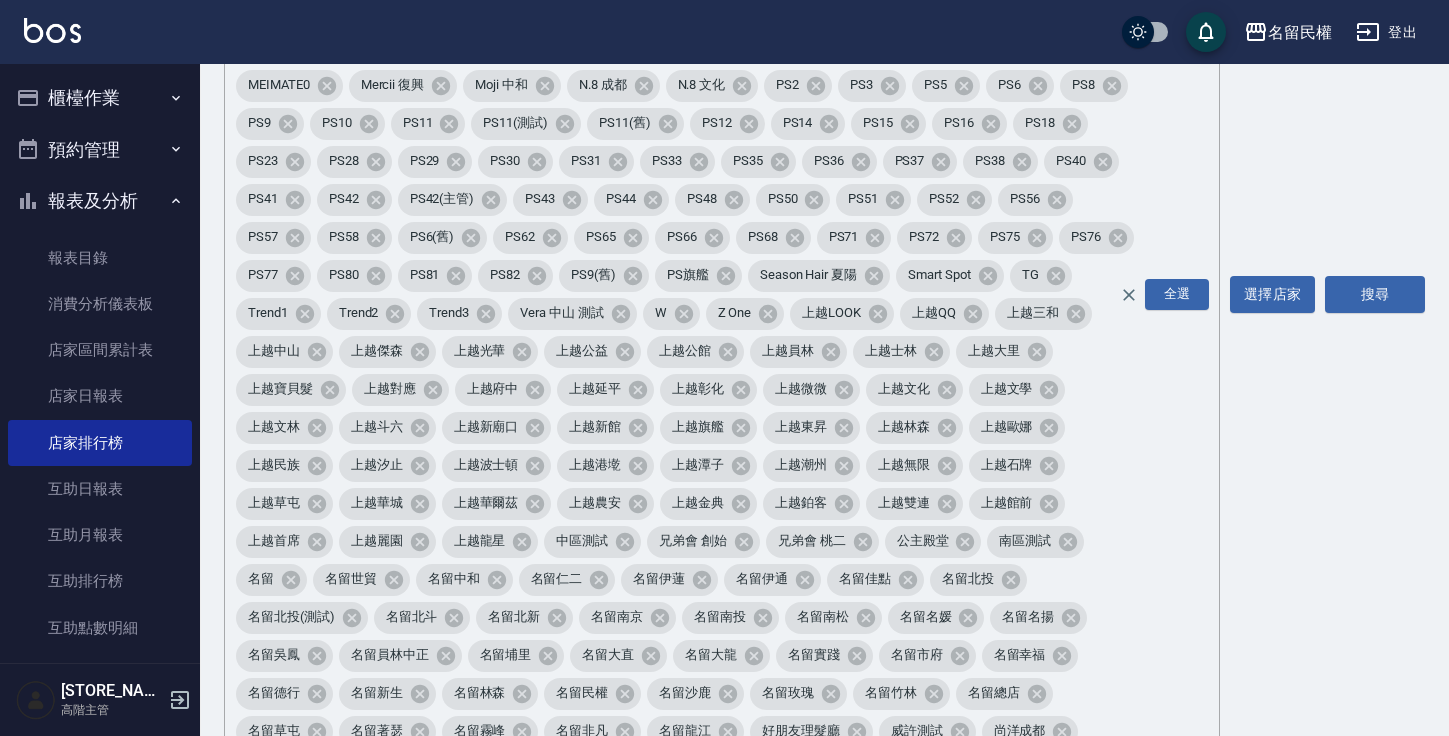 scroll, scrollTop: 473, scrollLeft: 0, axis: vertical 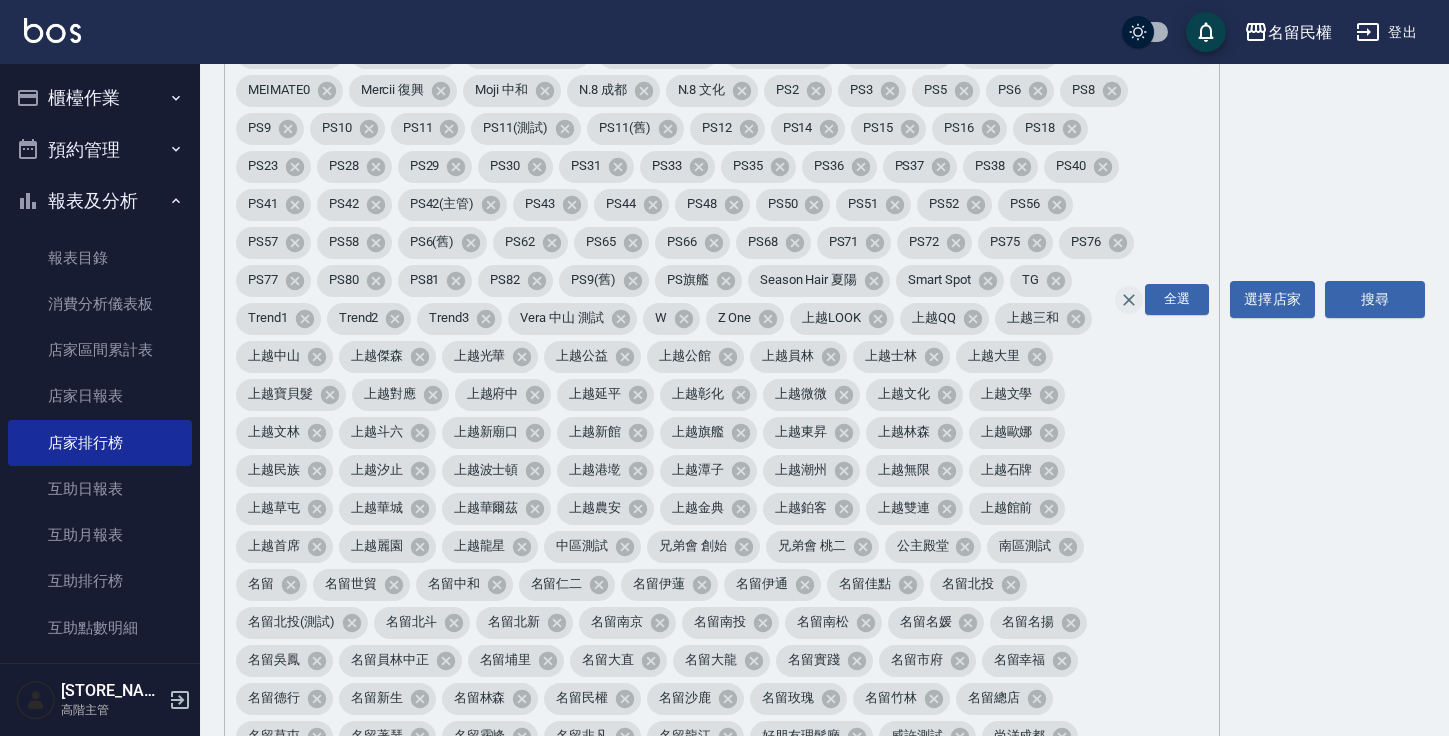 click 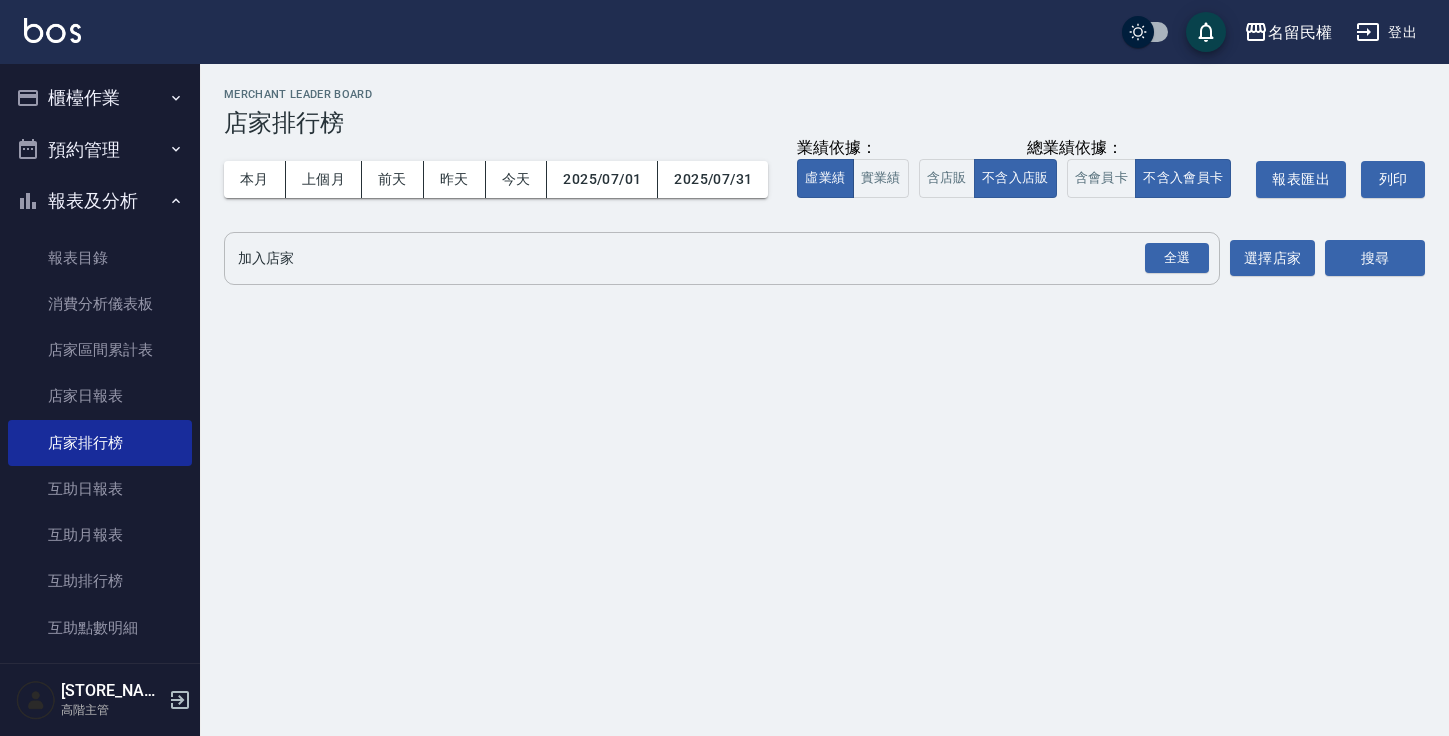 scroll, scrollTop: 0, scrollLeft: 0, axis: both 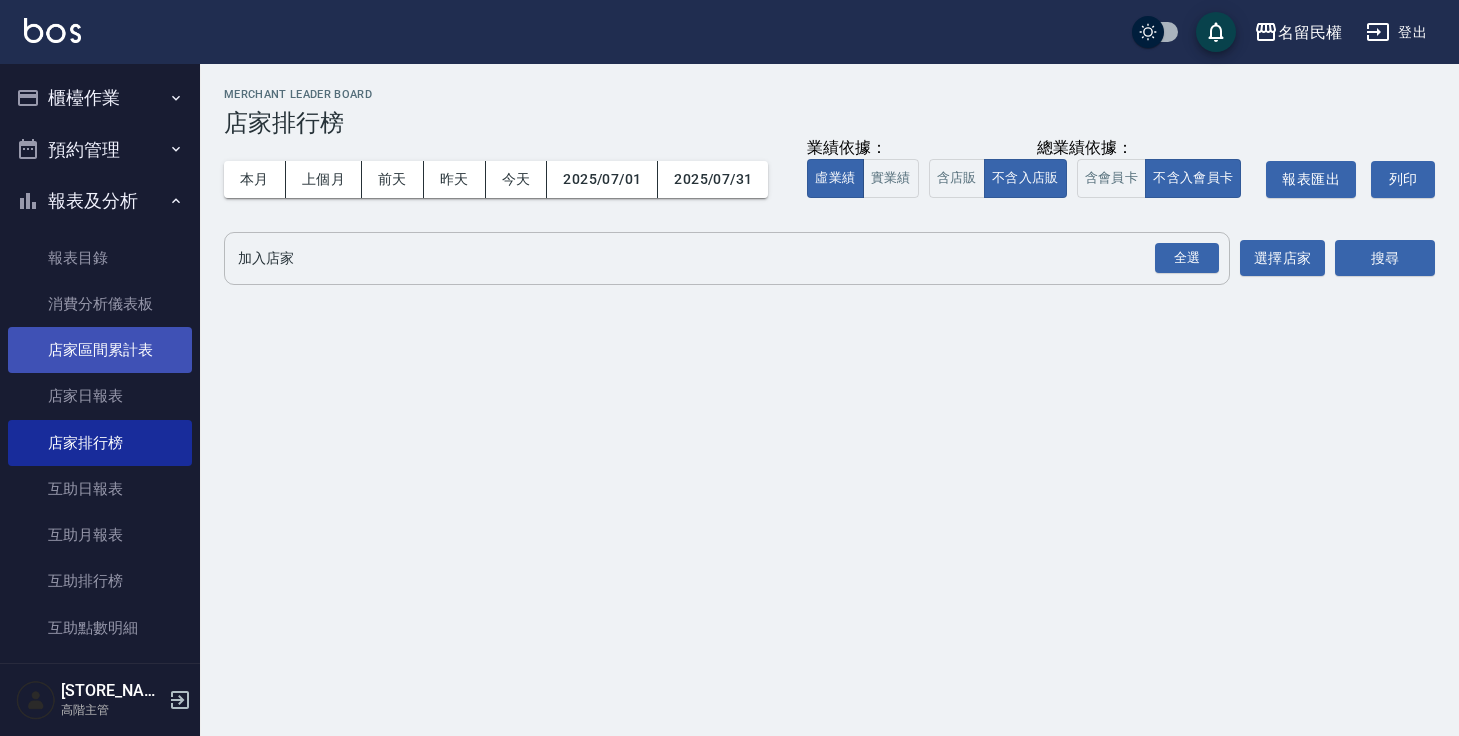 click on "店家區間累計表" at bounding box center [100, 350] 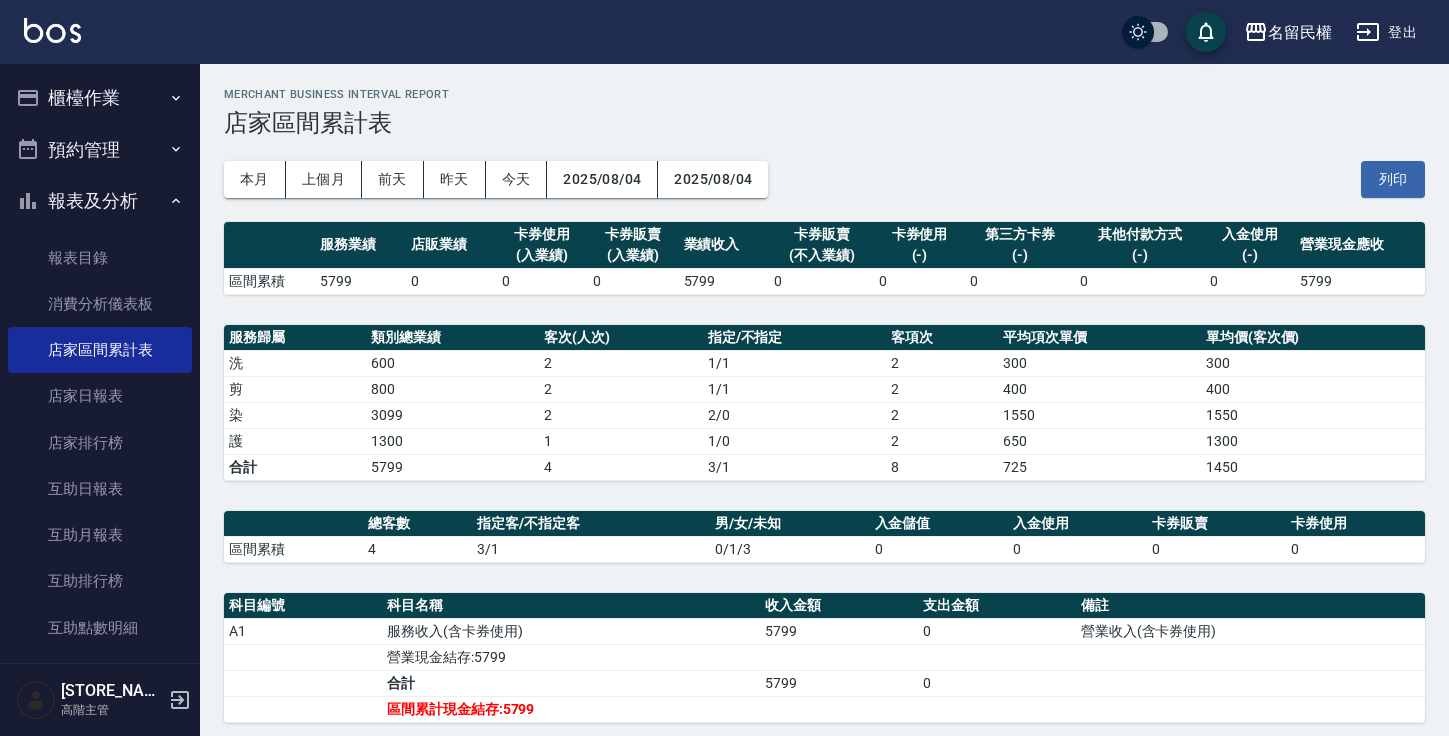 scroll, scrollTop: 40, scrollLeft: 0, axis: vertical 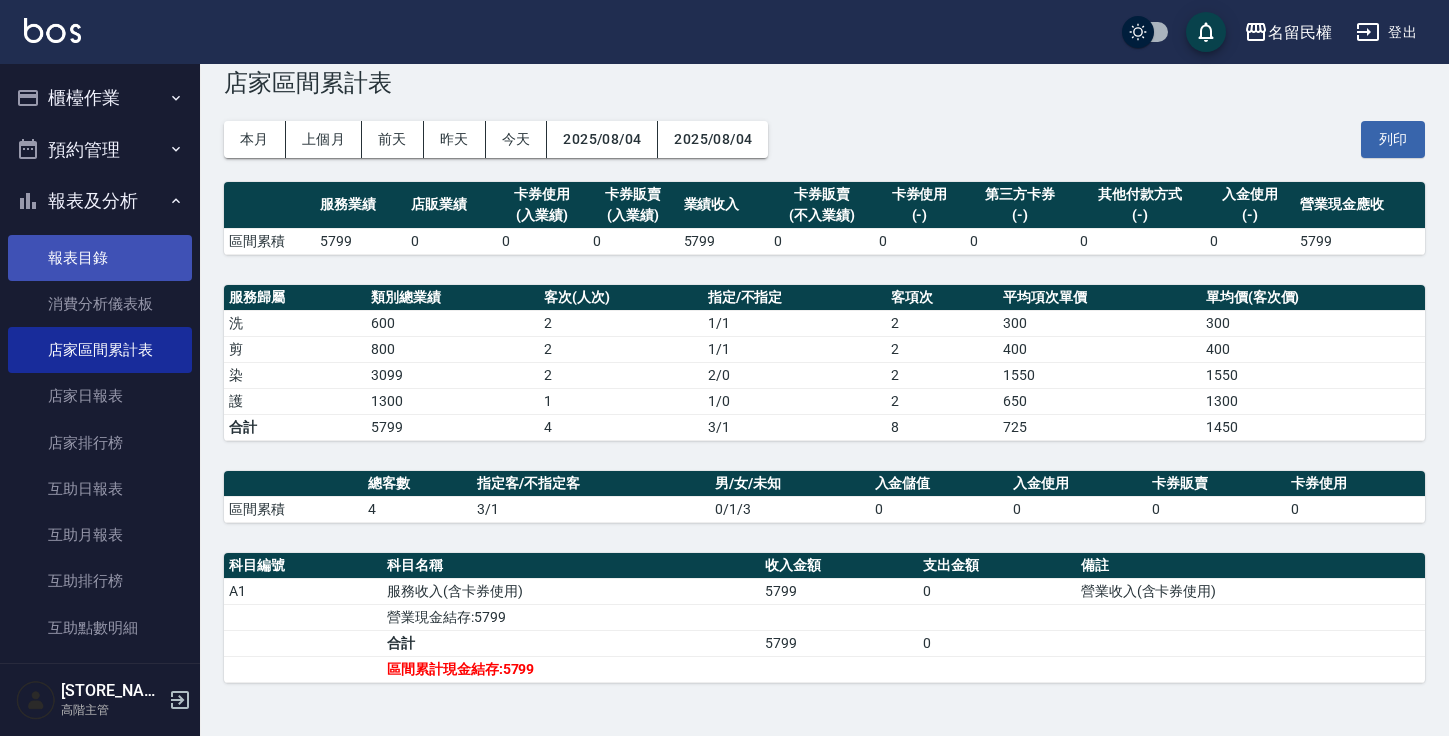 click on "報表目錄" at bounding box center (100, 258) 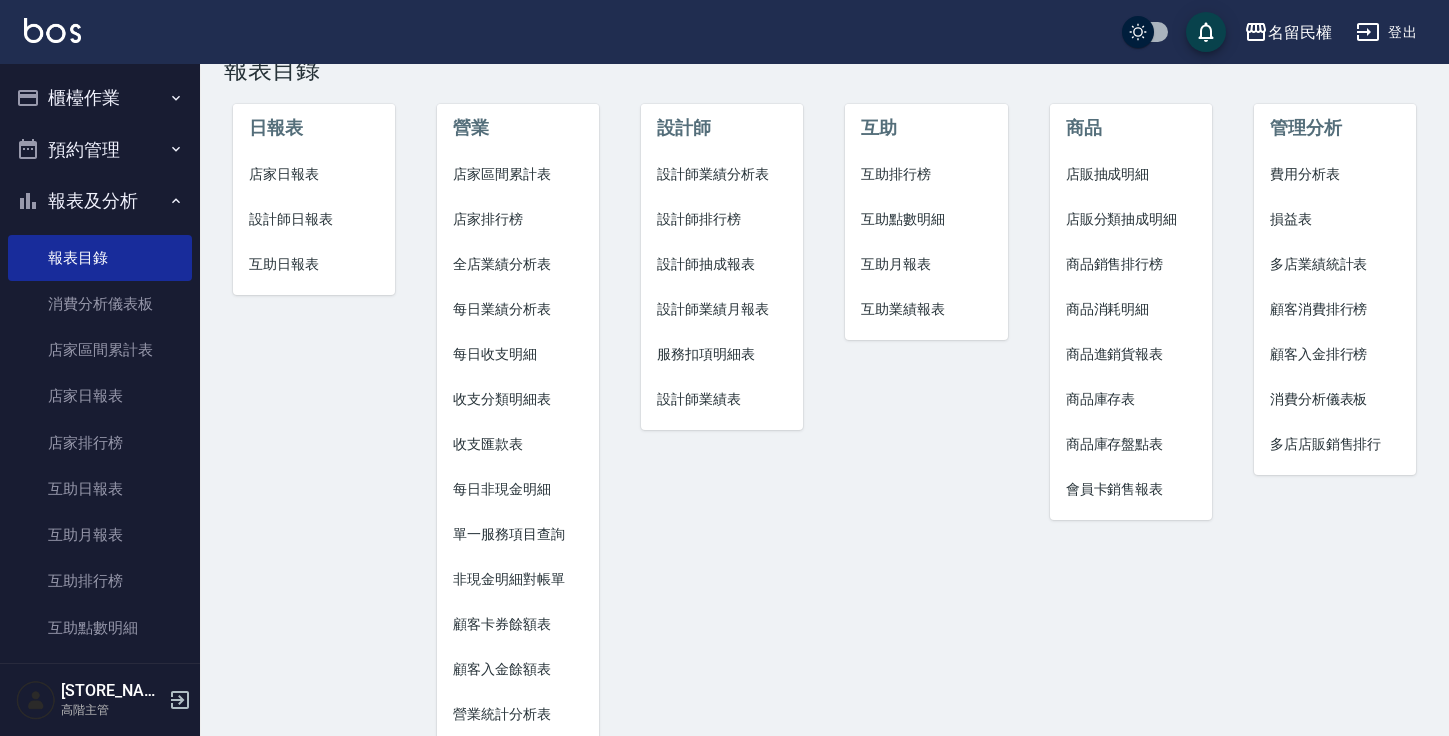 scroll, scrollTop: 0, scrollLeft: 0, axis: both 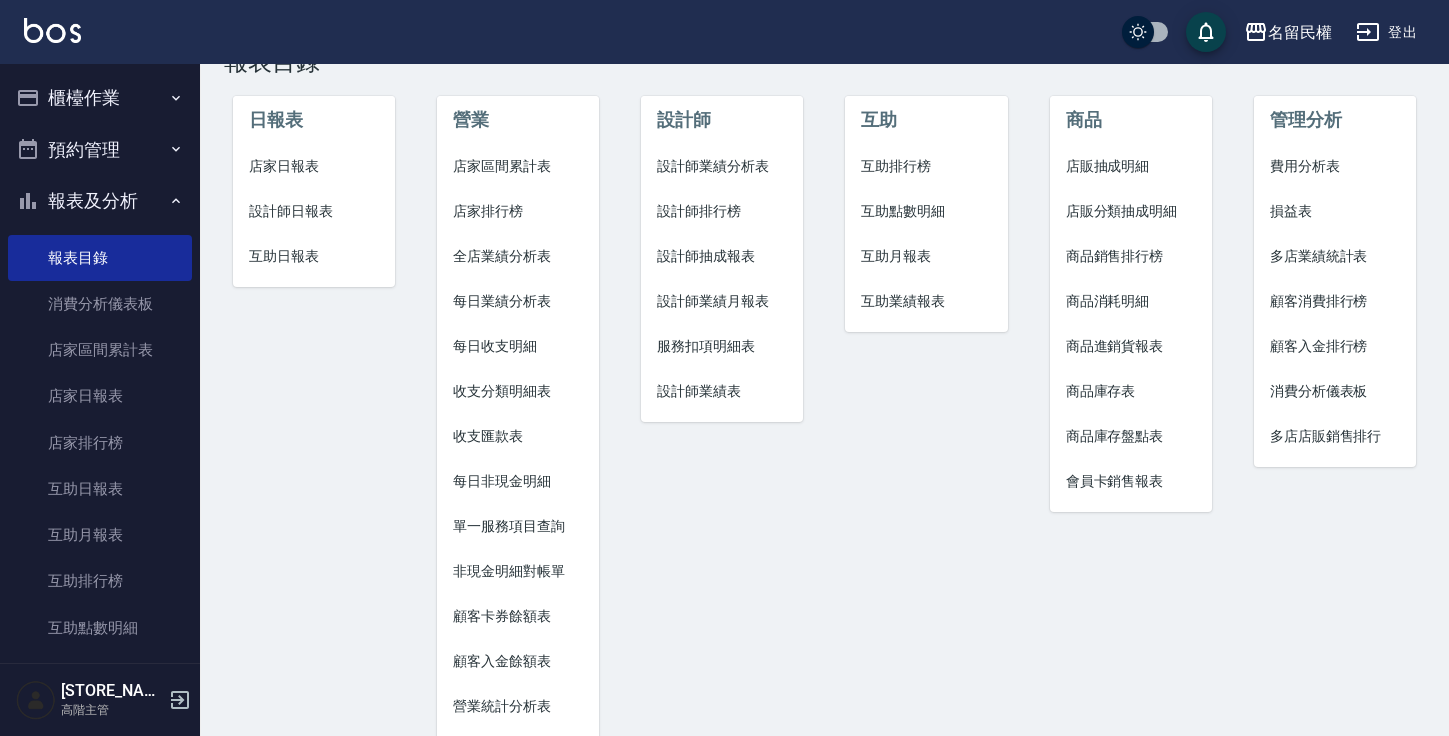 click on "店家排行榜" at bounding box center [518, 211] 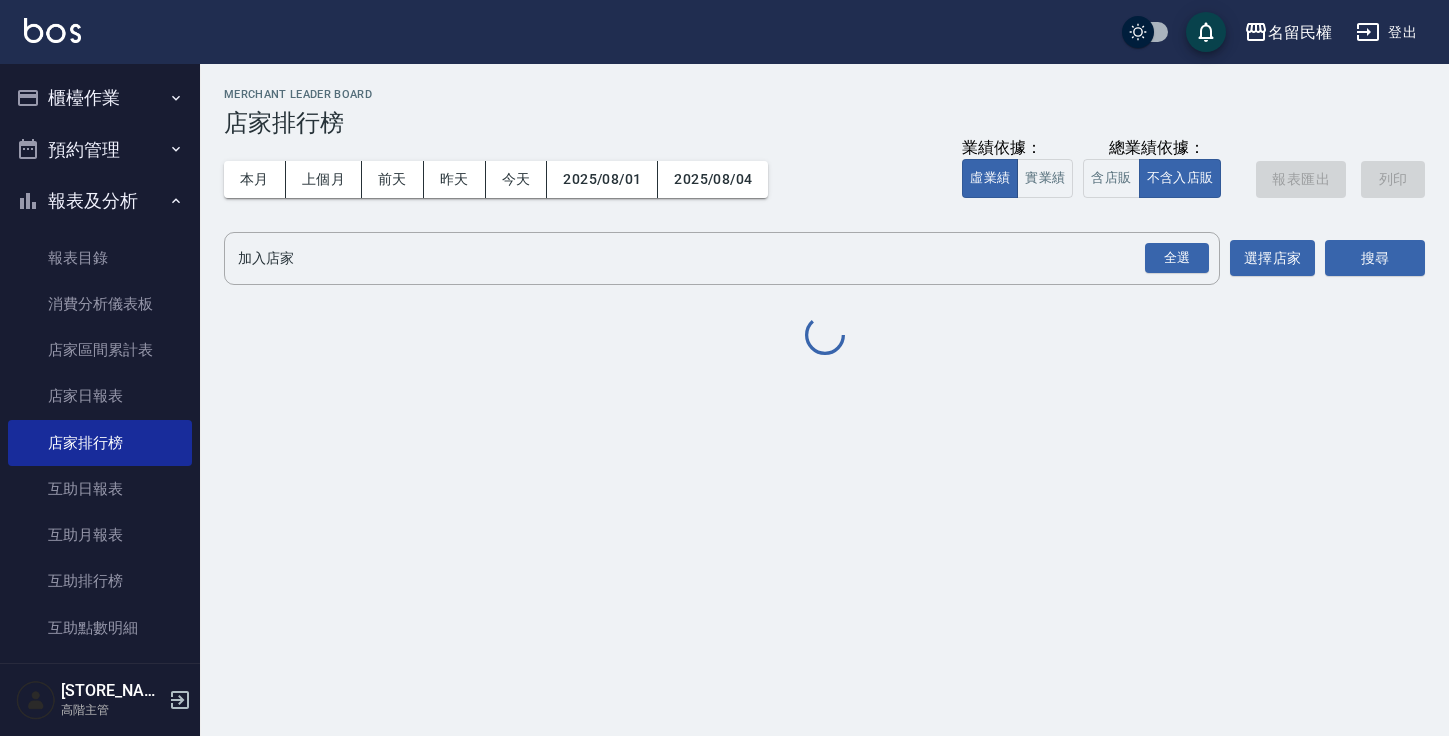 scroll, scrollTop: 0, scrollLeft: 0, axis: both 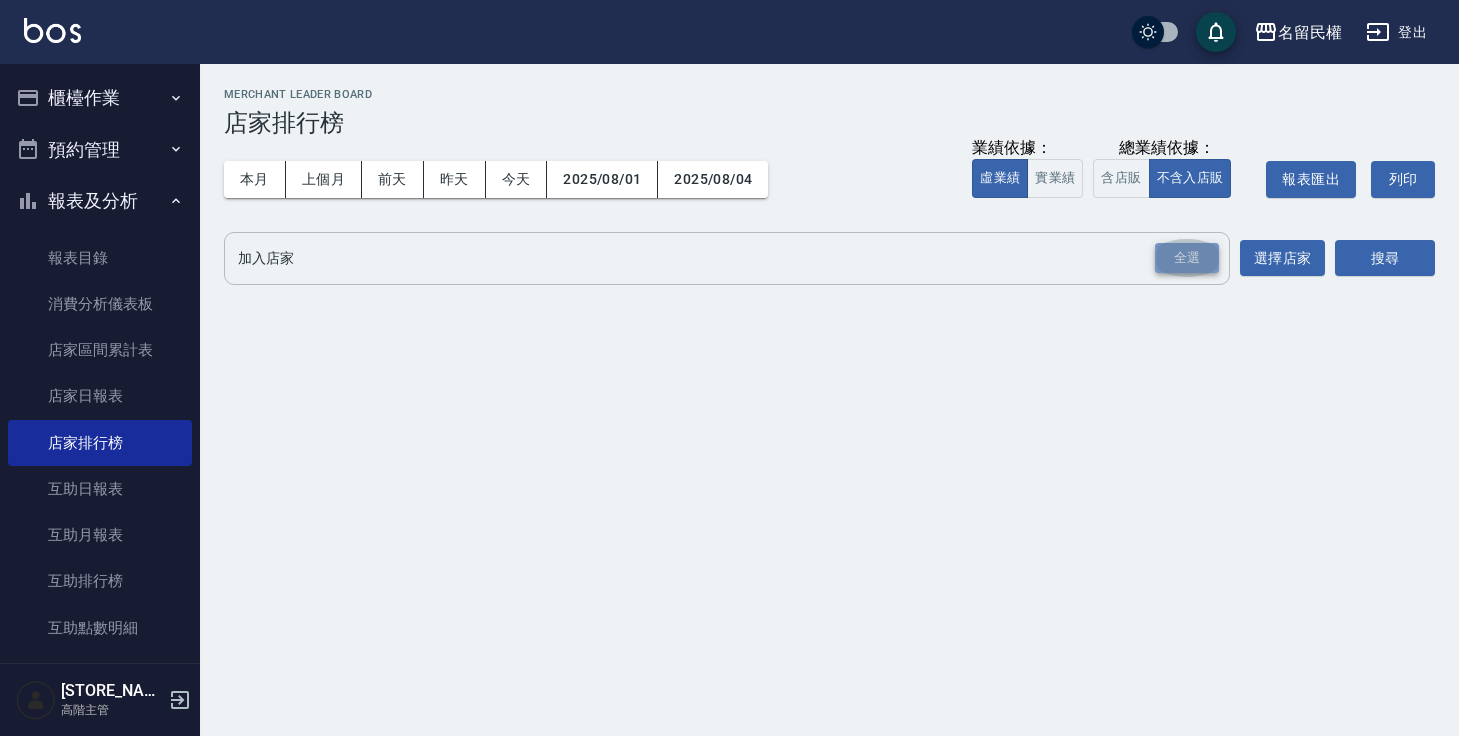 click on "全選" at bounding box center (1187, 258) 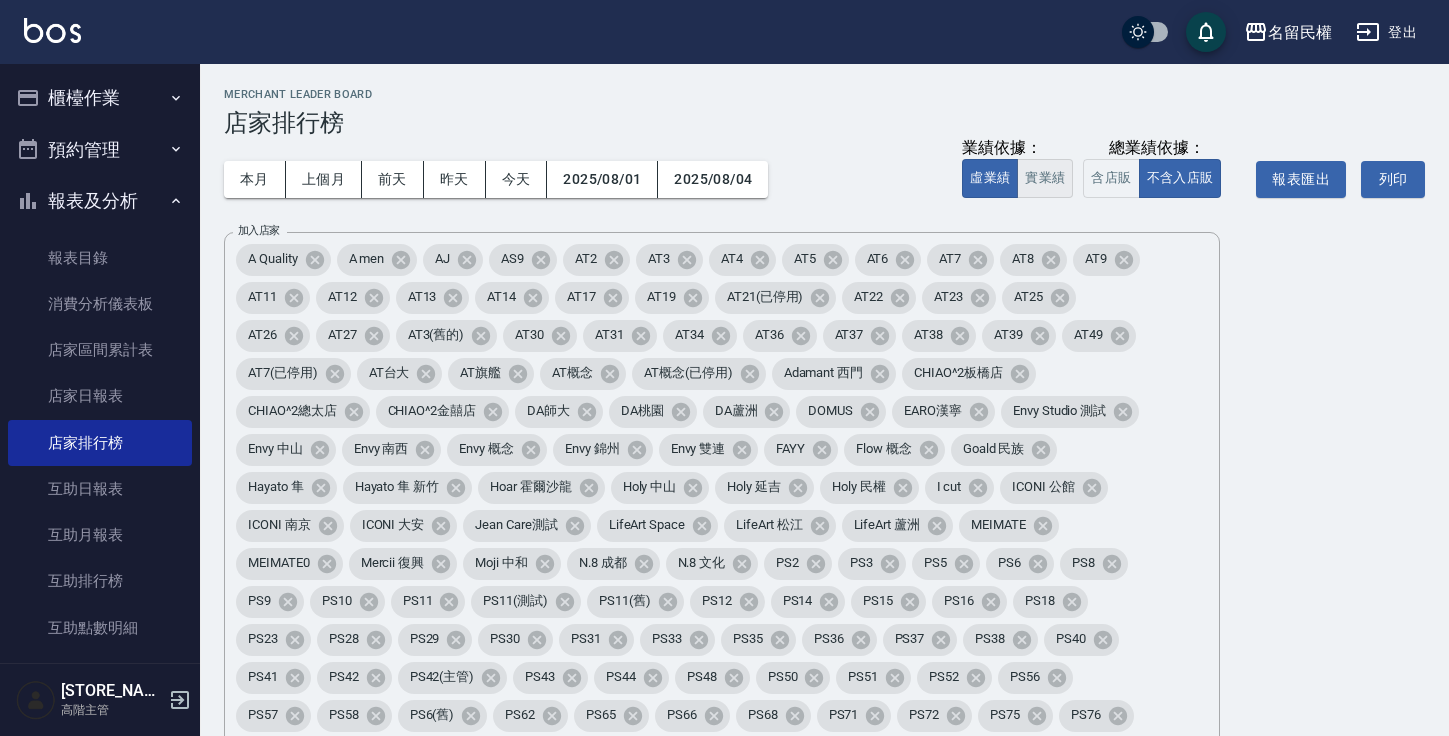 click on "實業績" at bounding box center (1045, 178) 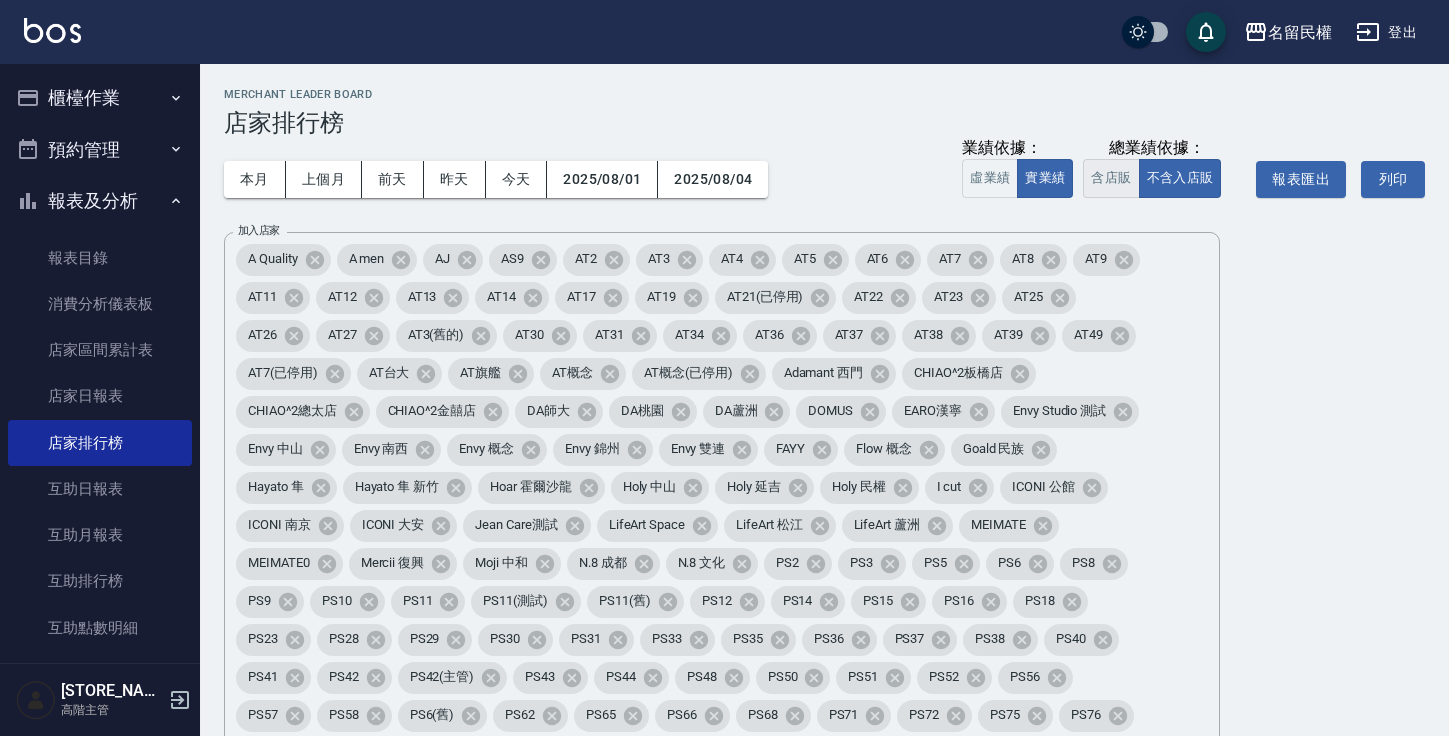 click on "含店販" at bounding box center [1111, 178] 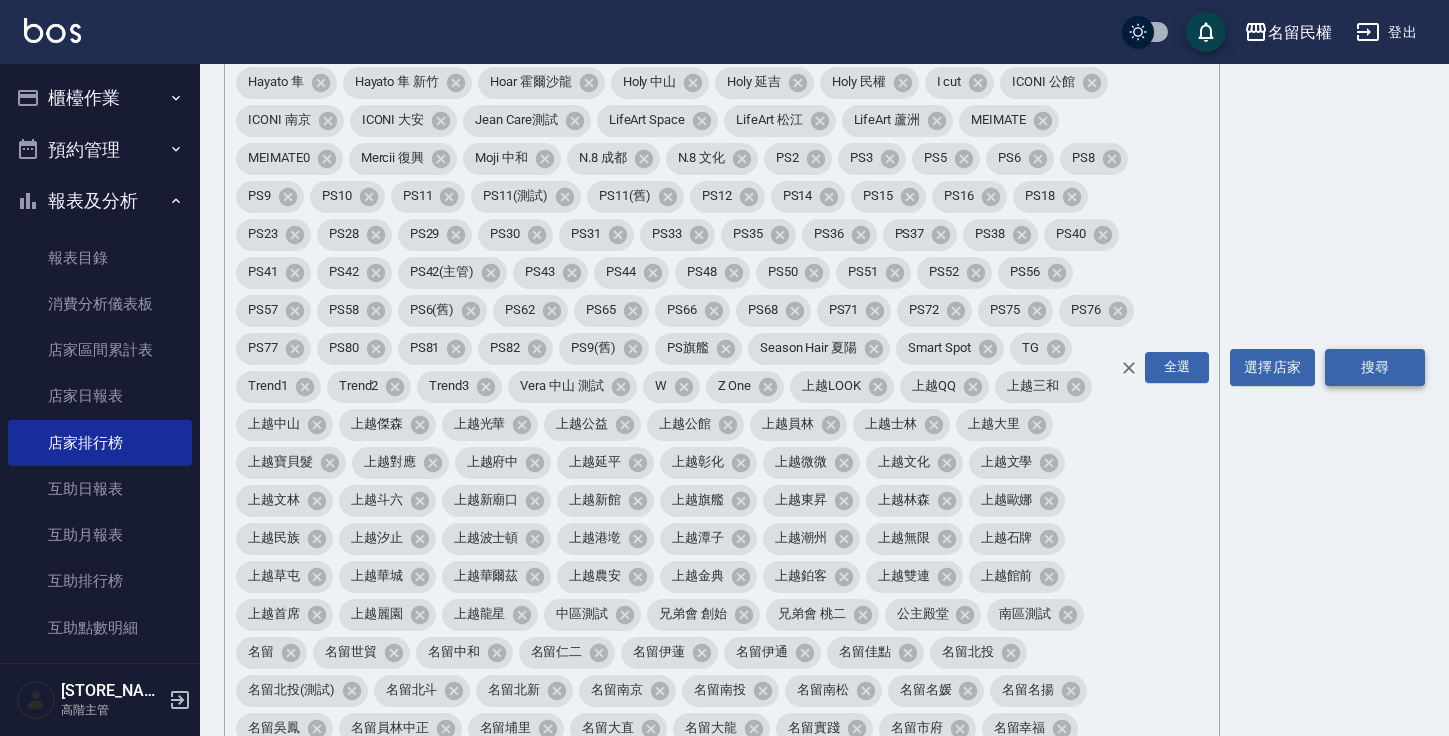 scroll, scrollTop: 0, scrollLeft: 0, axis: both 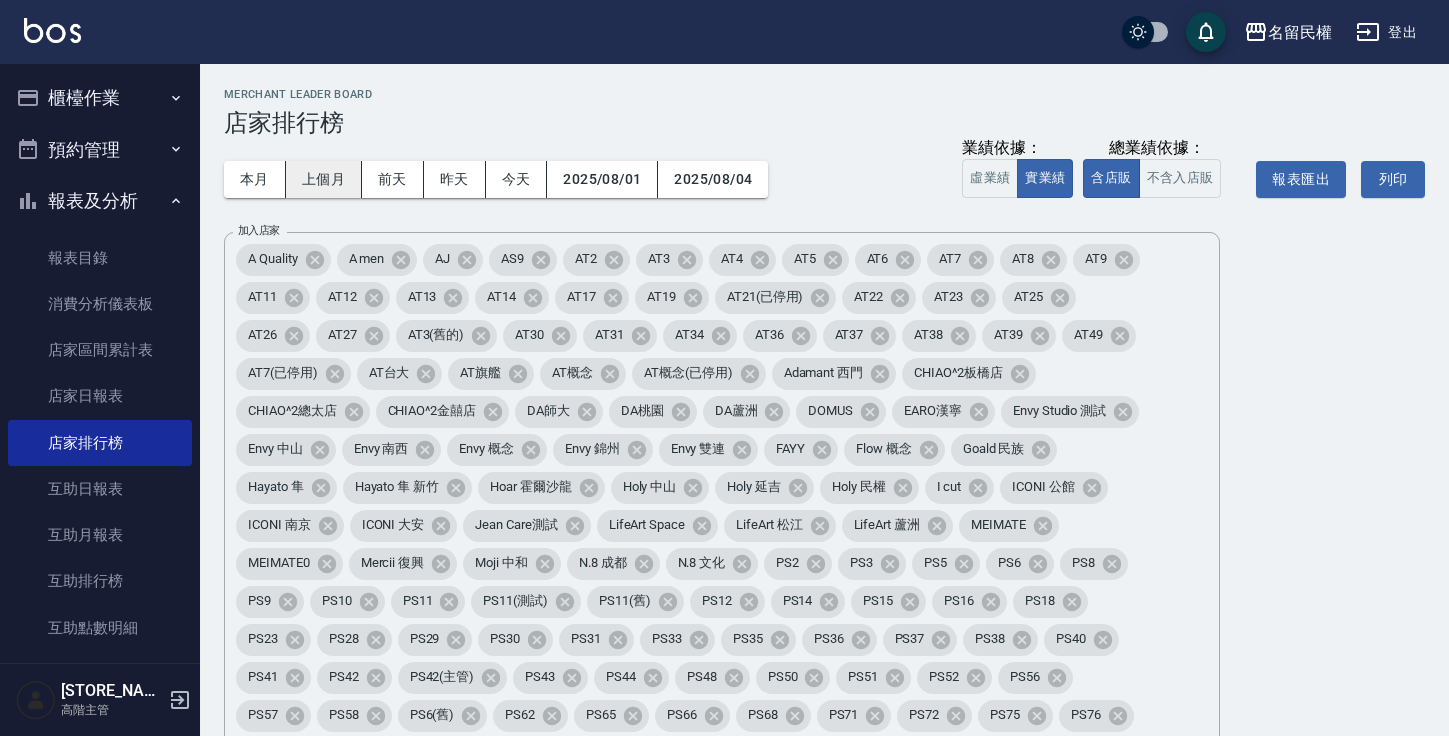 click on "上個月" at bounding box center [324, 179] 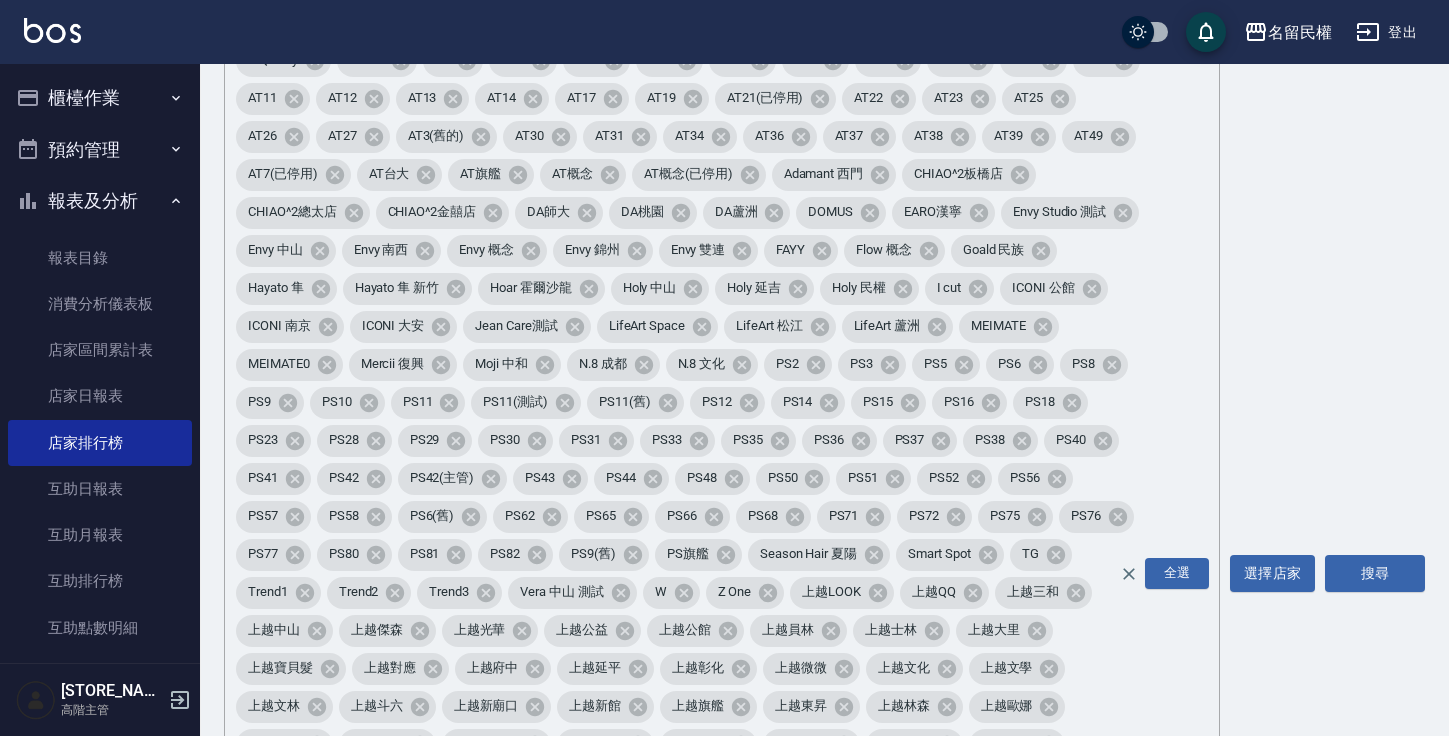 scroll, scrollTop: 706, scrollLeft: 0, axis: vertical 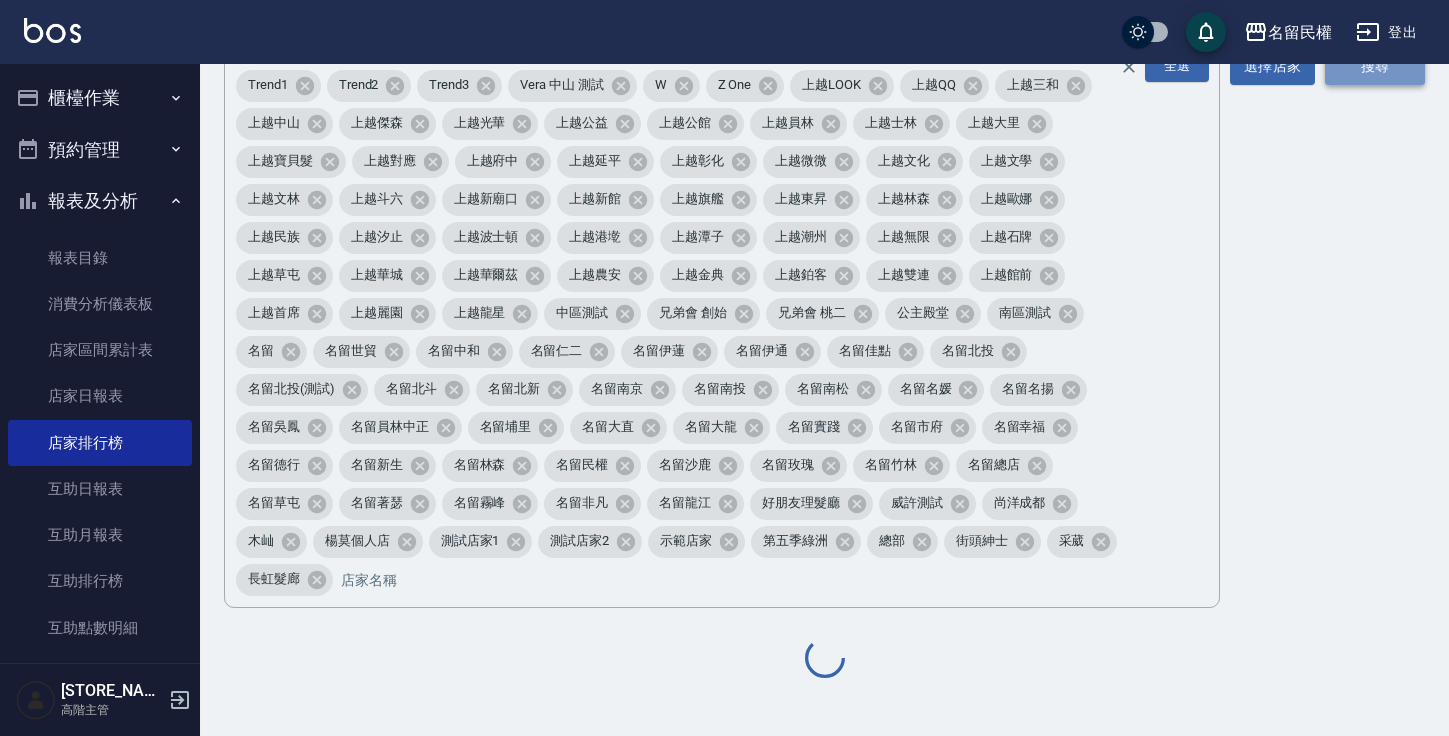 click on "搜尋" at bounding box center [1375, 66] 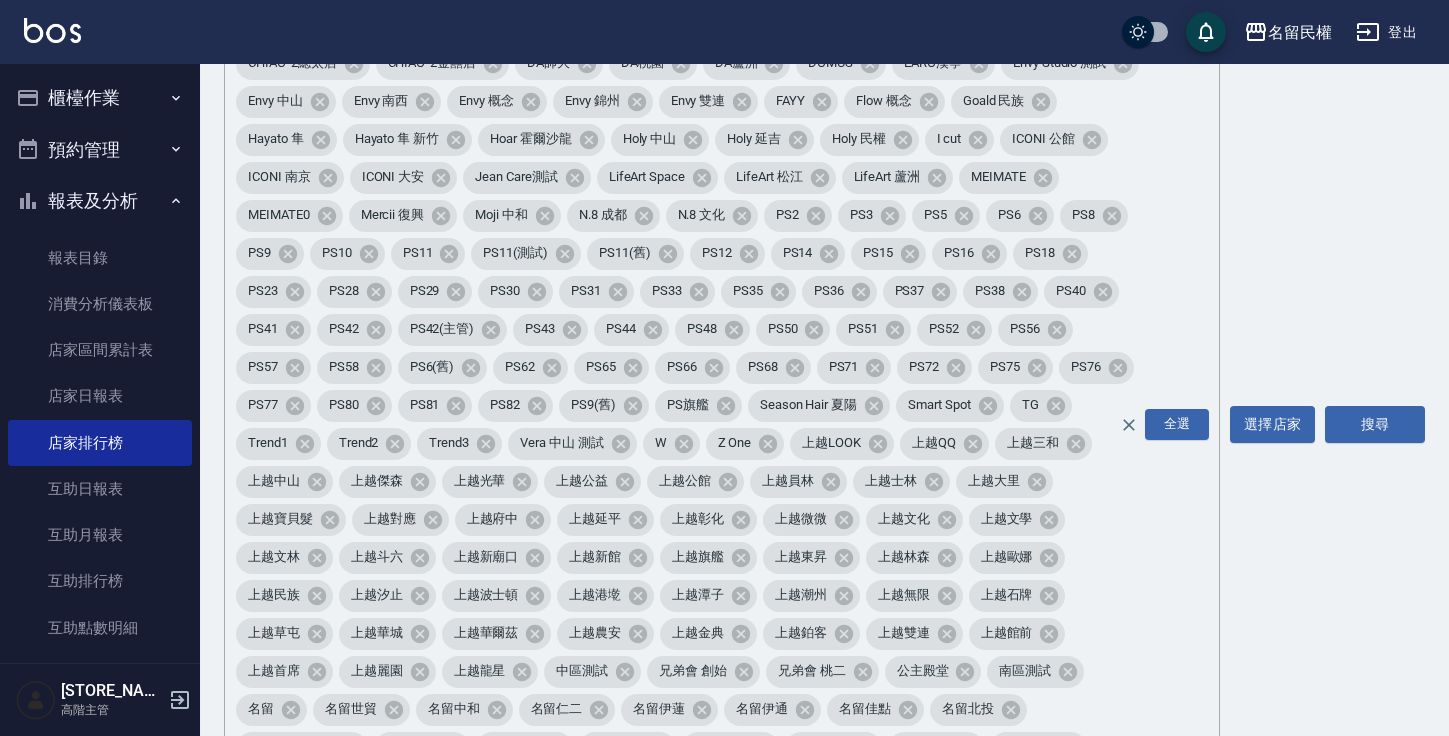scroll, scrollTop: 706, scrollLeft: 0, axis: vertical 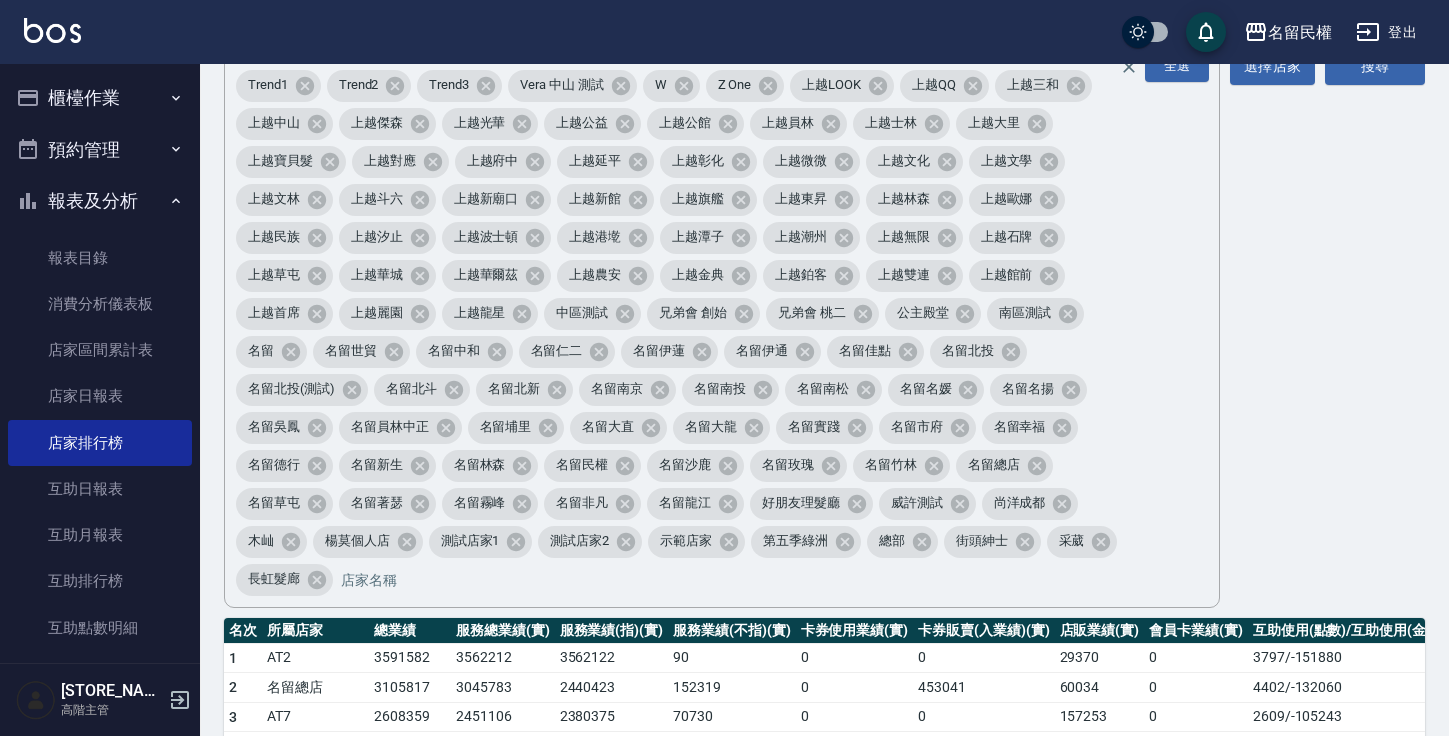 type 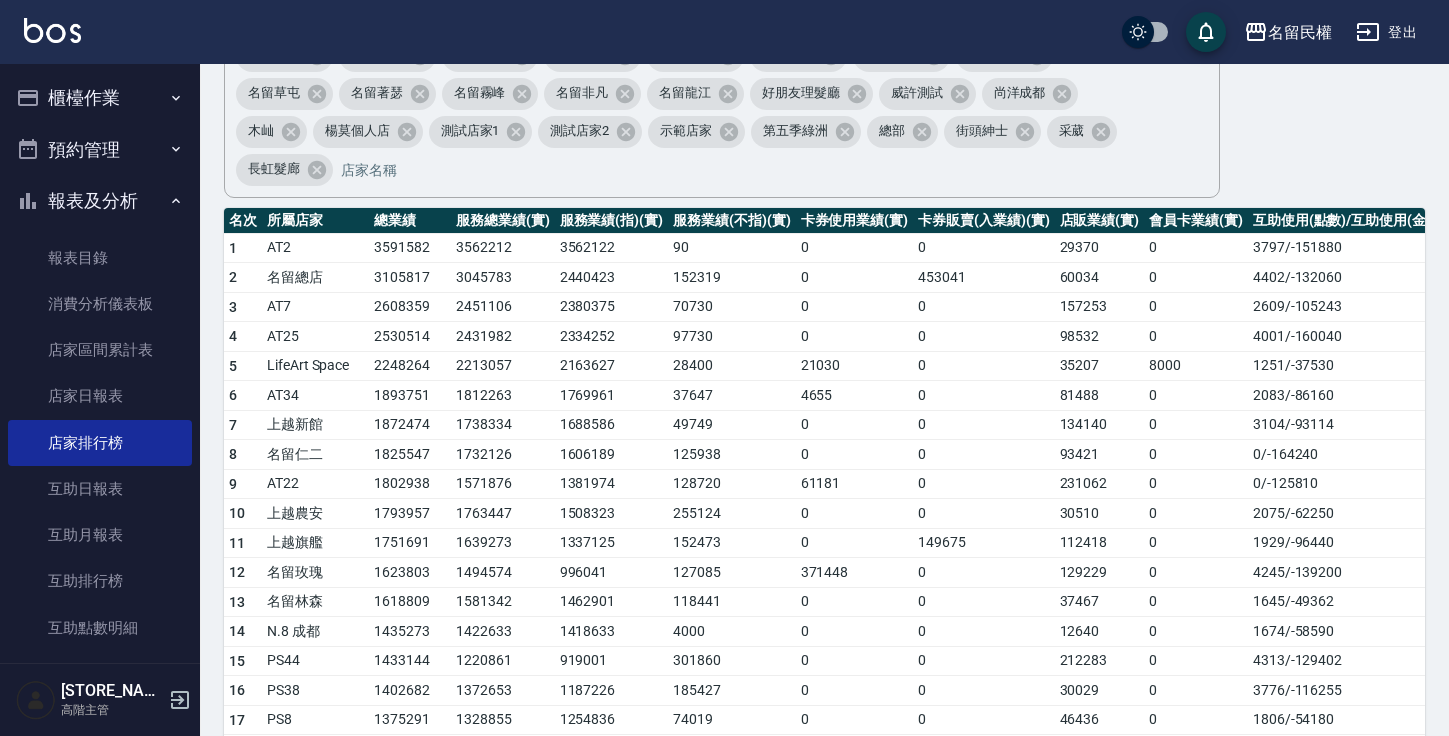 scroll, scrollTop: 0, scrollLeft: 0, axis: both 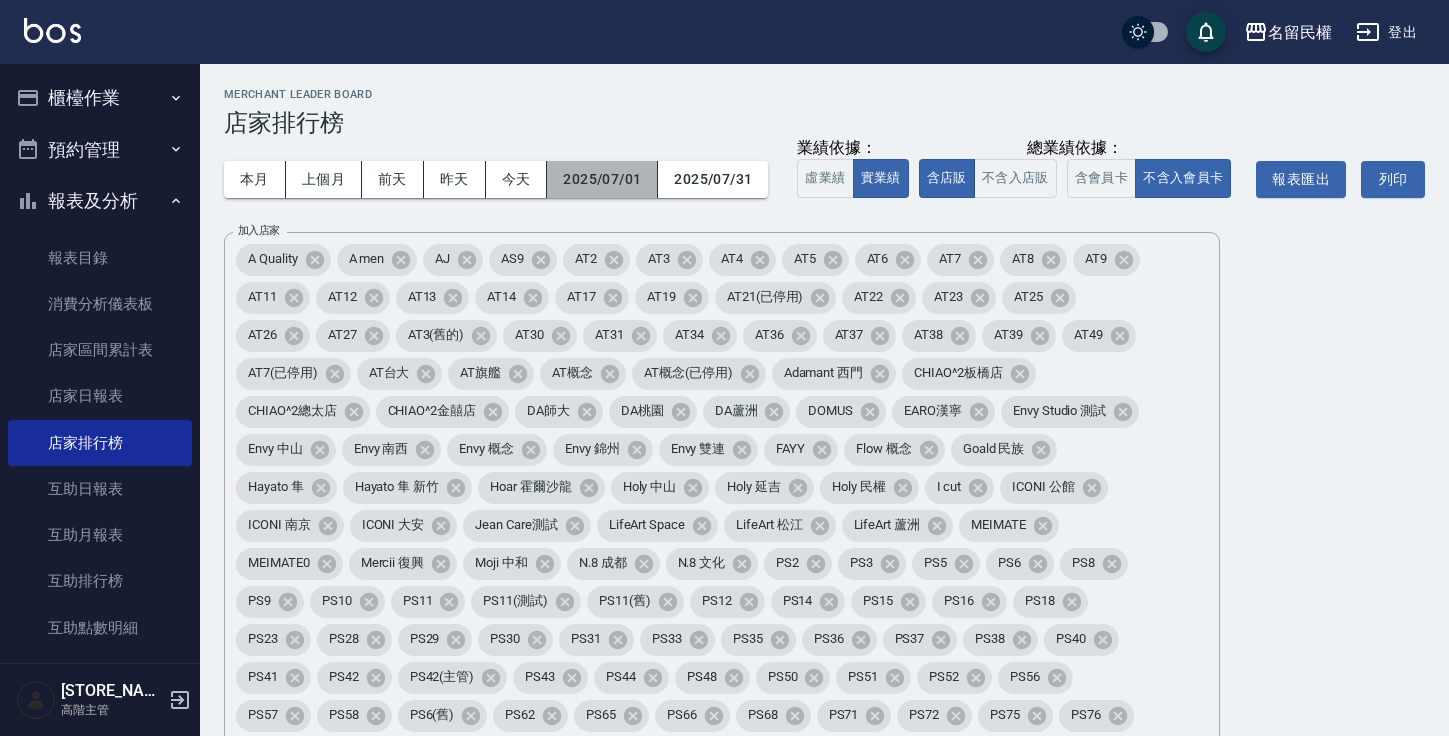 click on "2025/07/01" at bounding box center [602, 179] 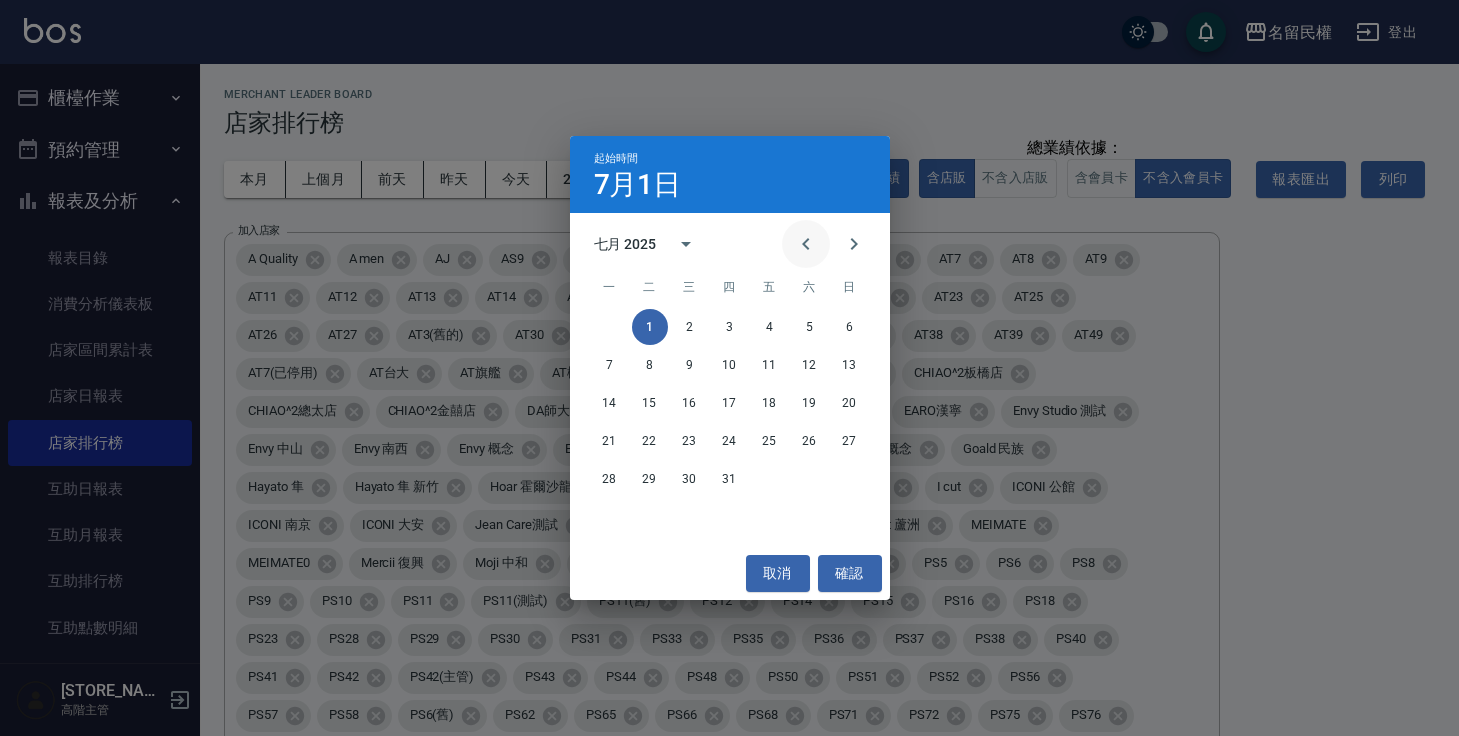 click 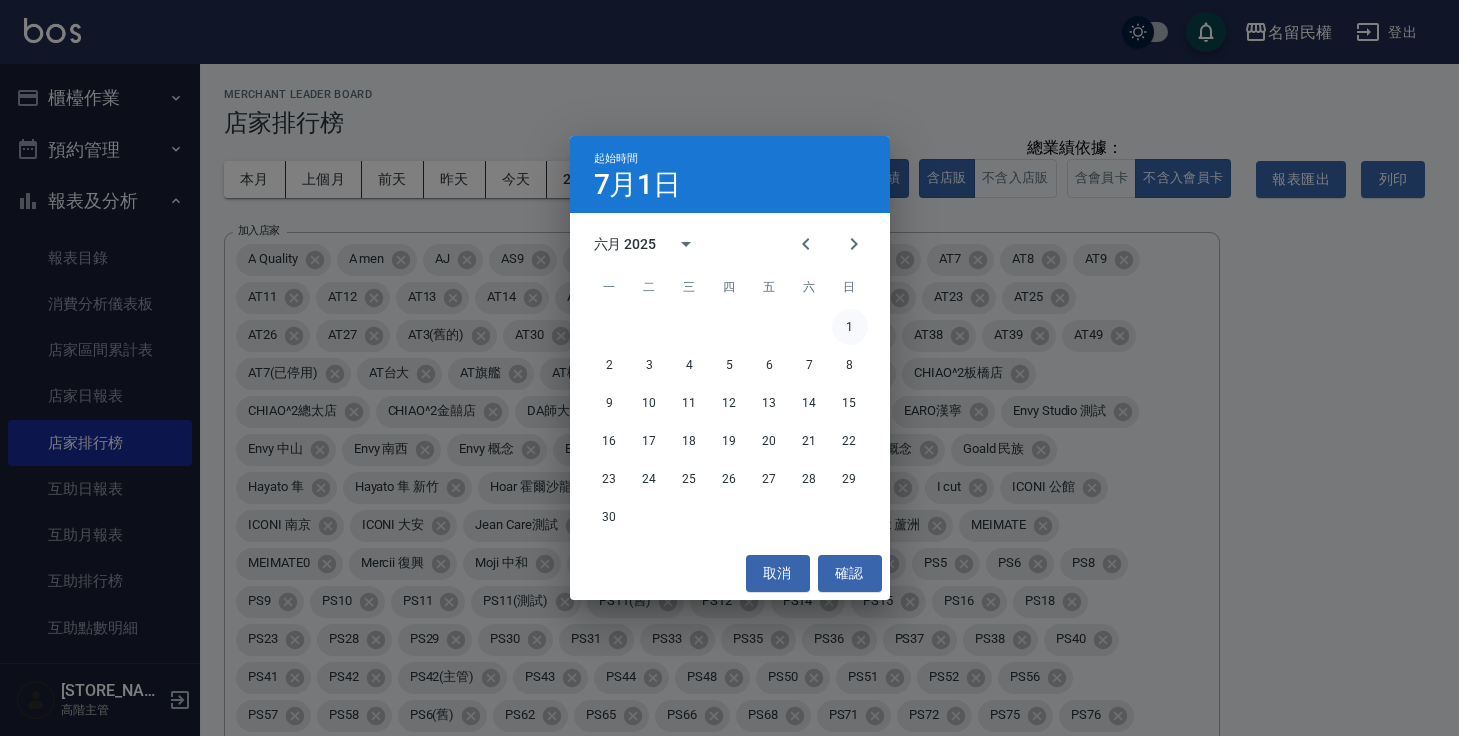 click on "1" at bounding box center (850, 327) 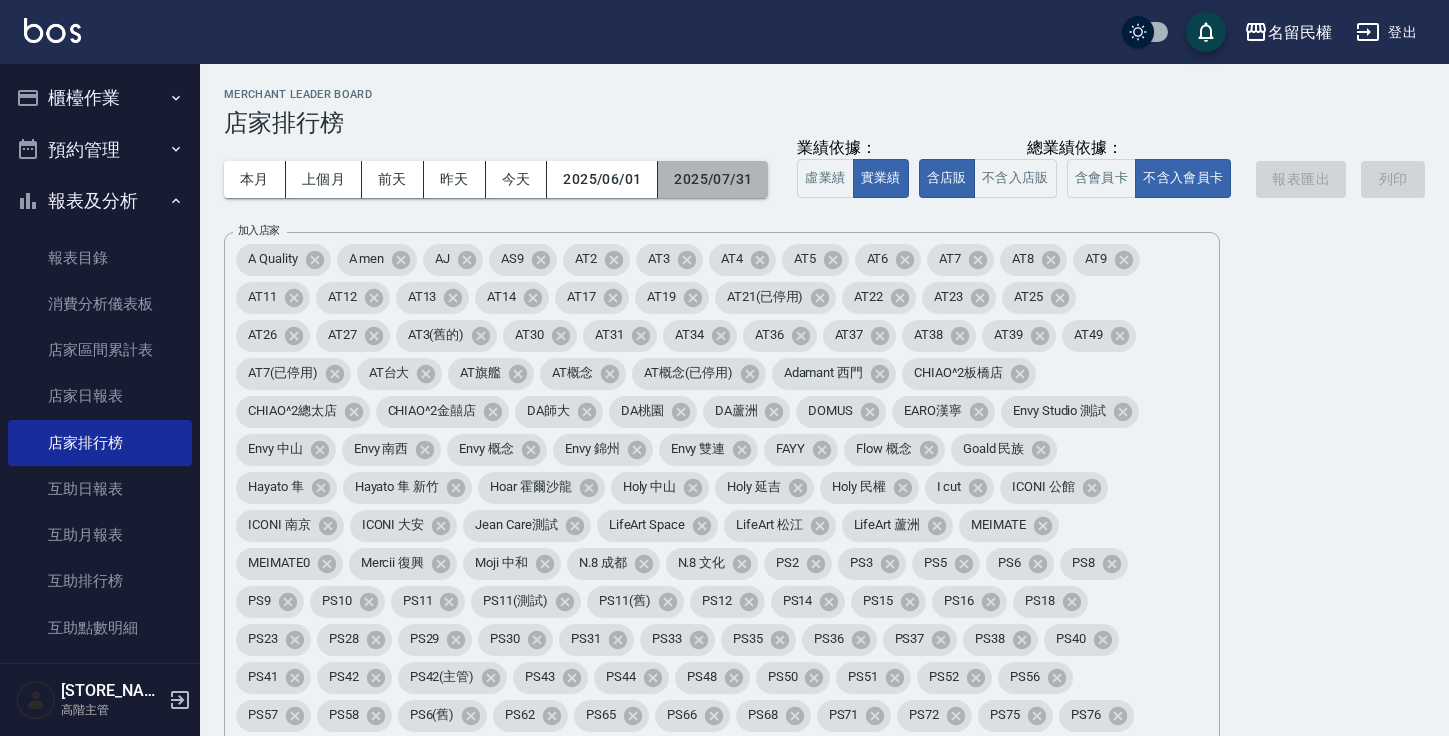 click on "2025/07/31" at bounding box center [713, 179] 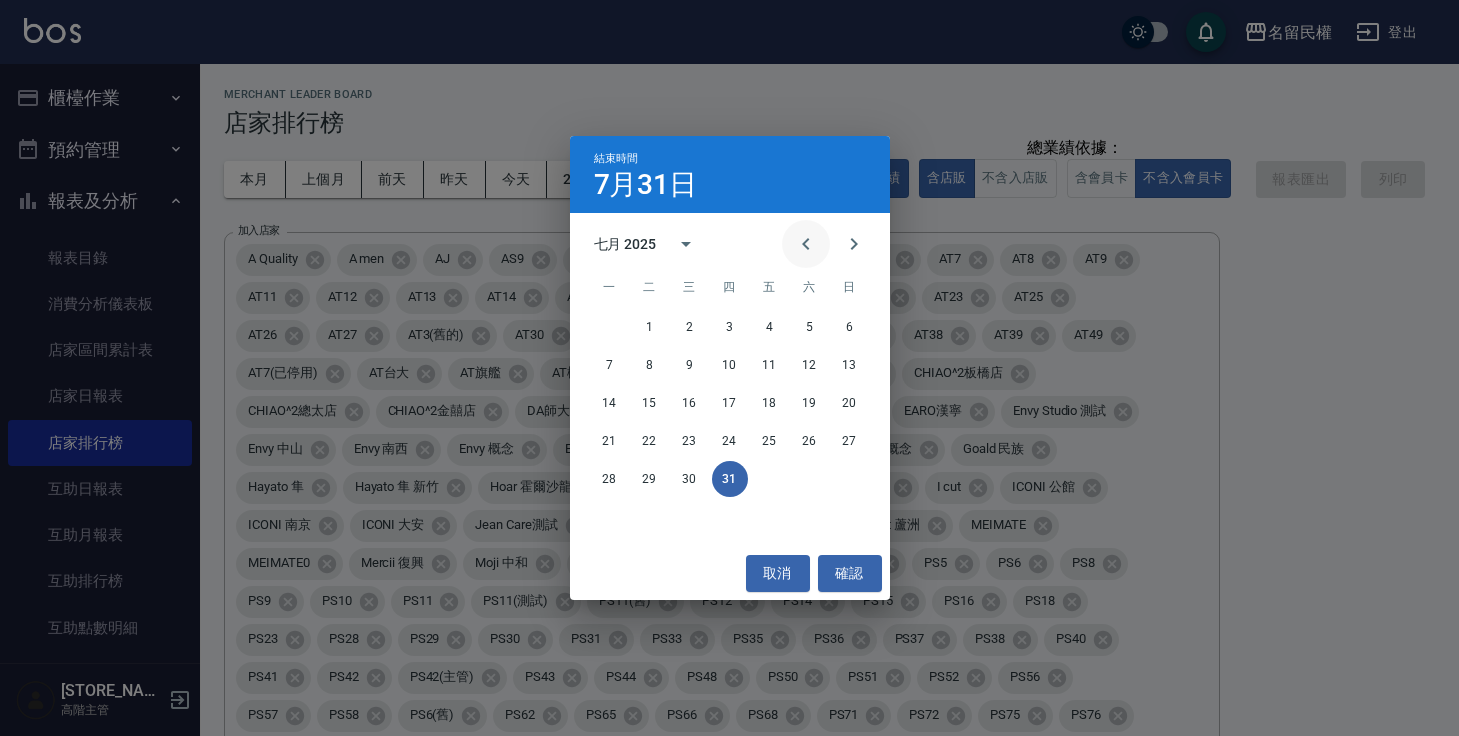 click at bounding box center [806, 244] 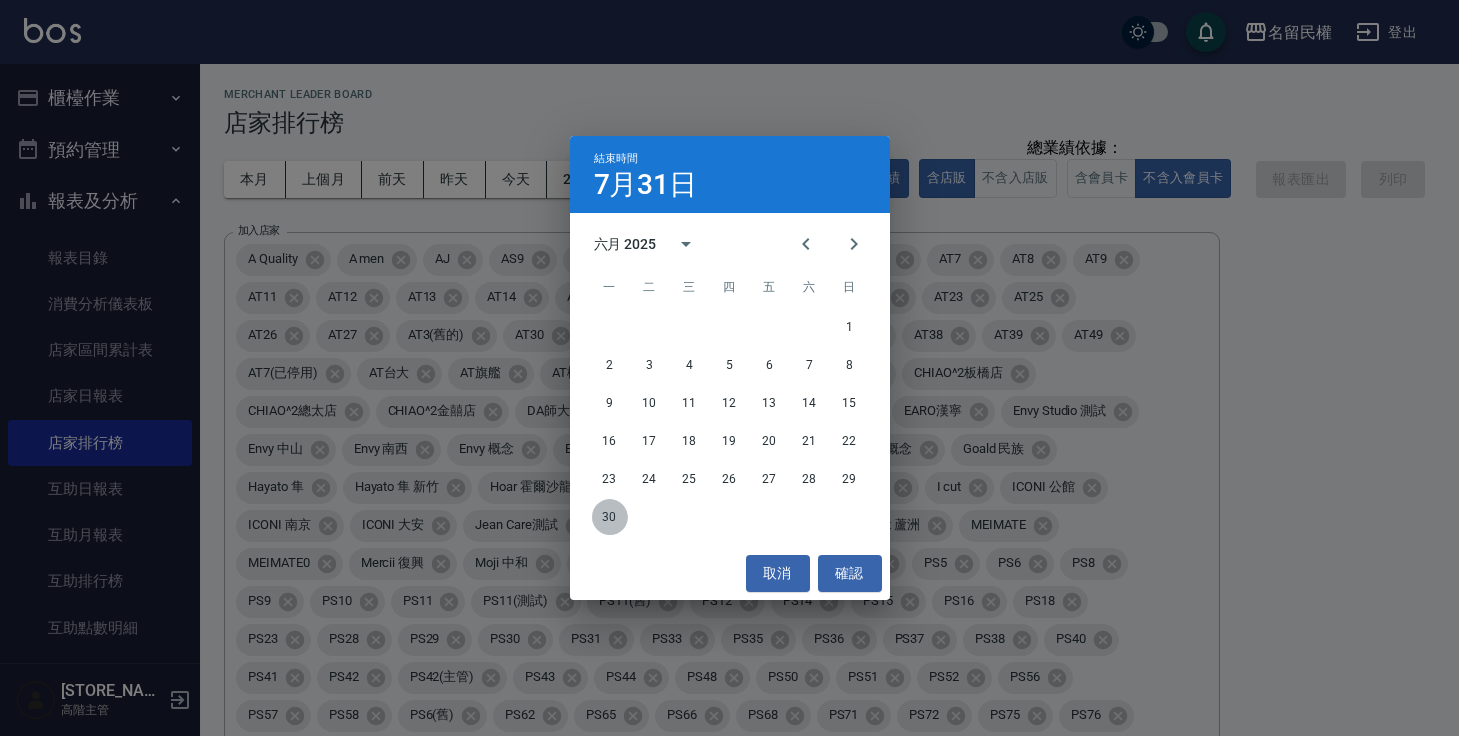 click on "30" at bounding box center (610, 517) 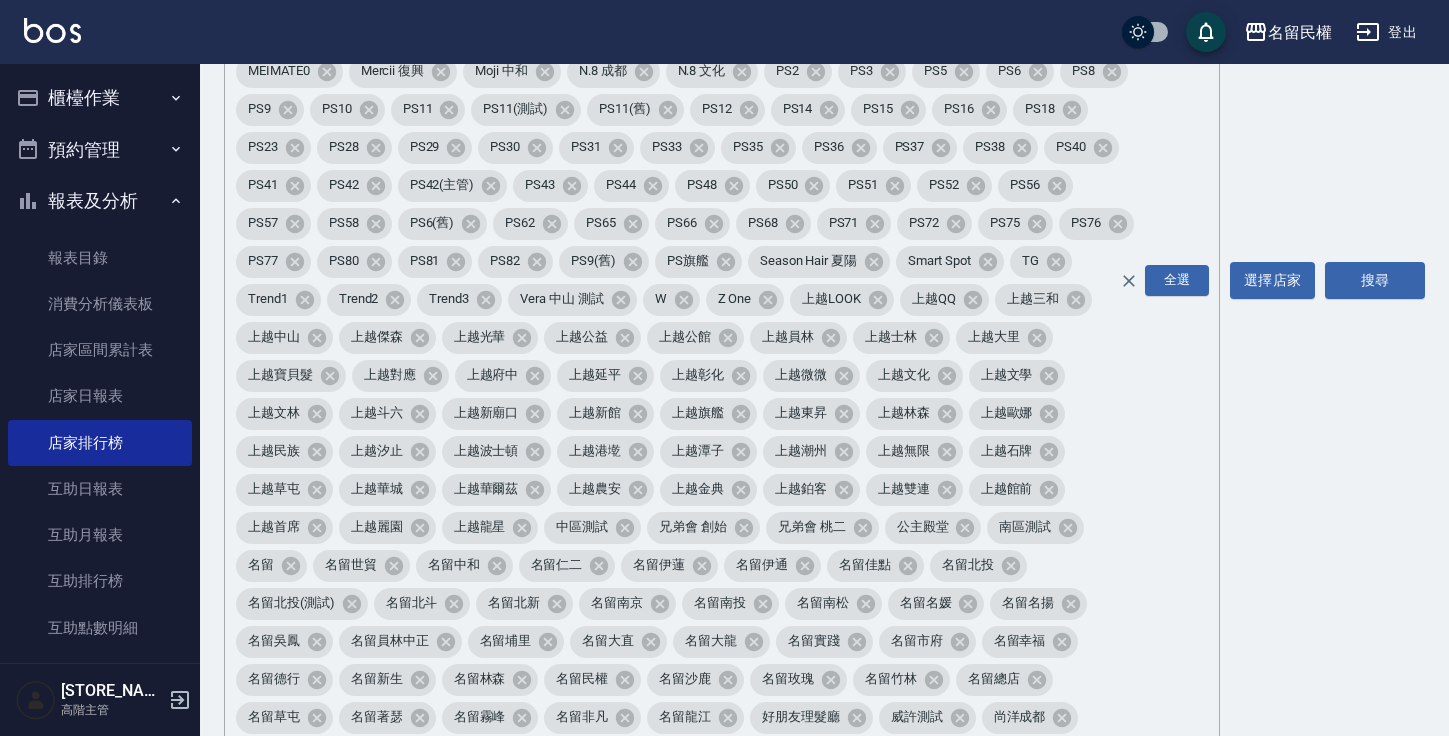 scroll, scrollTop: 590, scrollLeft: 0, axis: vertical 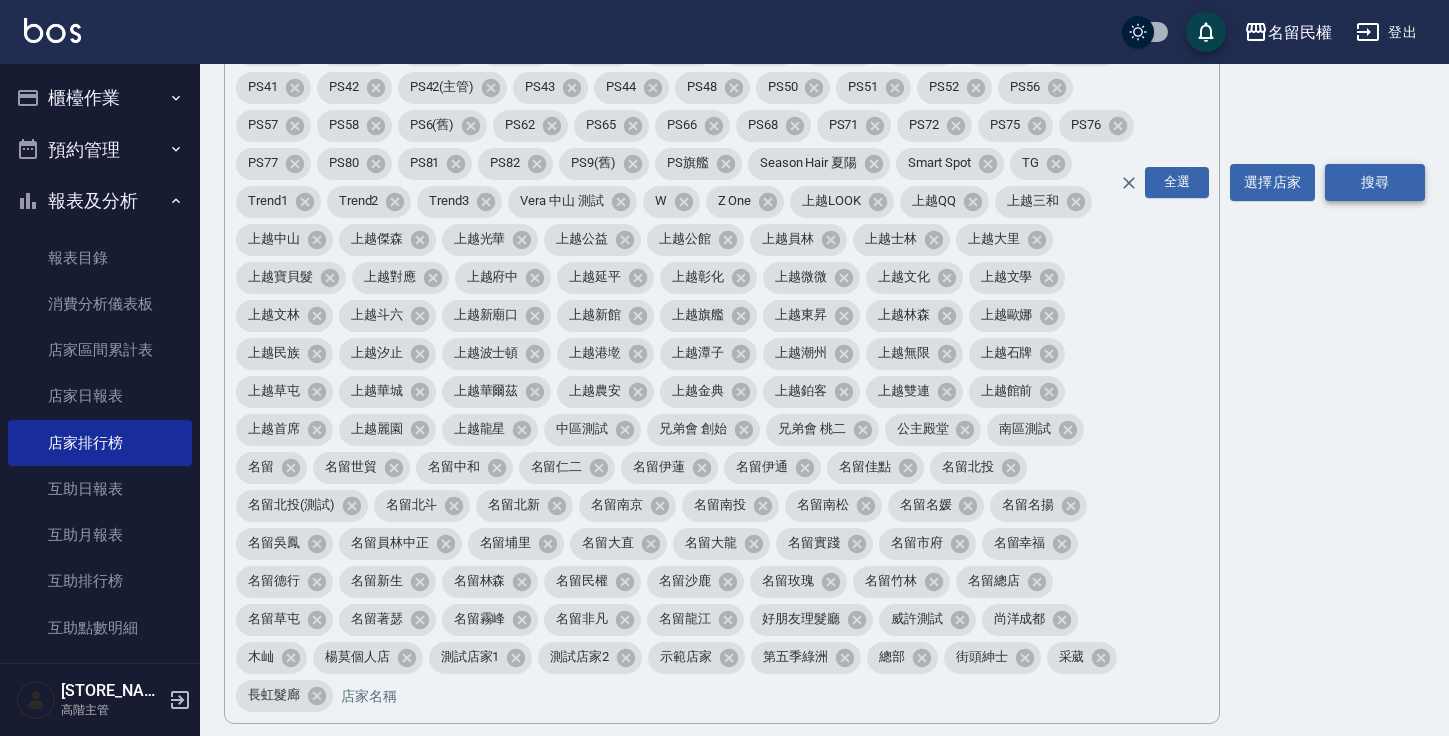 click on "搜尋" at bounding box center [1375, 182] 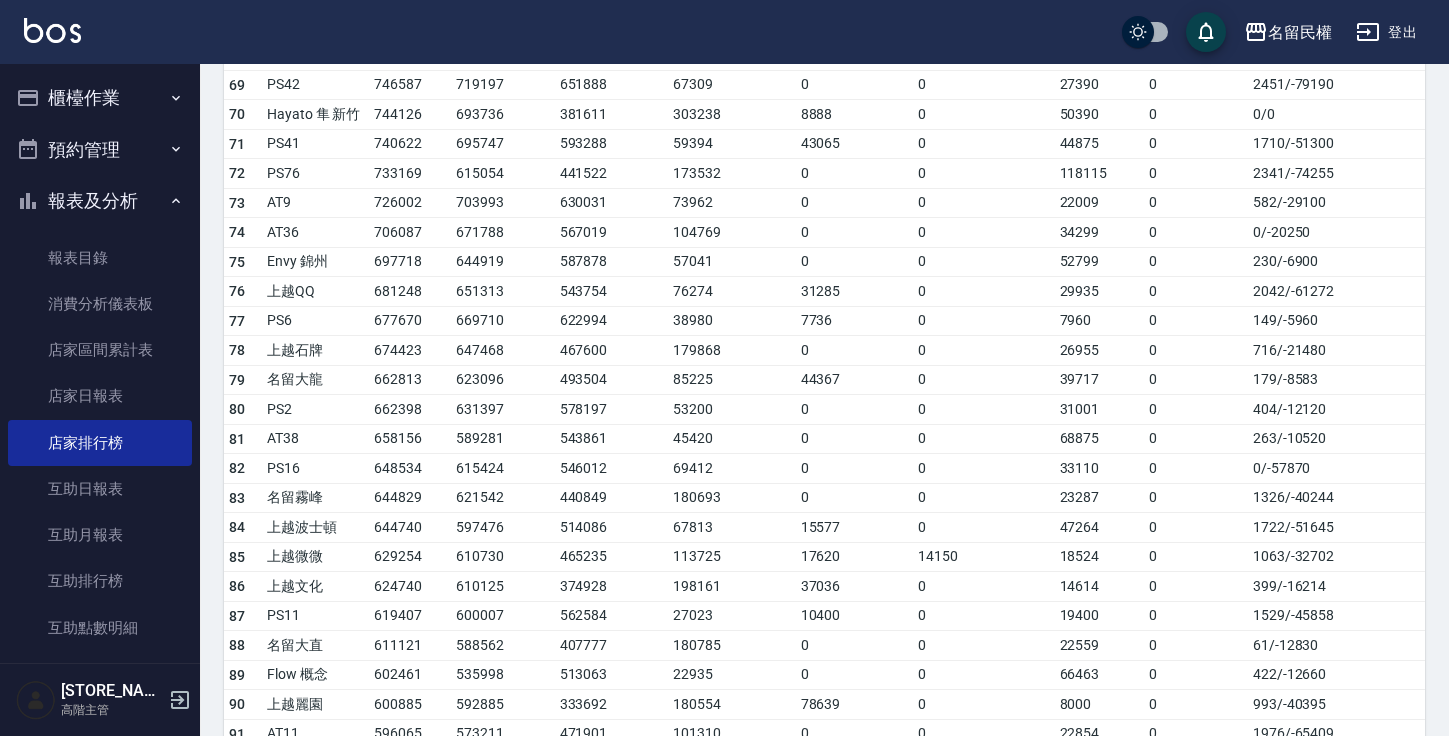 scroll, scrollTop: 3284, scrollLeft: 0, axis: vertical 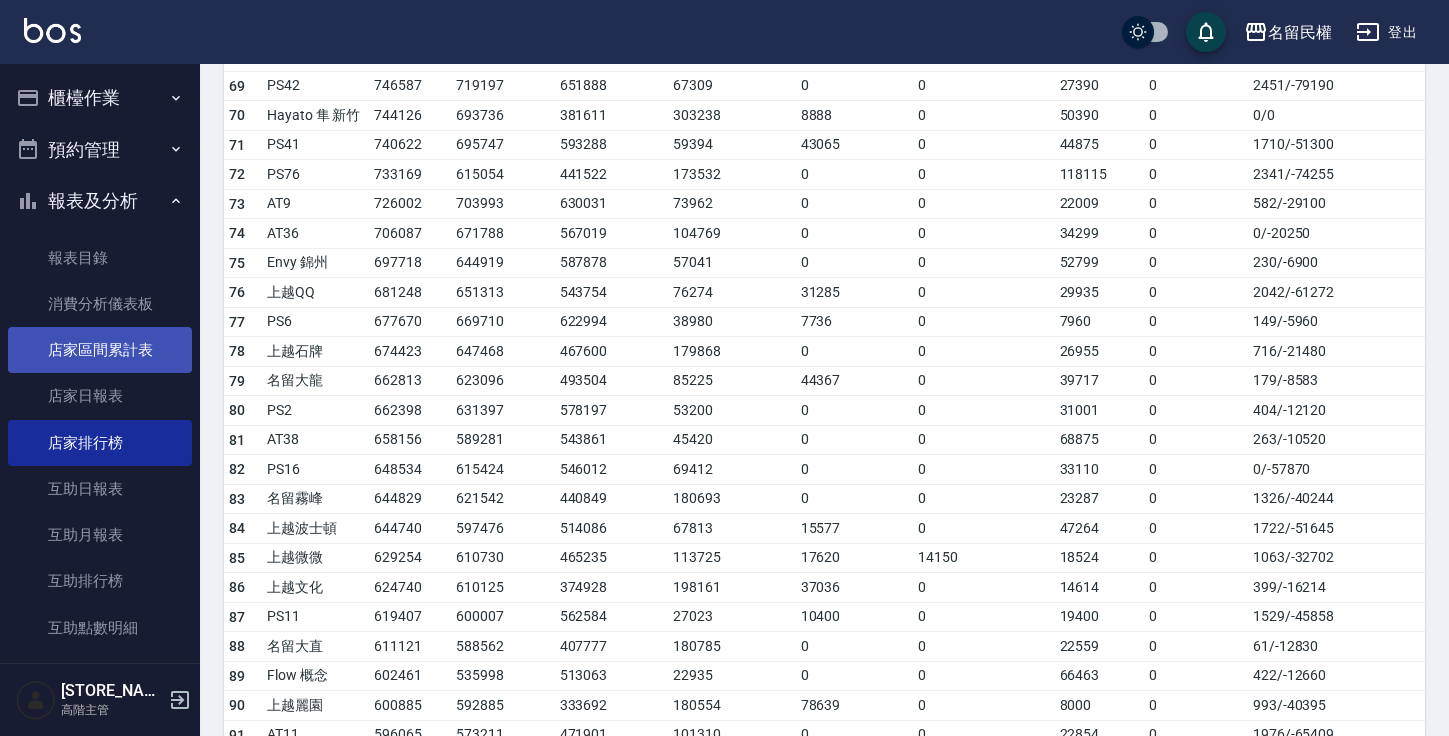 click on "店家區間累計表" at bounding box center (100, 350) 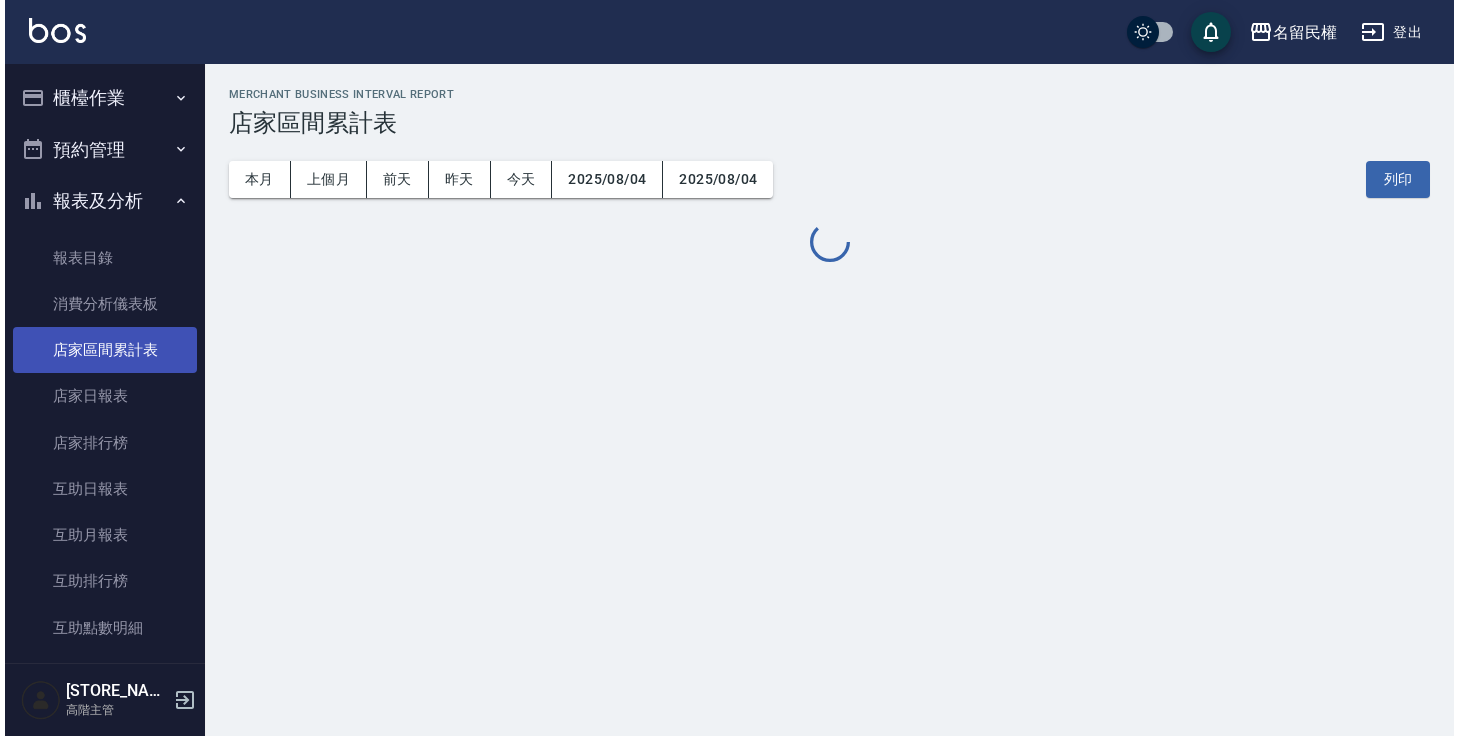 scroll, scrollTop: 0, scrollLeft: 0, axis: both 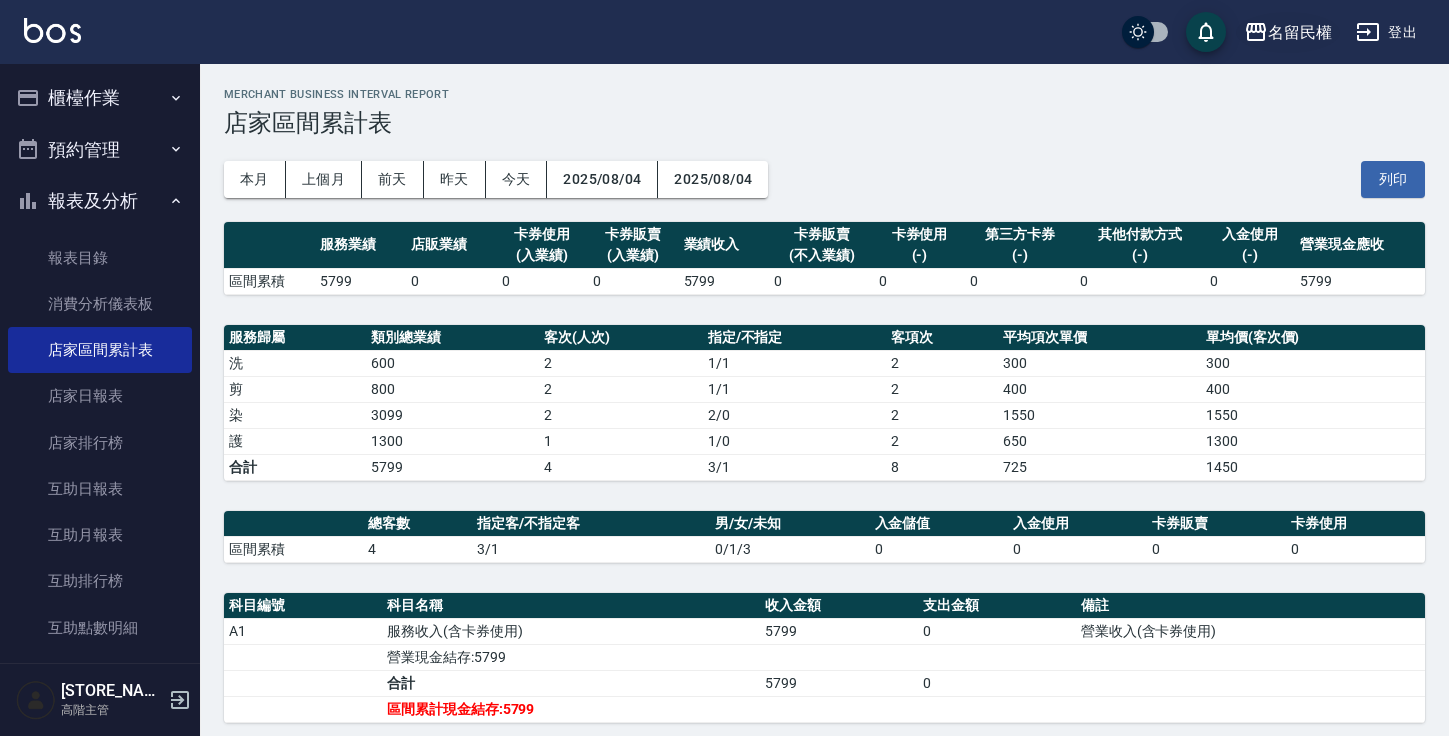 click on "名留民權" at bounding box center [1300, 32] 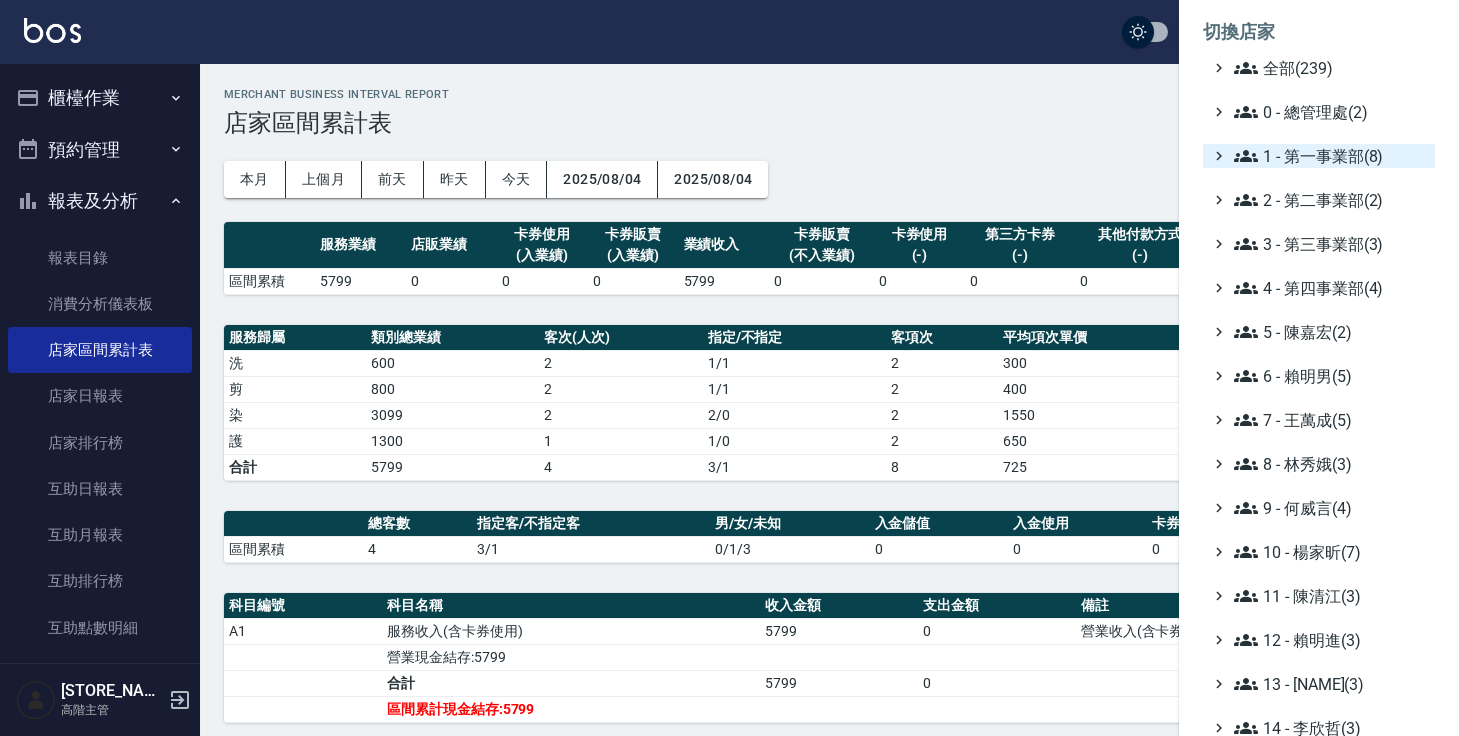 click on "1 - 第一事業部(8)" at bounding box center [1330, 156] 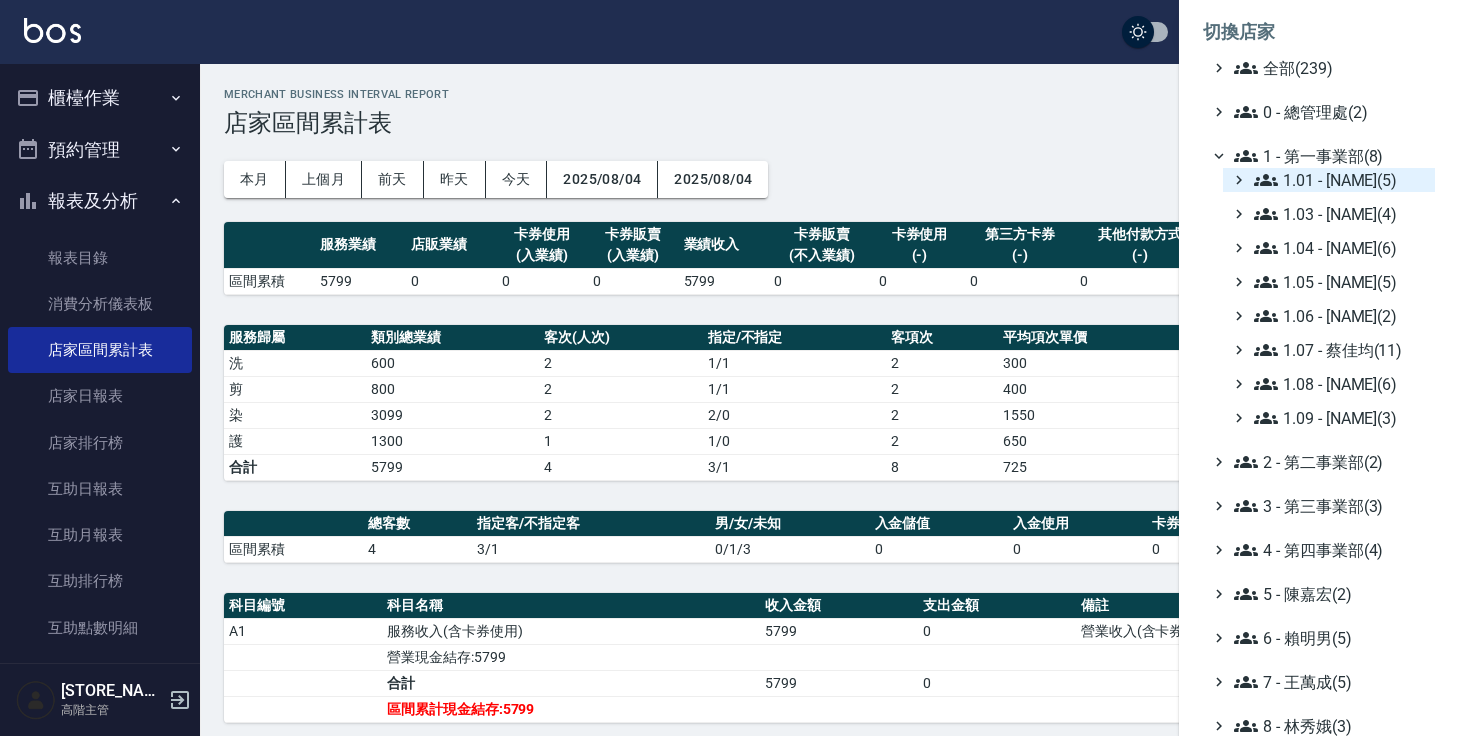 click on "1.01 - [NAME](5)" at bounding box center [1340, 180] 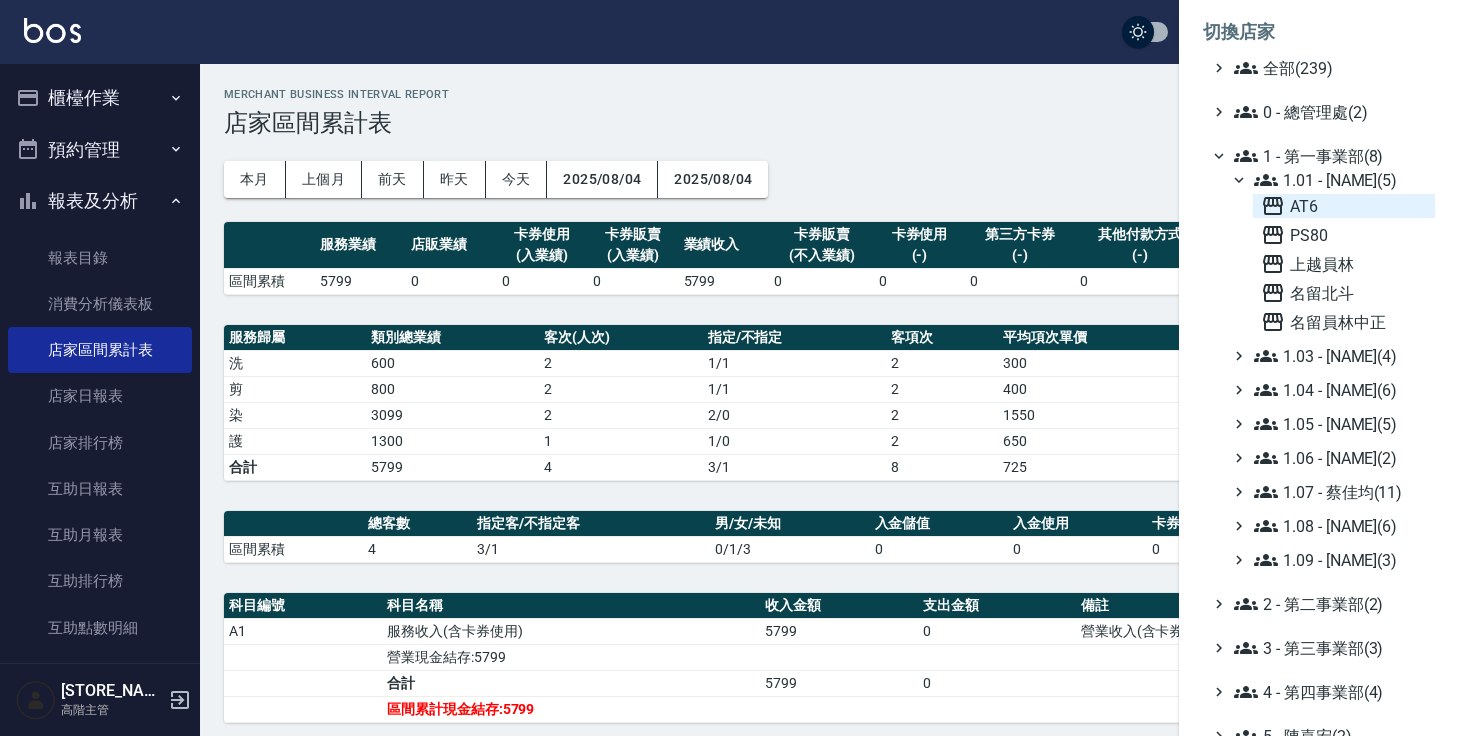 click on "AT6" at bounding box center [1344, 206] 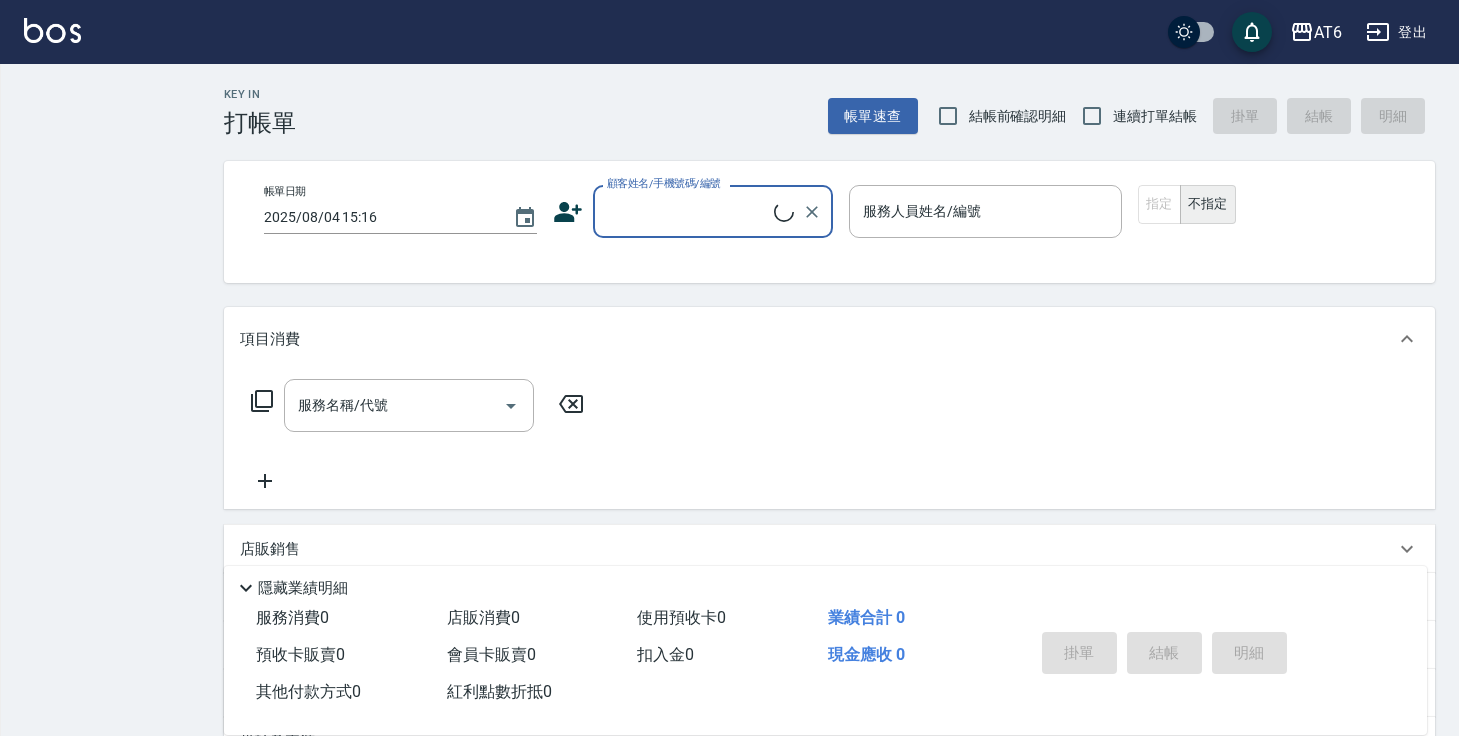 scroll, scrollTop: 0, scrollLeft: 0, axis: both 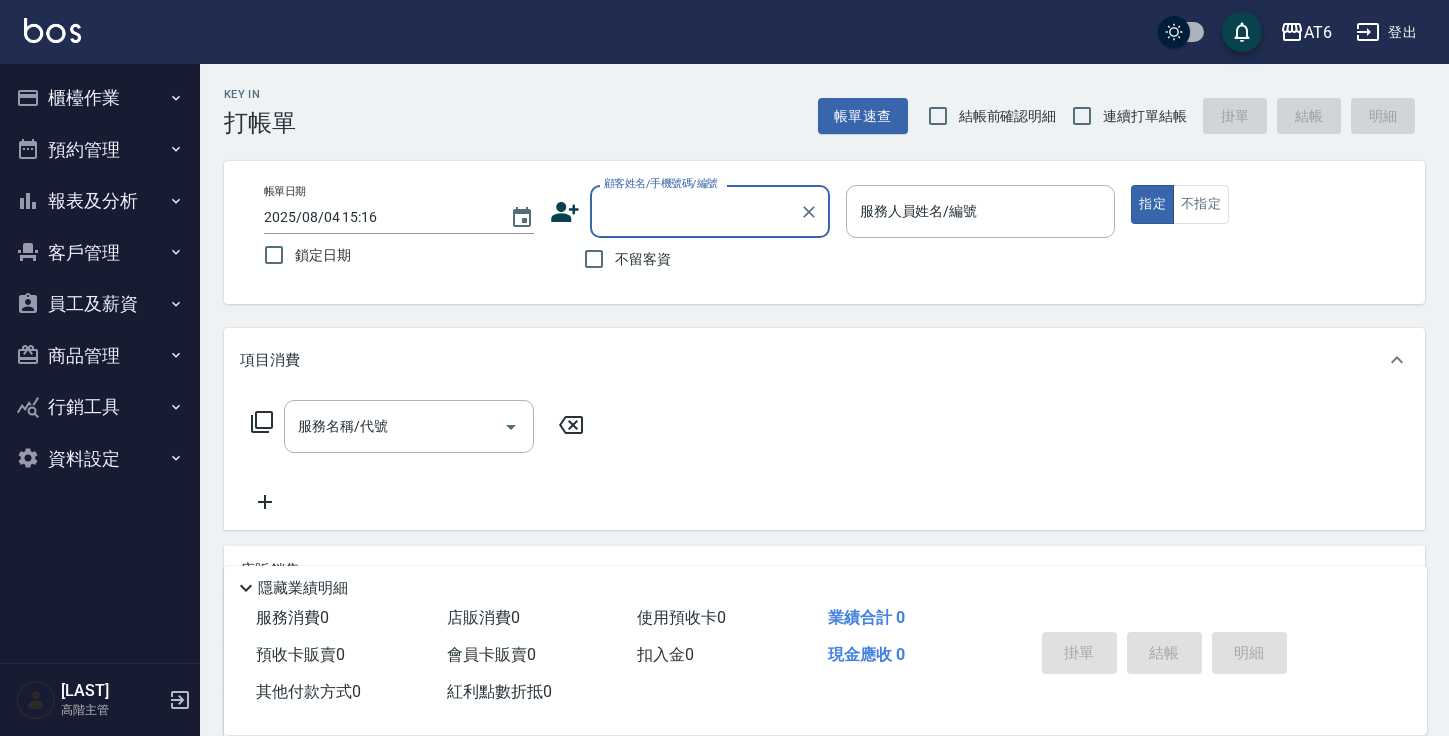 click on "報表及分析" at bounding box center (100, 201) 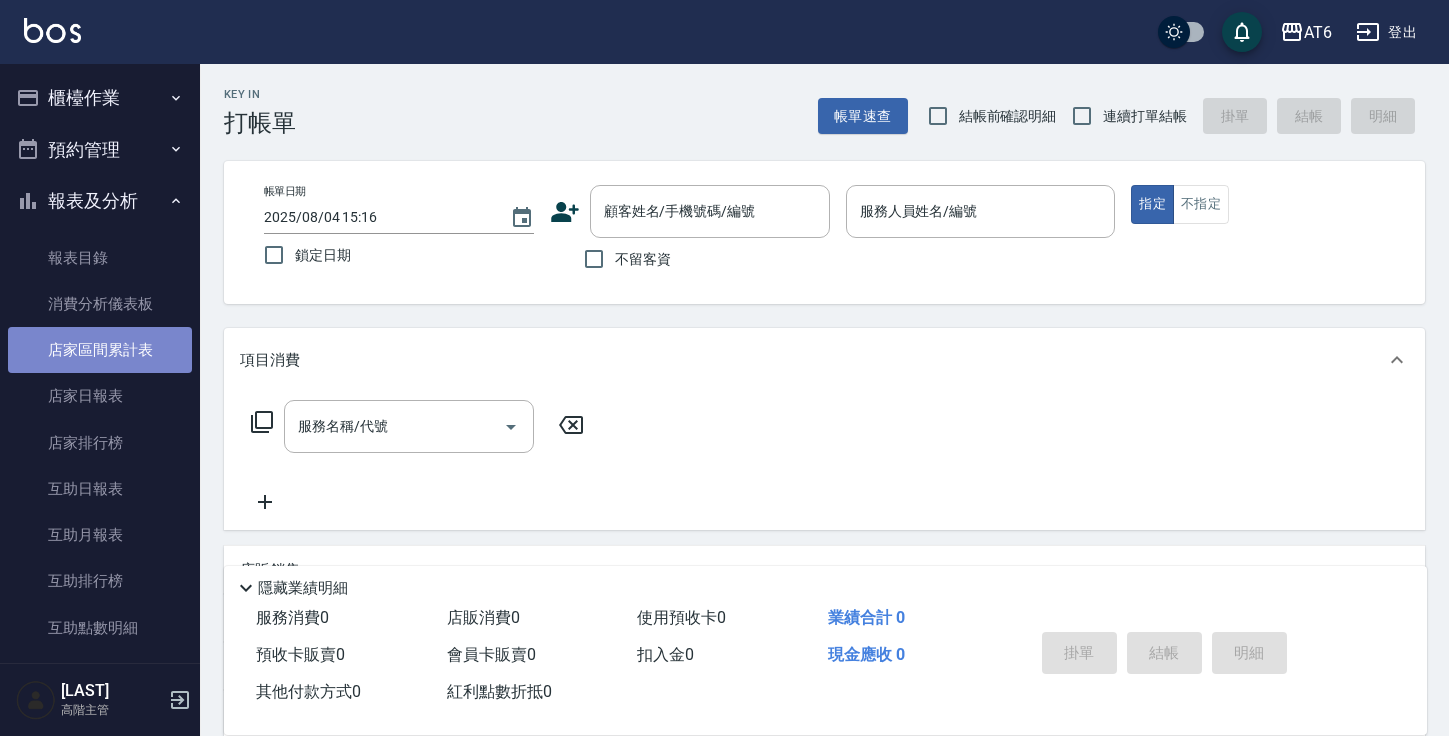 click on "店家區間累計表" at bounding box center (100, 350) 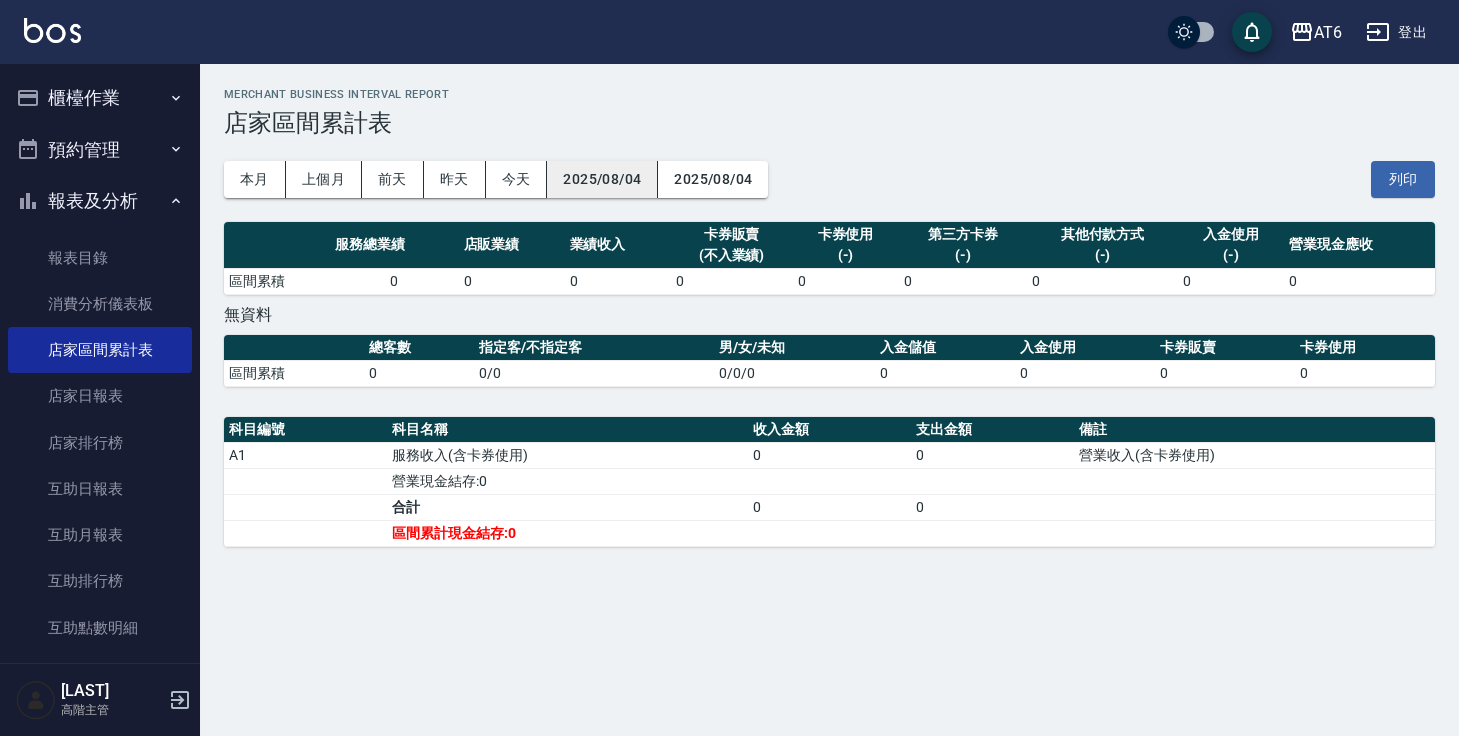 click on "2025/08/04" at bounding box center (602, 179) 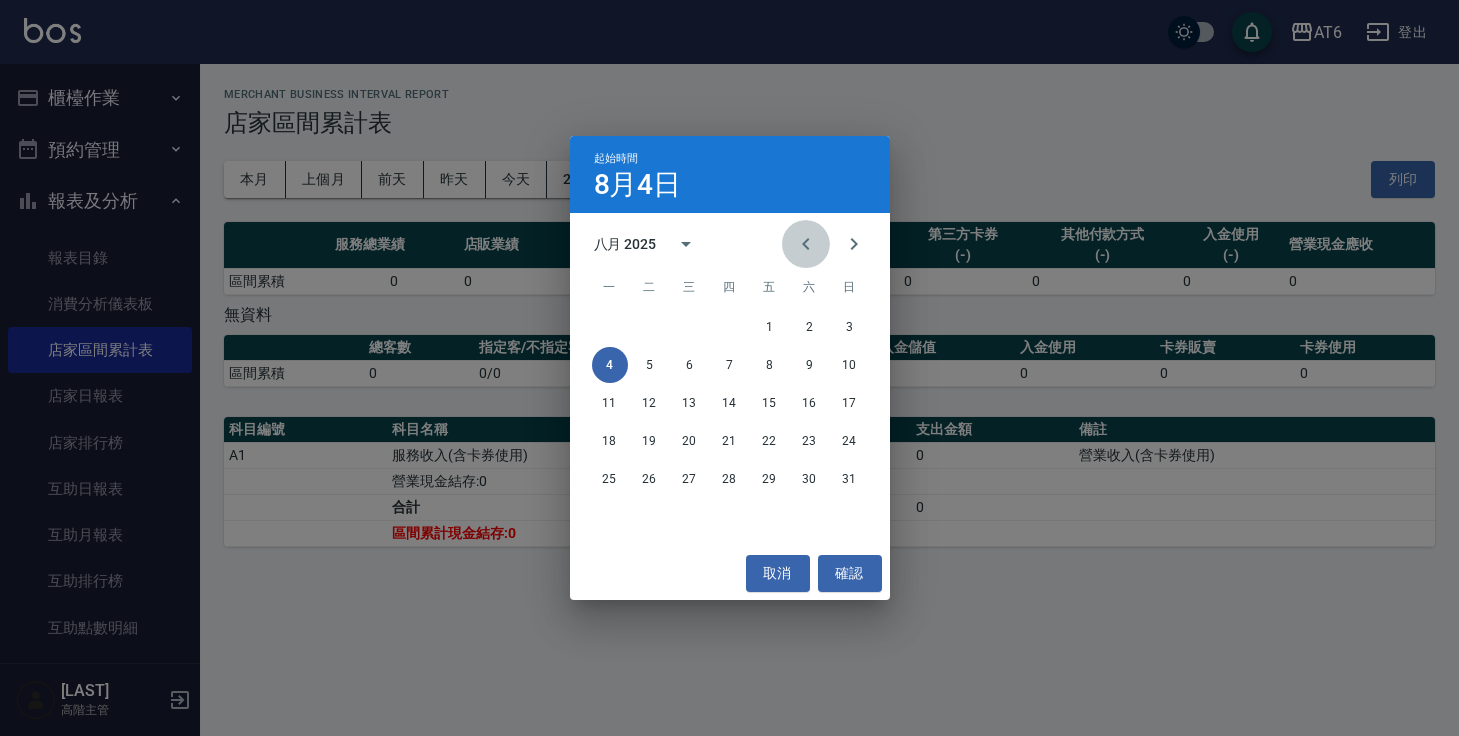click 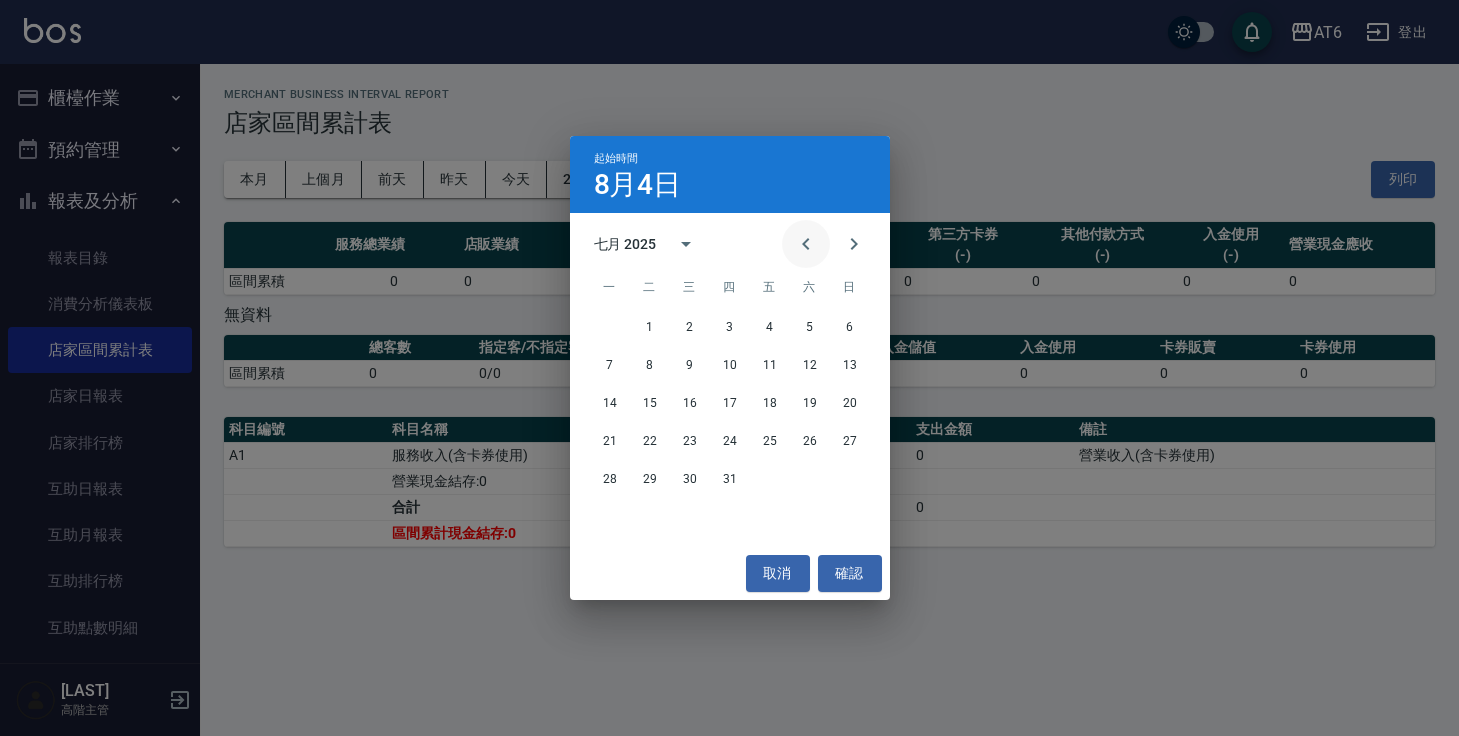 click 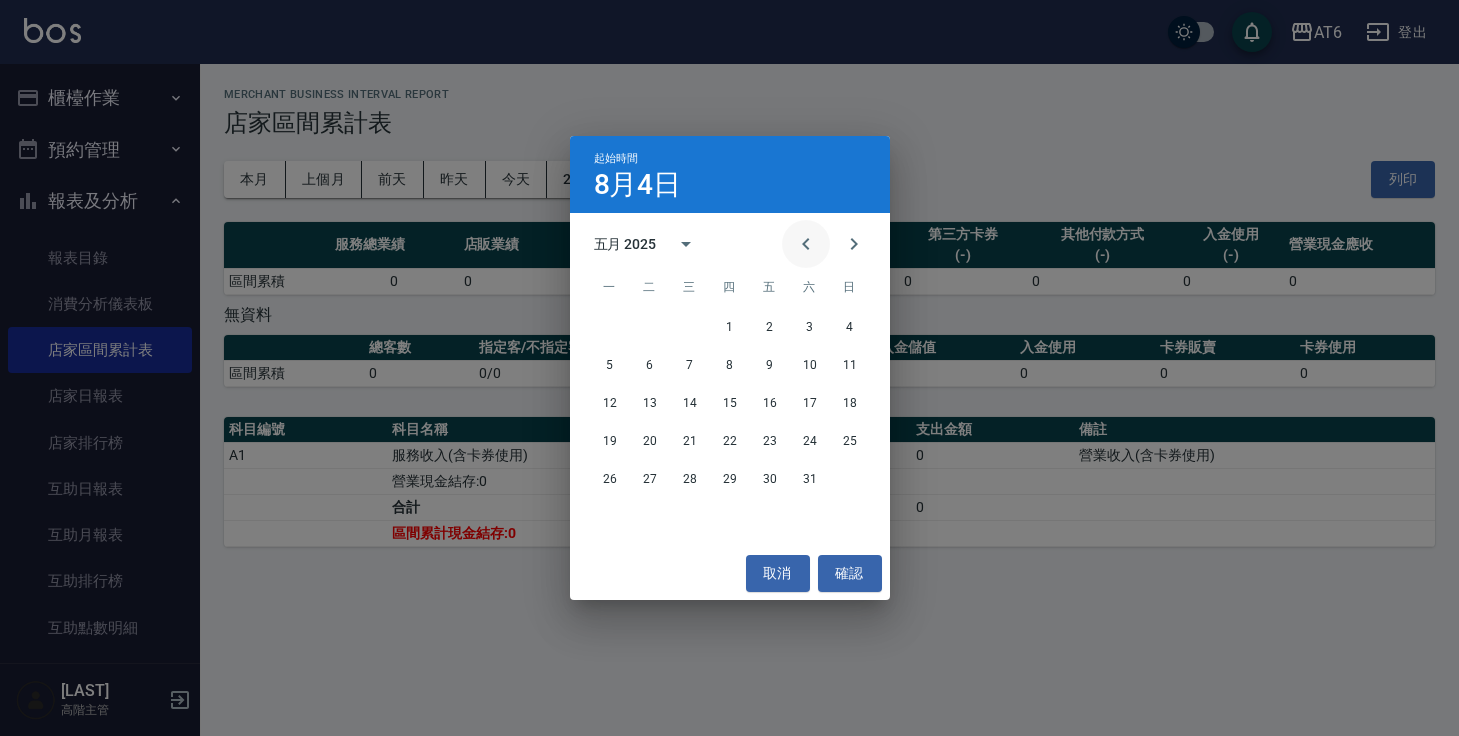 click 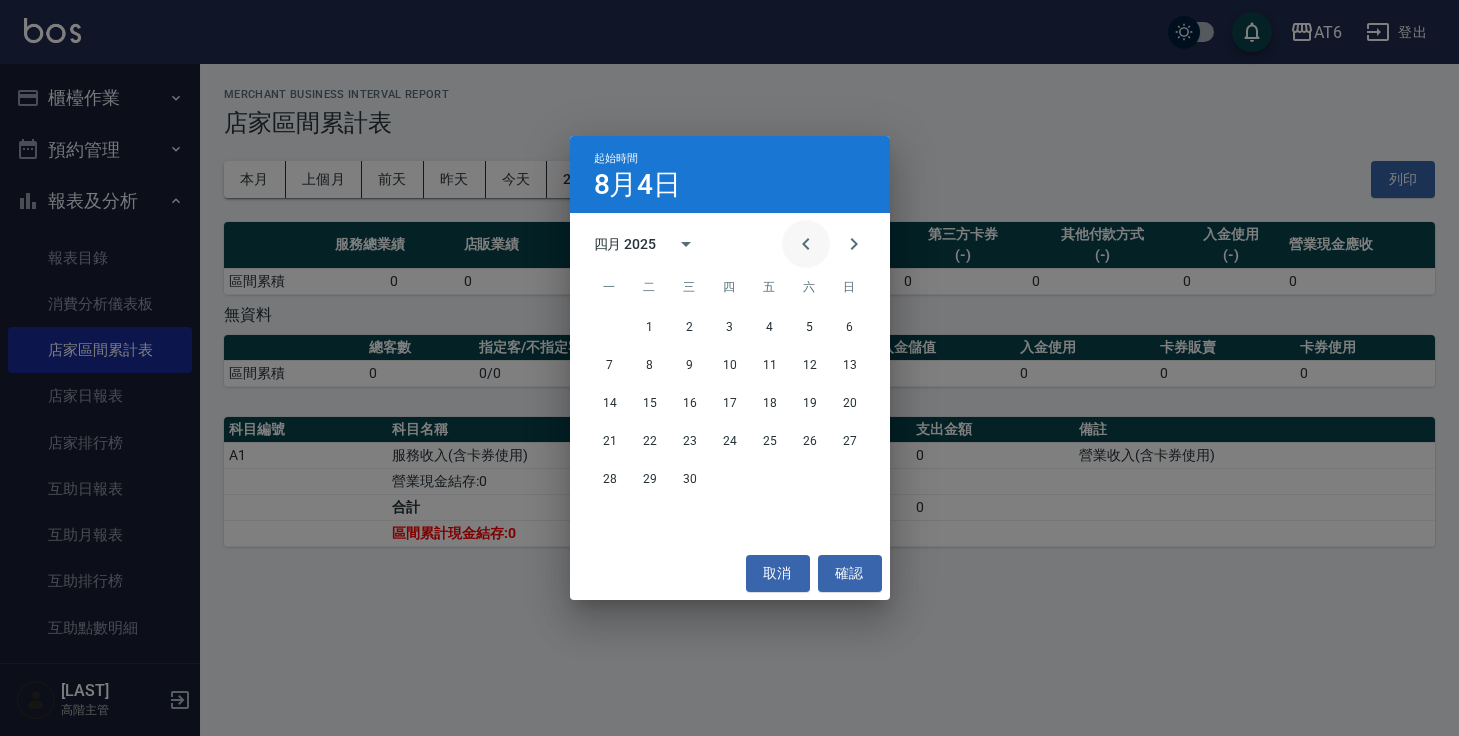 click 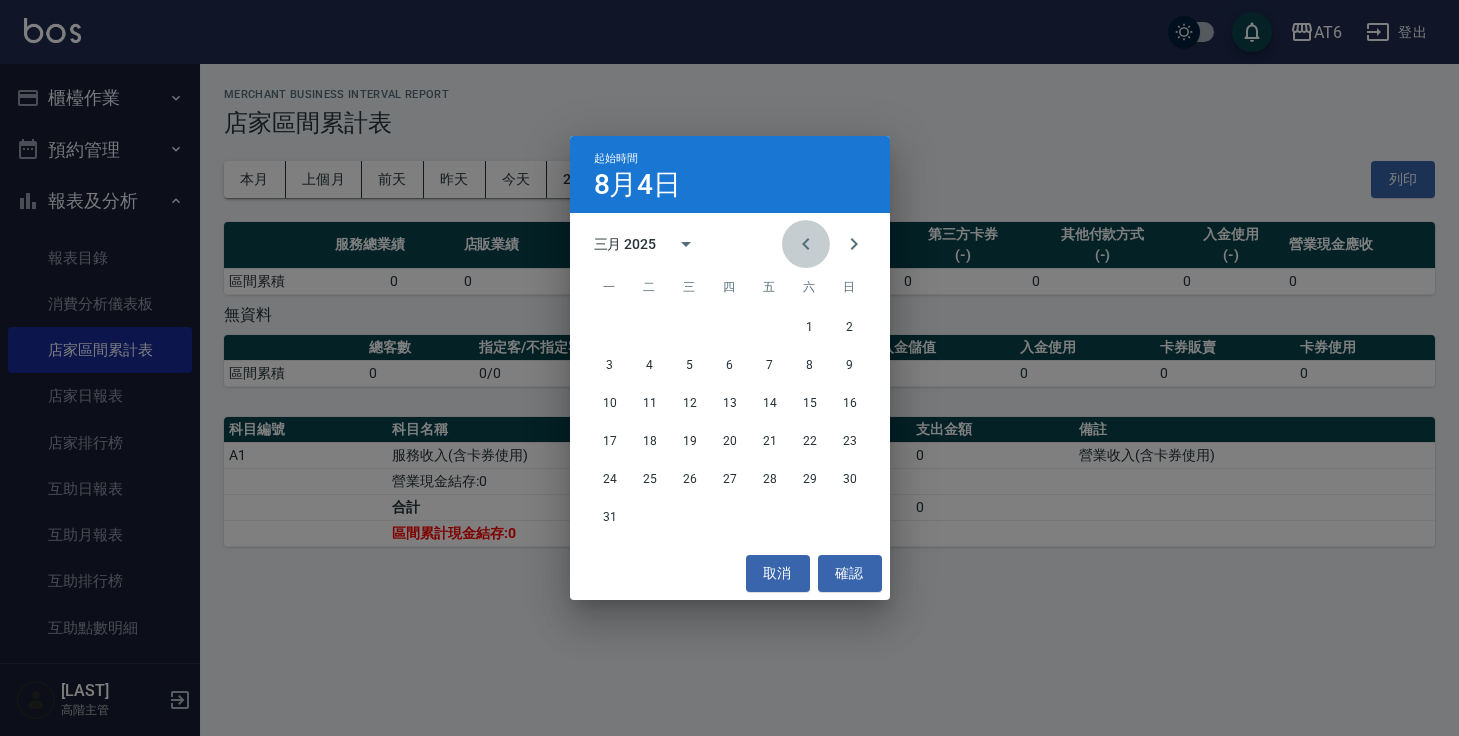 click 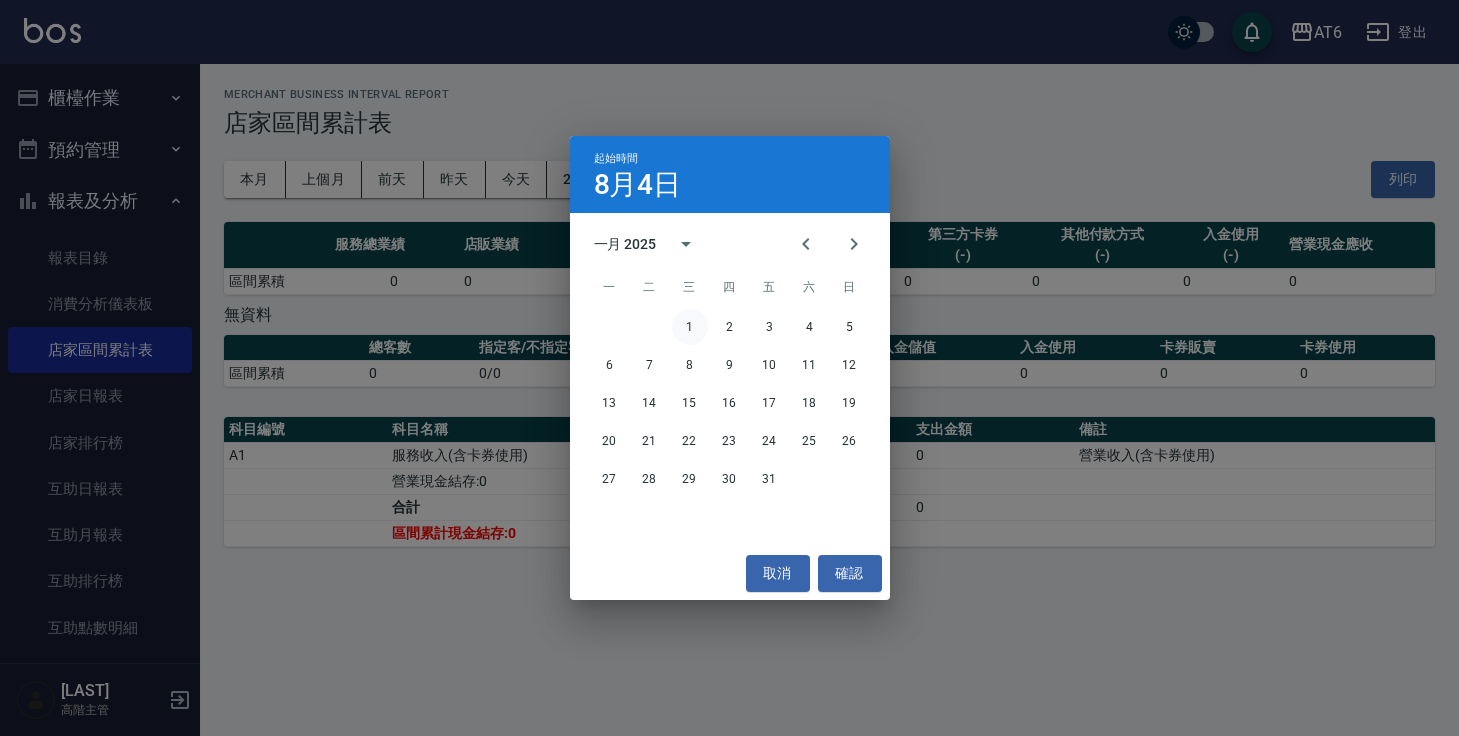click on "1" at bounding box center (690, 327) 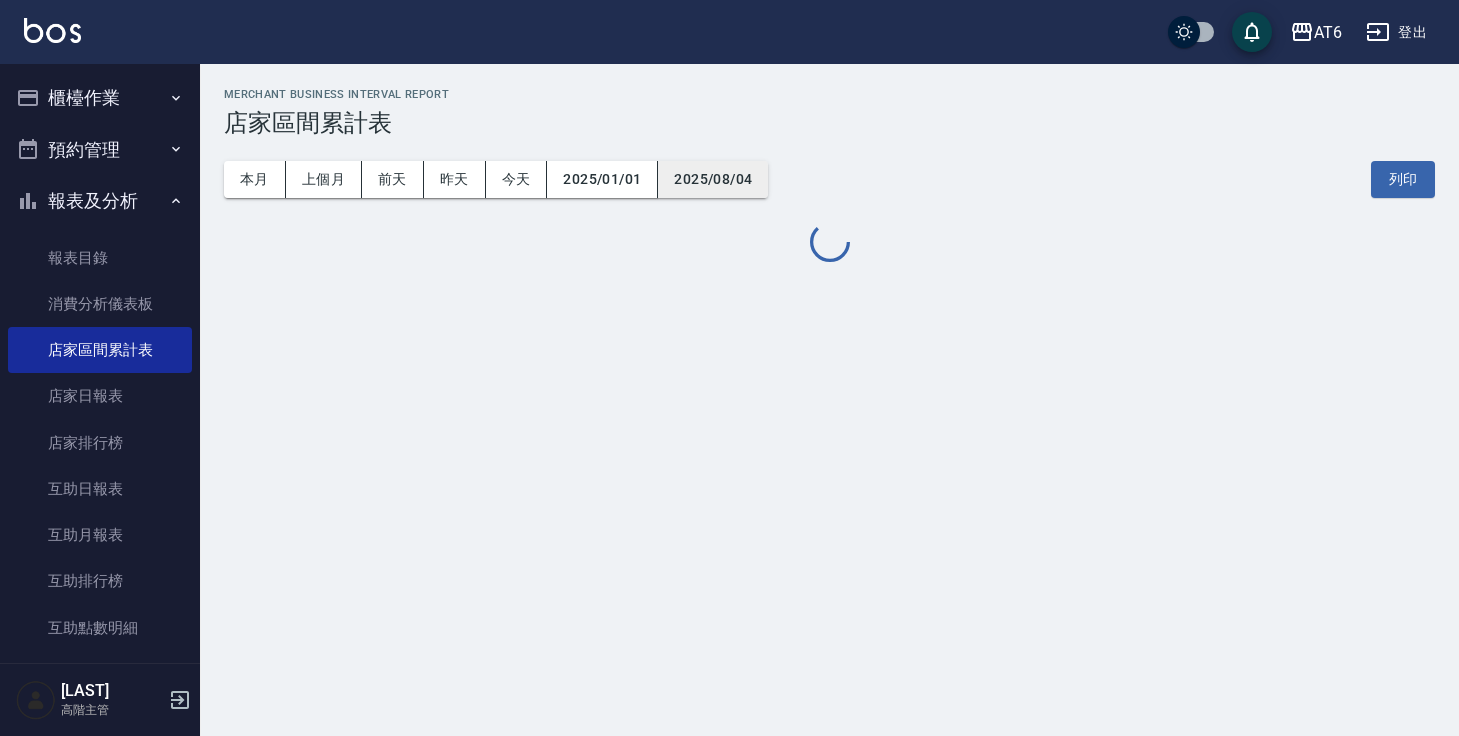 click on "2025/08/04" at bounding box center (713, 179) 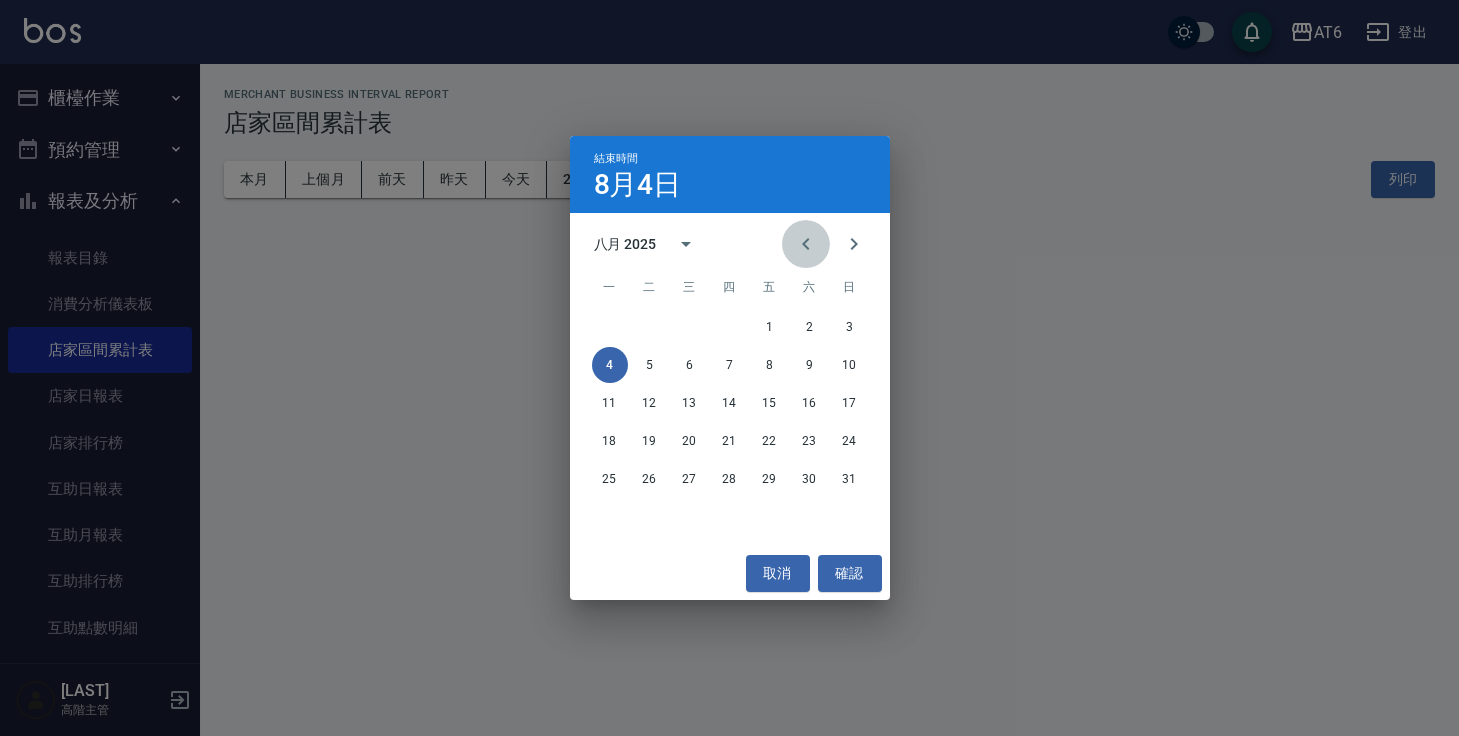 click 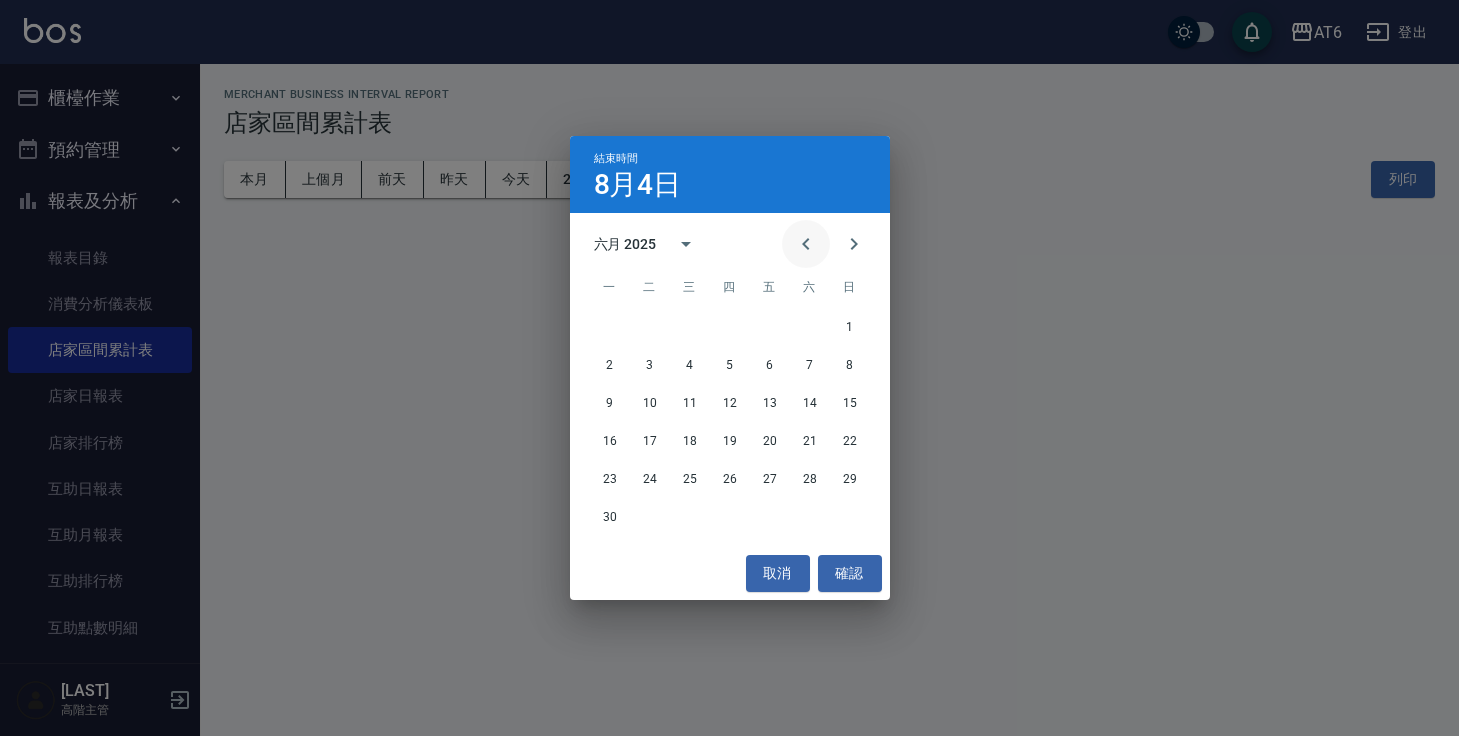 click 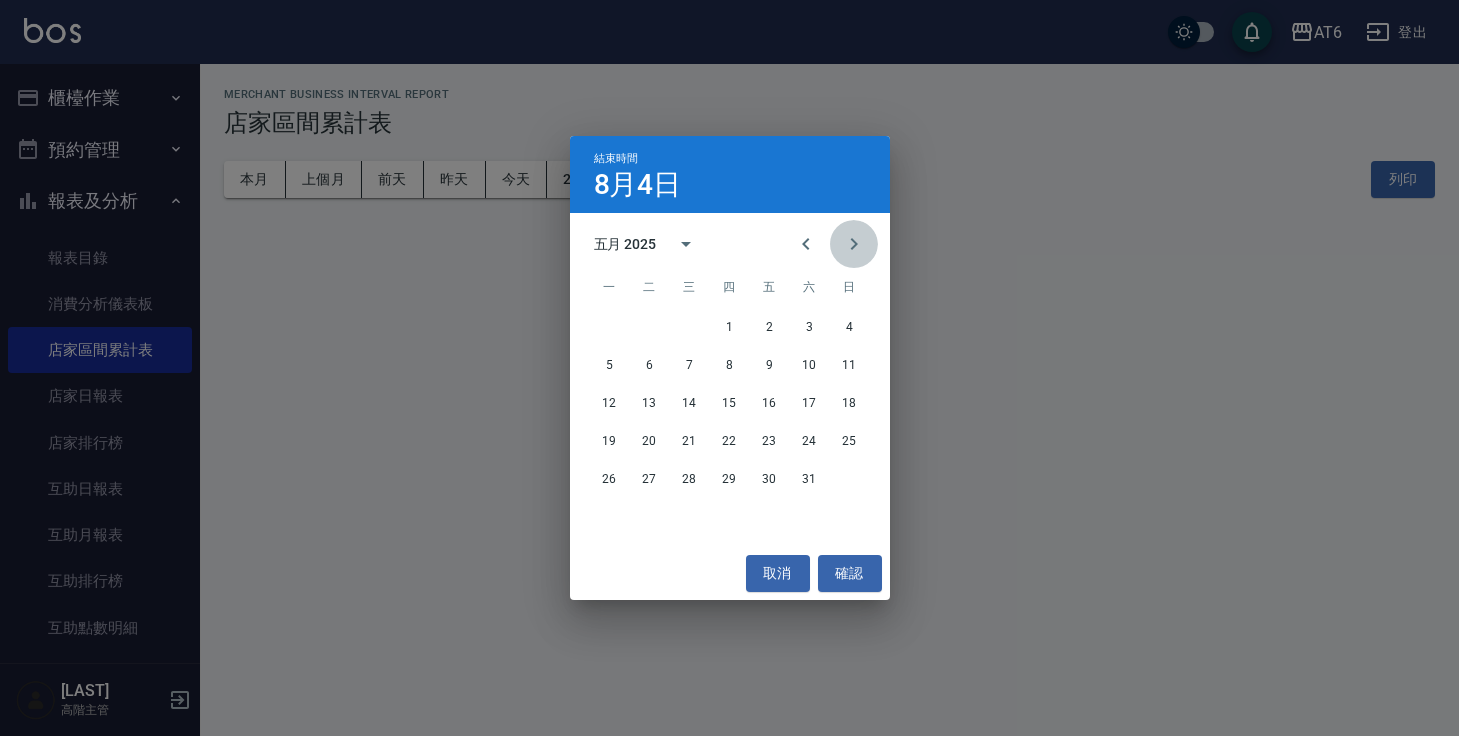 click 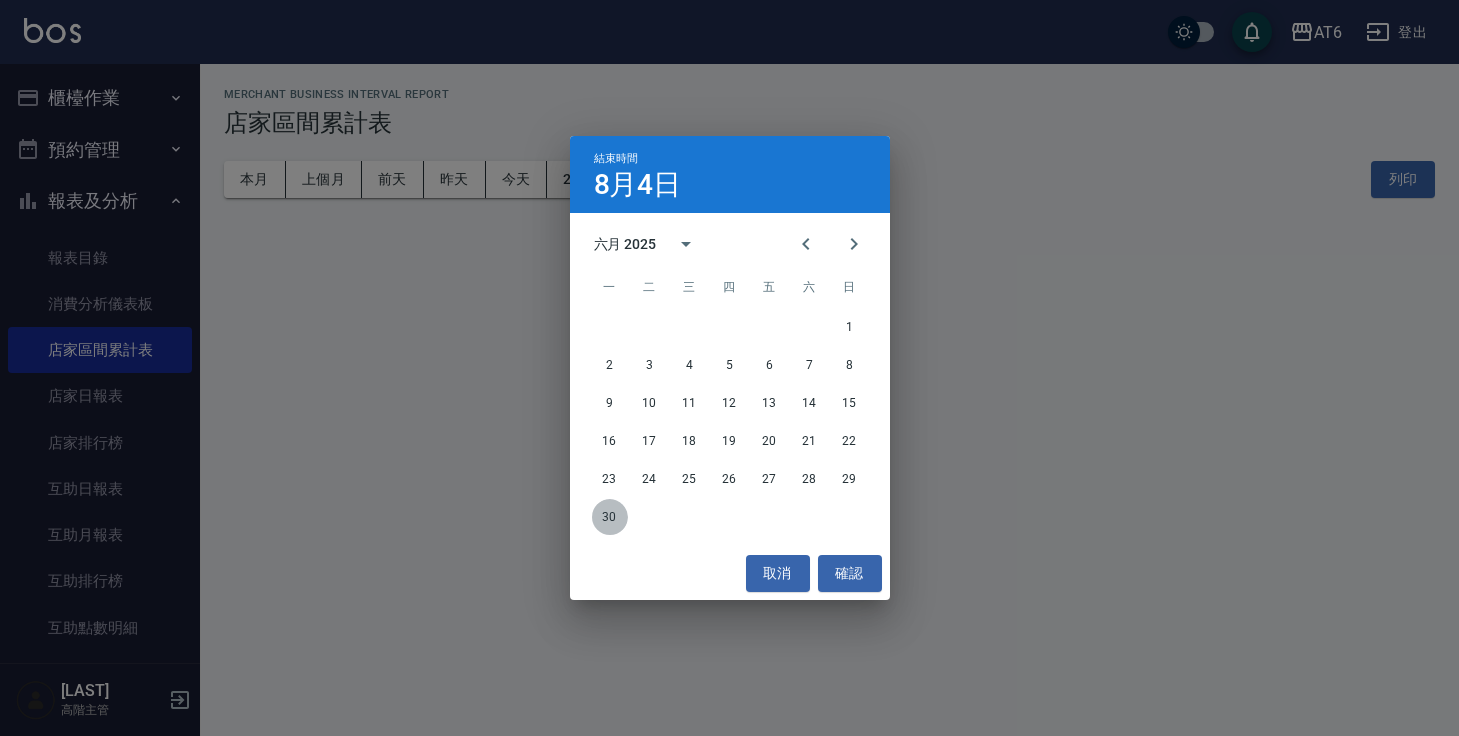 click on "30" at bounding box center (610, 517) 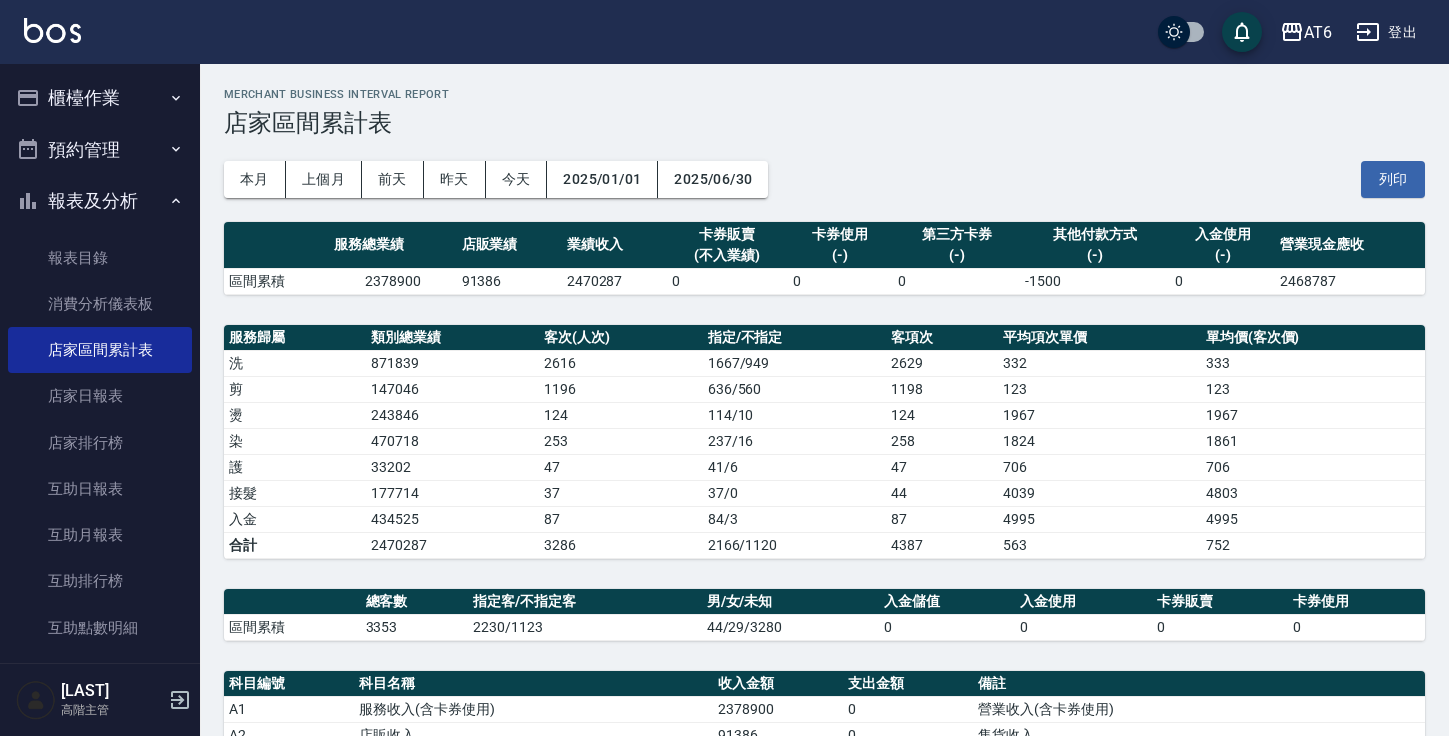 click on "2378900" at bounding box center [392, 281] 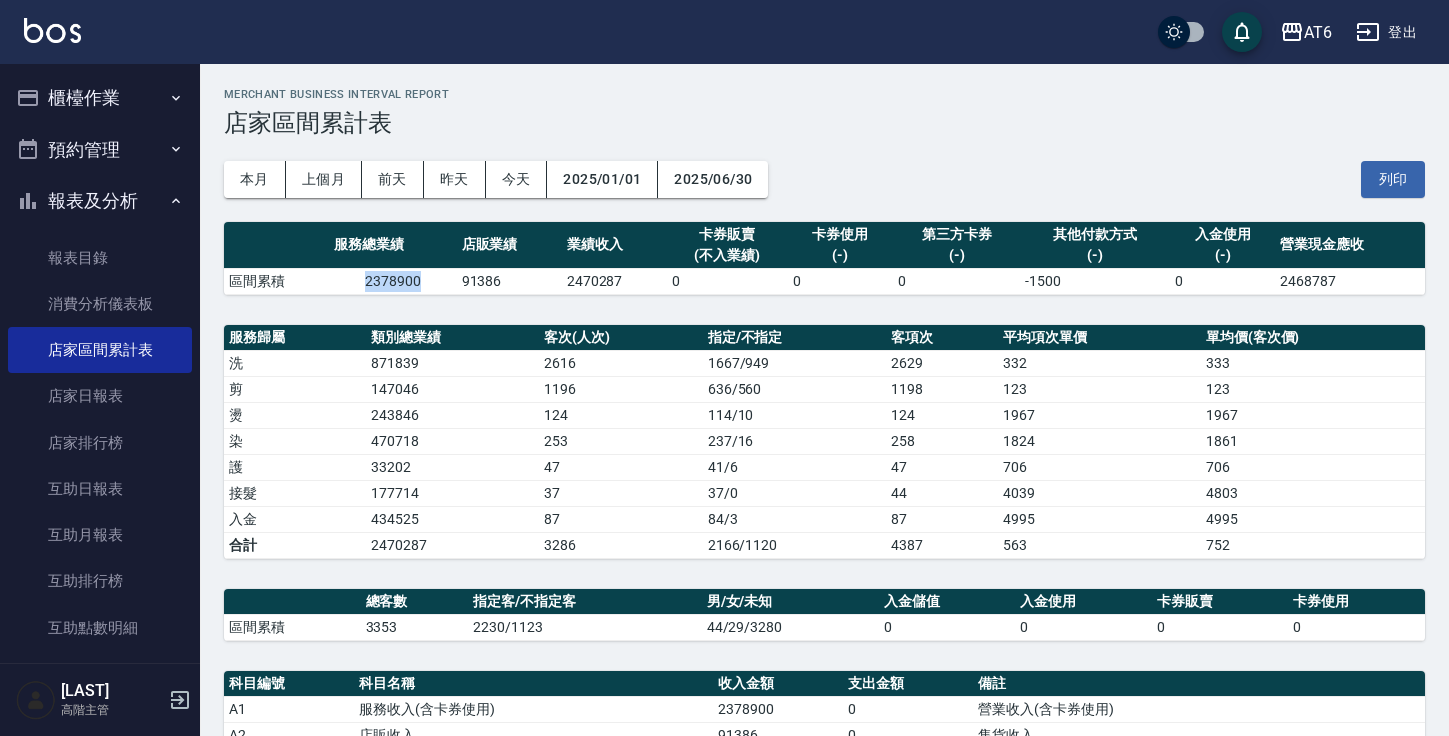 drag, startPoint x: 363, startPoint y: 281, endPoint x: 419, endPoint y: 280, distance: 56.008926 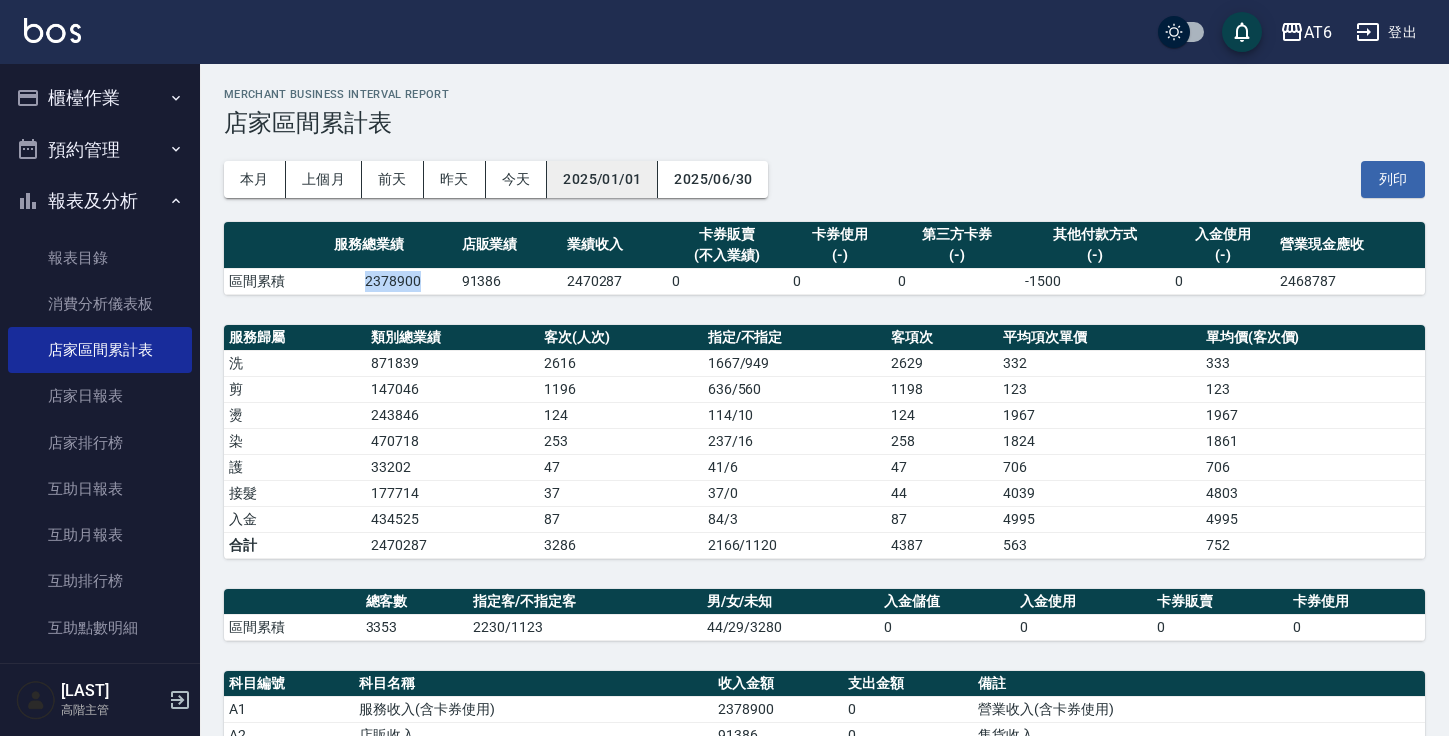 click on "2025/01/01" at bounding box center [602, 179] 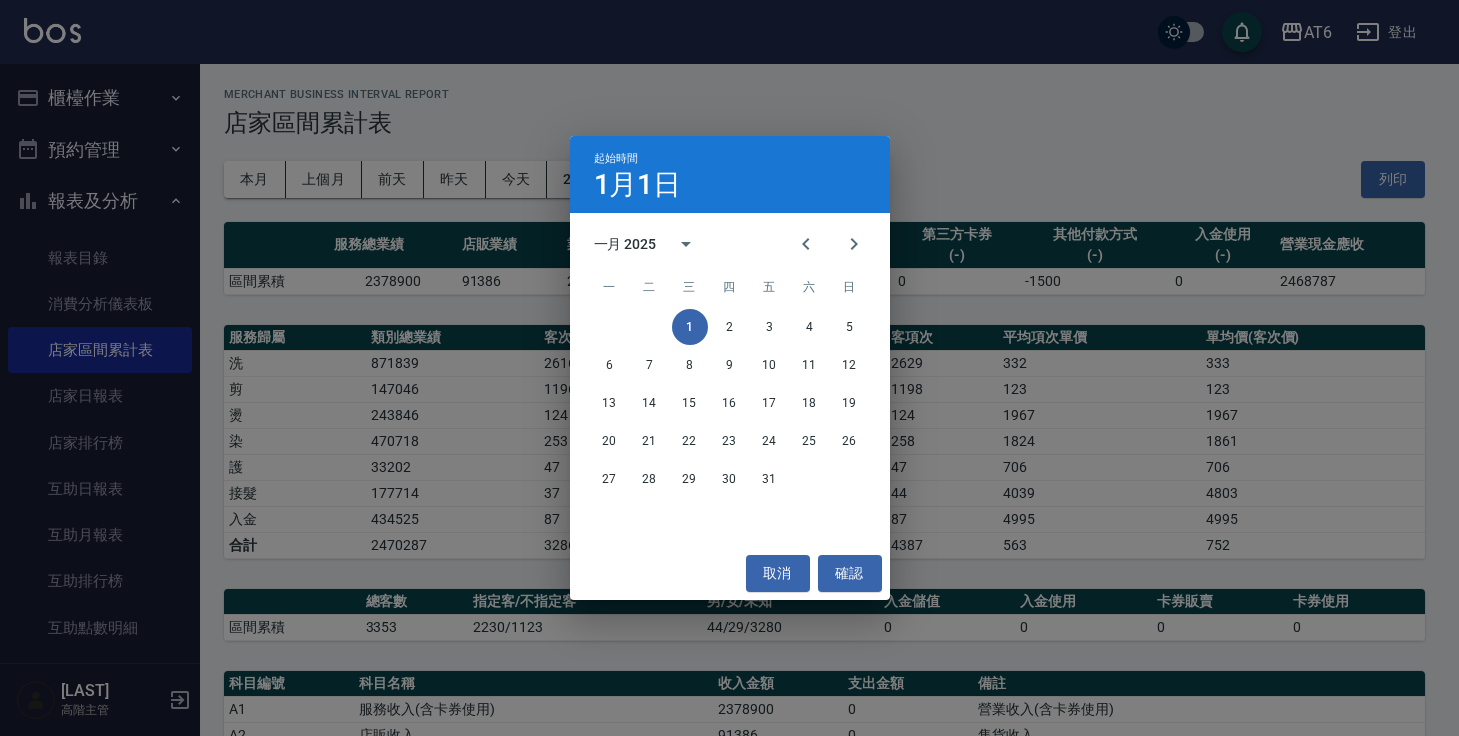 click on "1月1日" at bounding box center [638, 185] 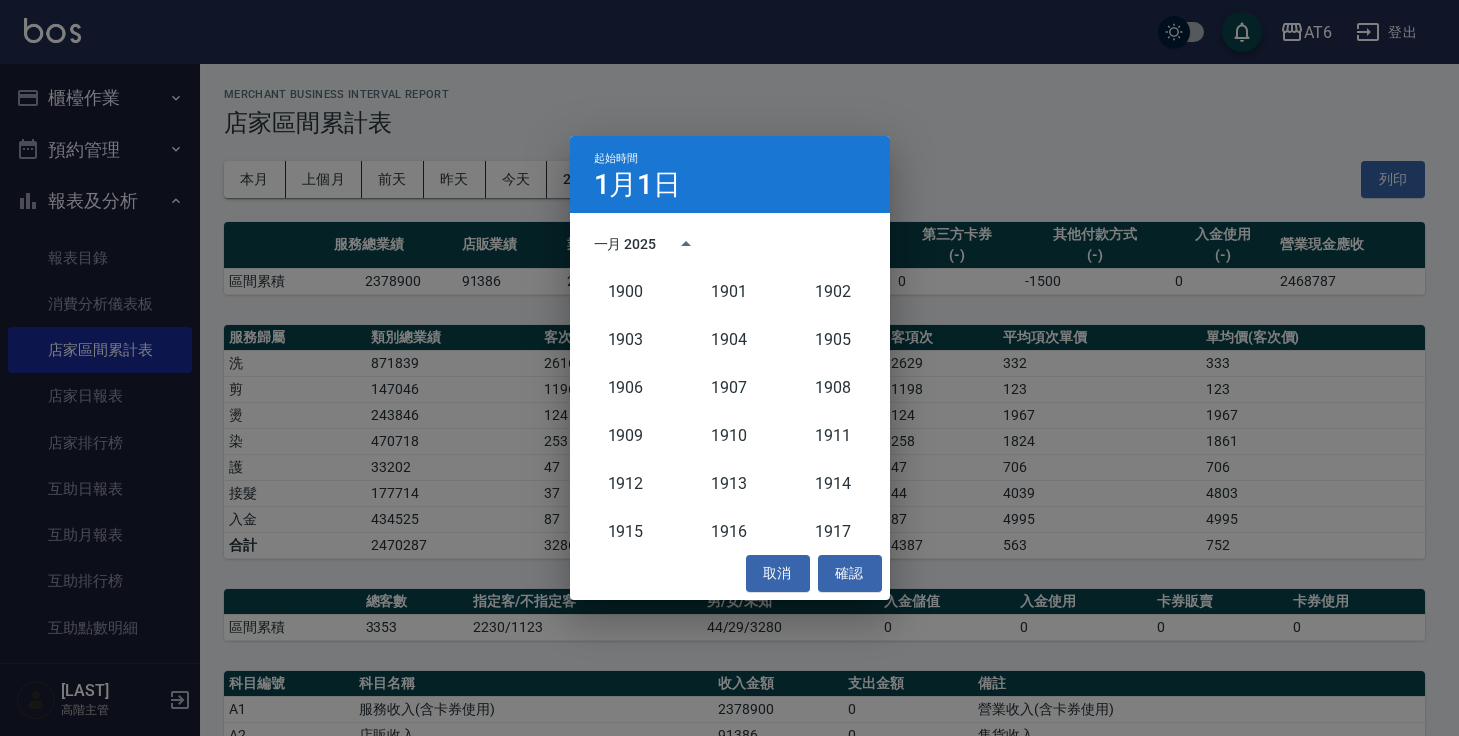 scroll, scrollTop: 1852, scrollLeft: 0, axis: vertical 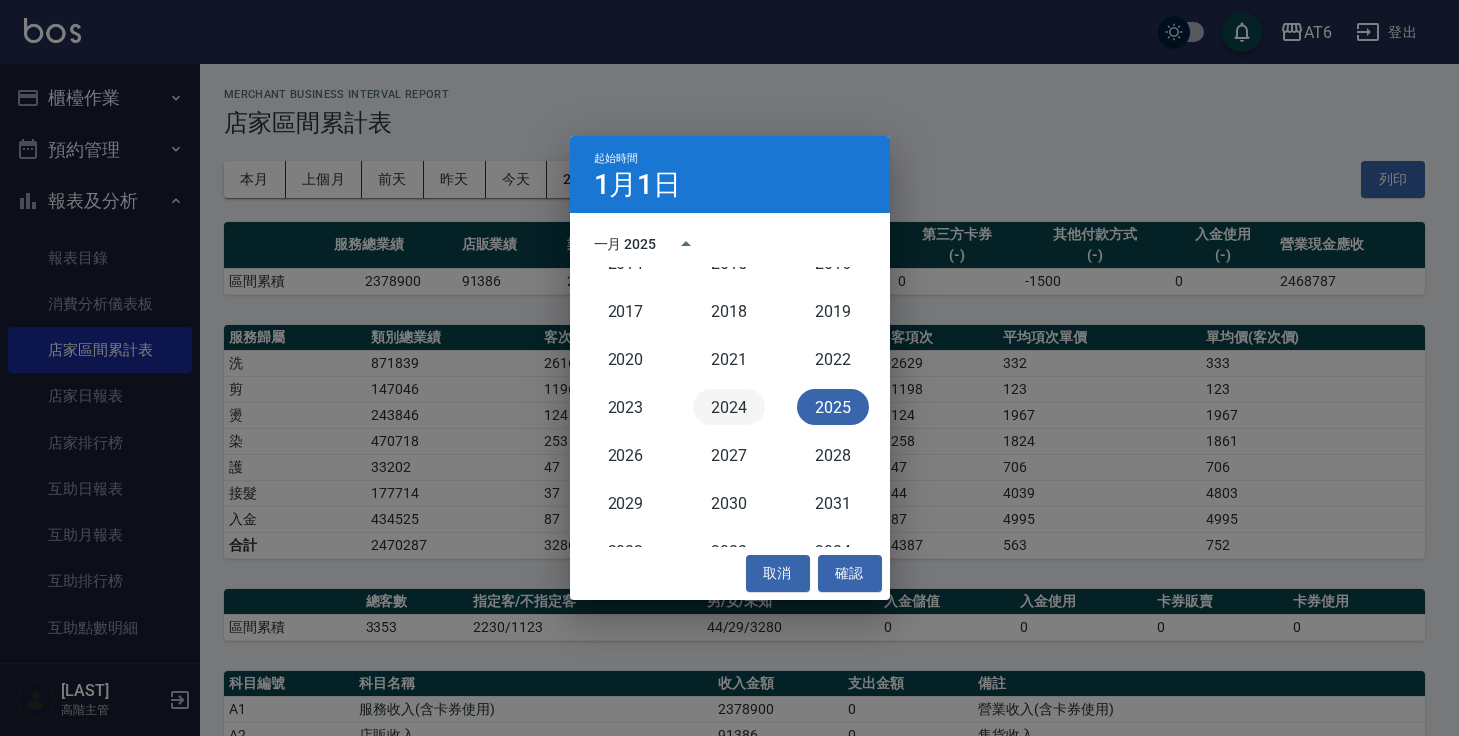 click on "2024" at bounding box center [729, 407] 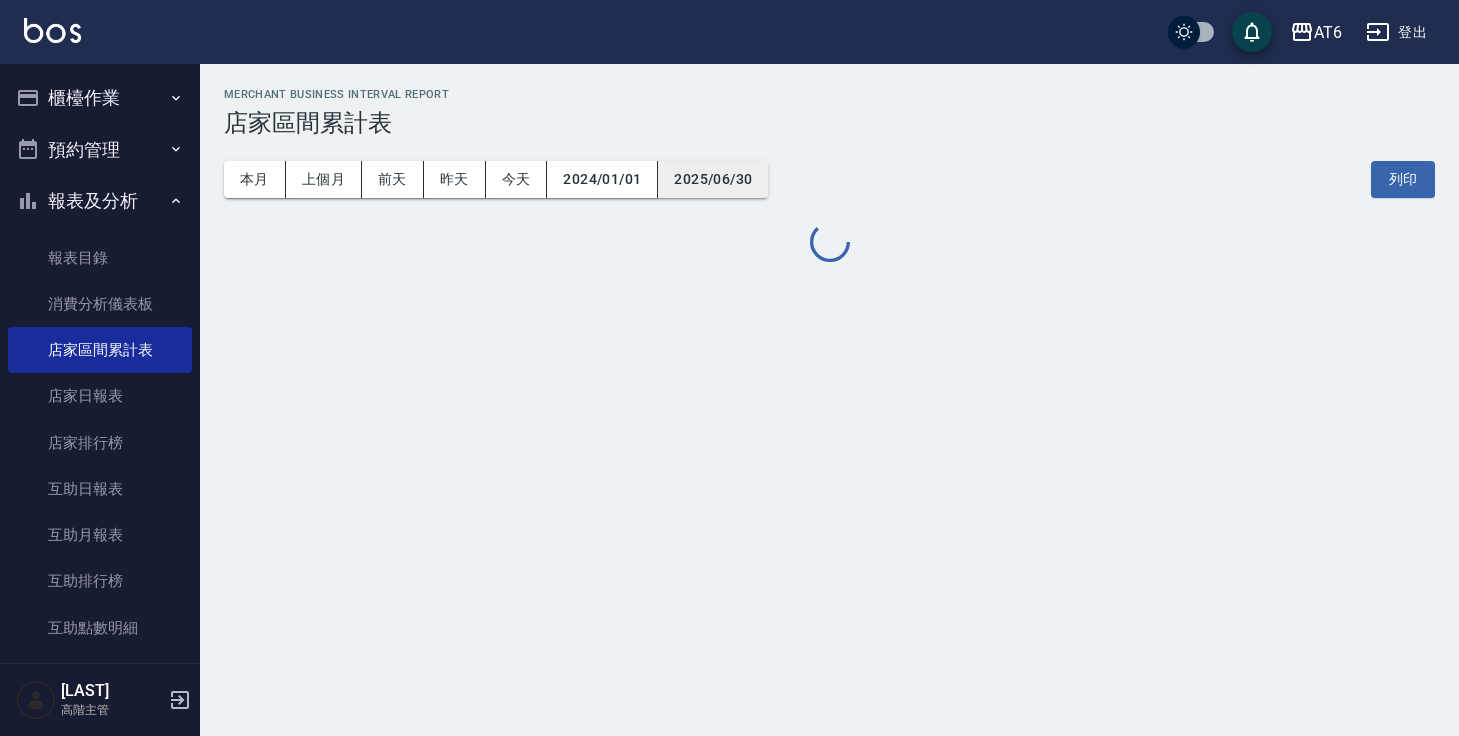 click on "2025/06/30" at bounding box center [713, 179] 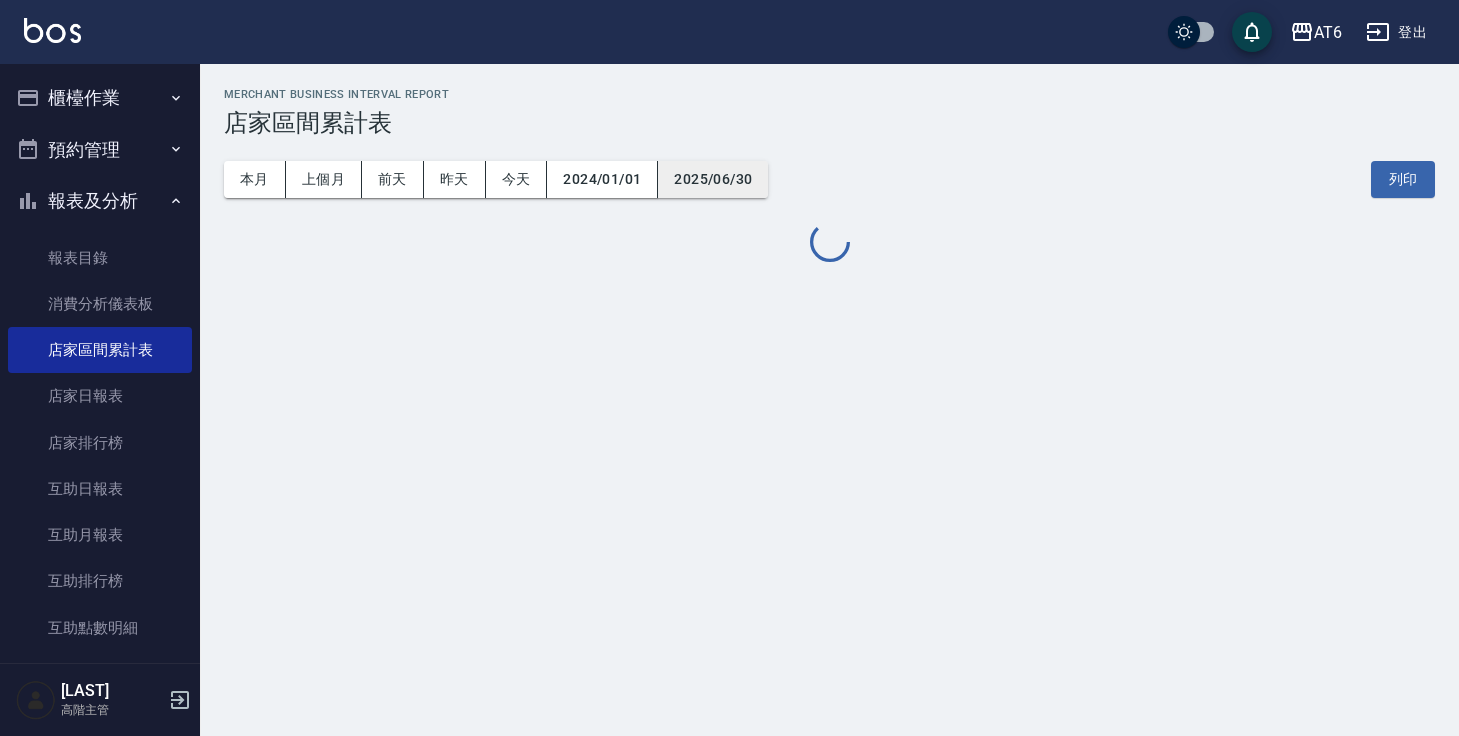 click on "2025/06/30" at bounding box center (713, 179) 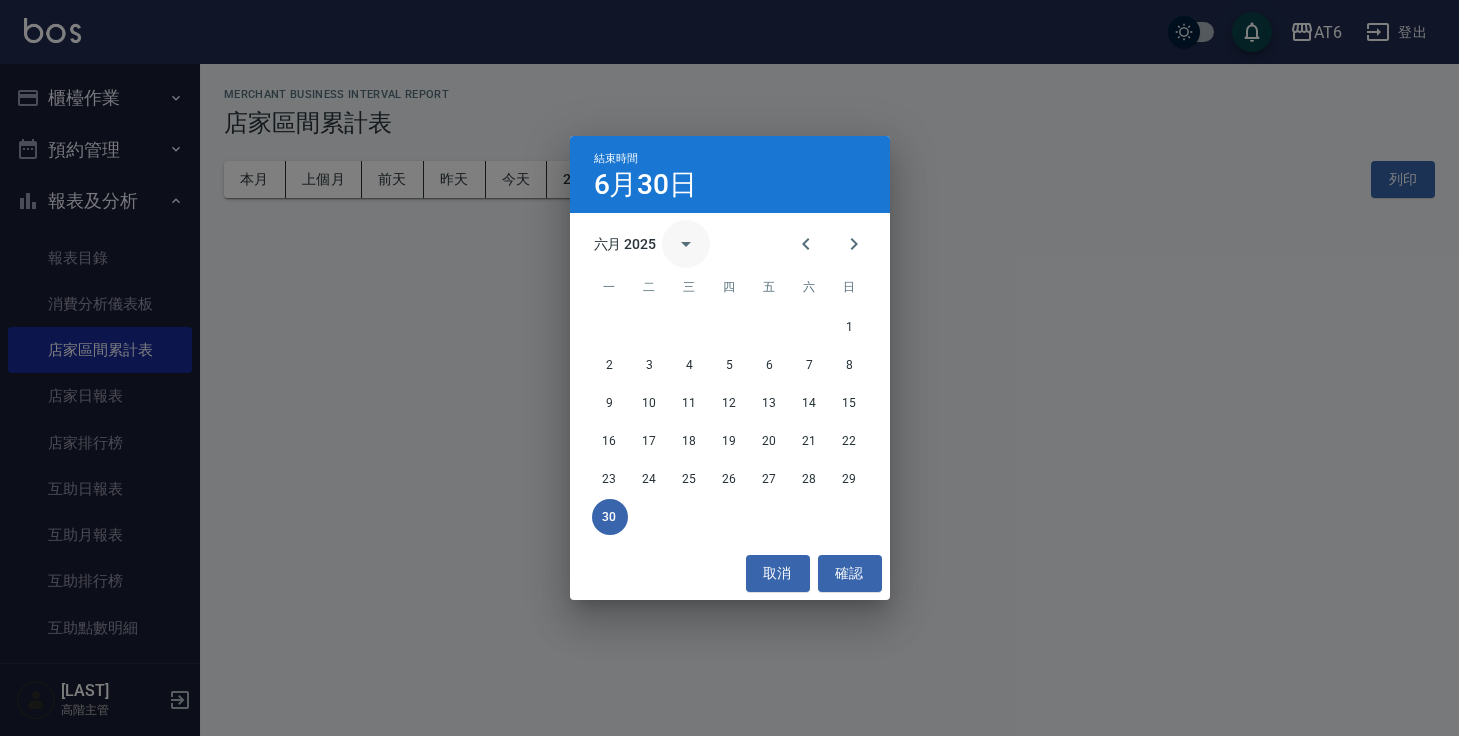 click at bounding box center [686, 244] 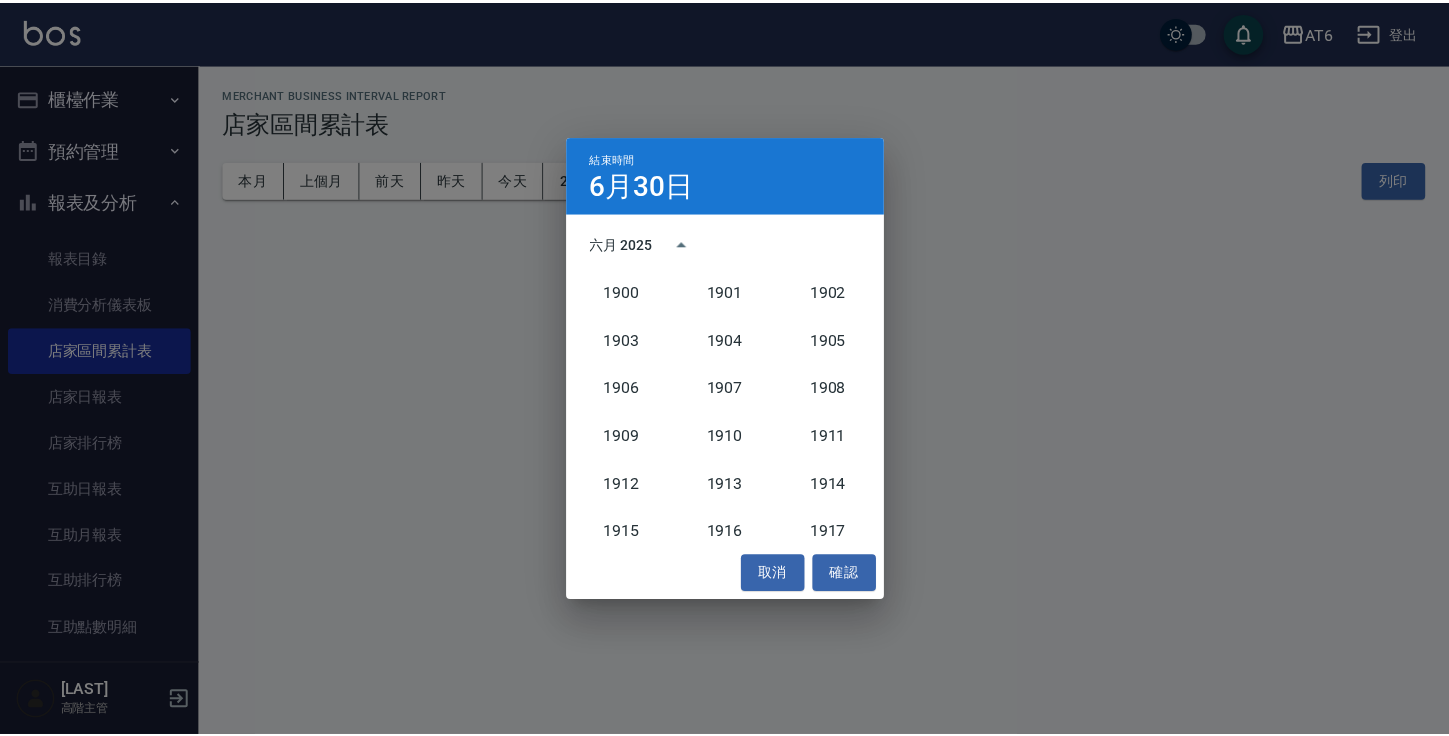 scroll, scrollTop: 1852, scrollLeft: 0, axis: vertical 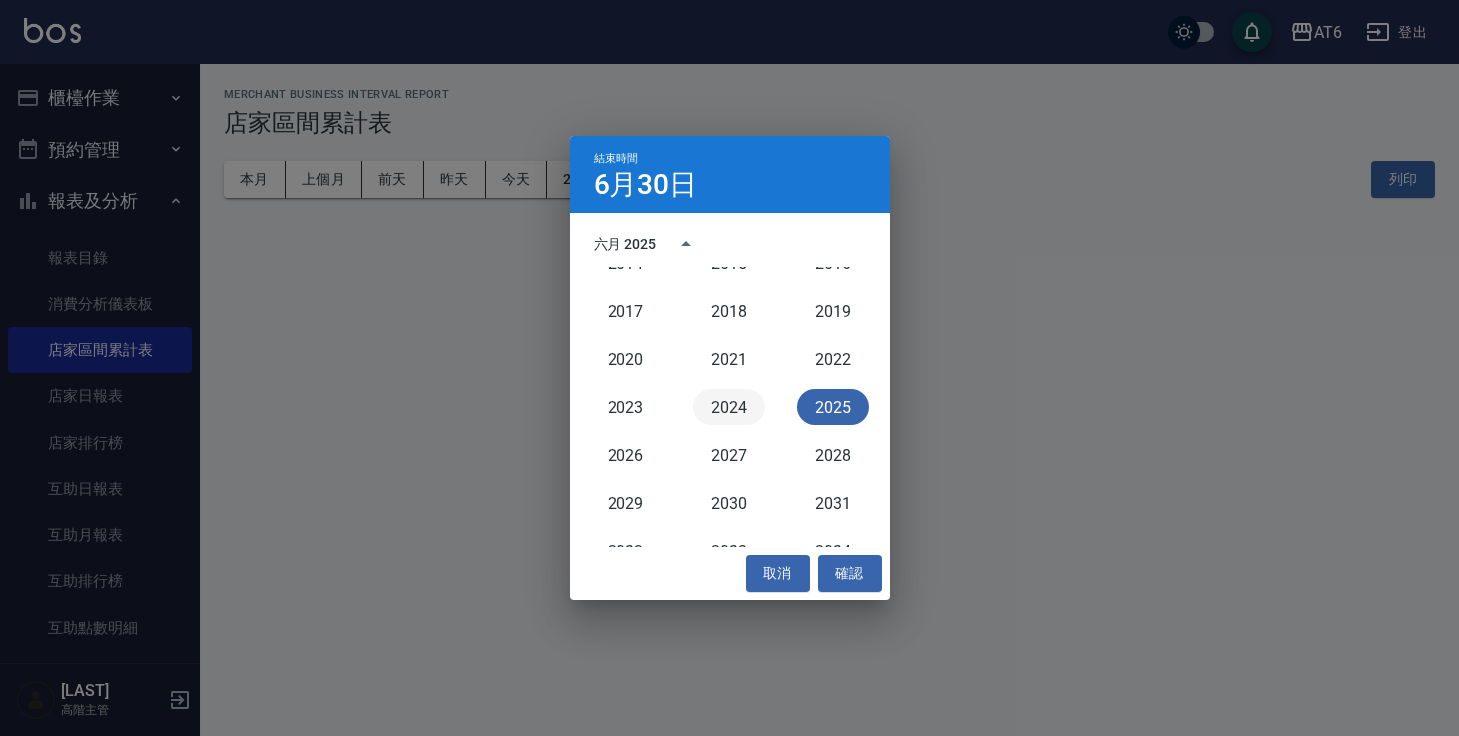 click on "2024" at bounding box center (729, 407) 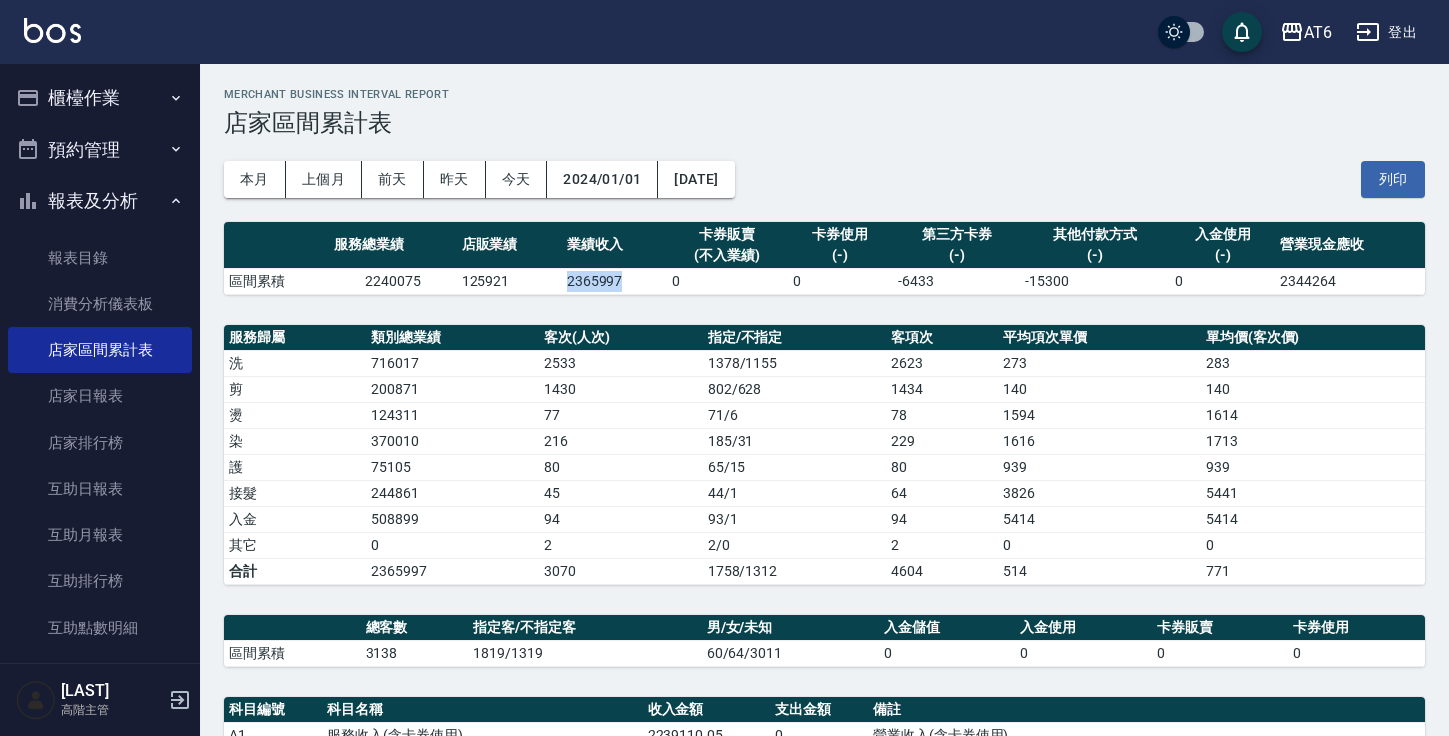 drag, startPoint x: 564, startPoint y: 279, endPoint x: 630, endPoint y: 287, distance: 66.48308 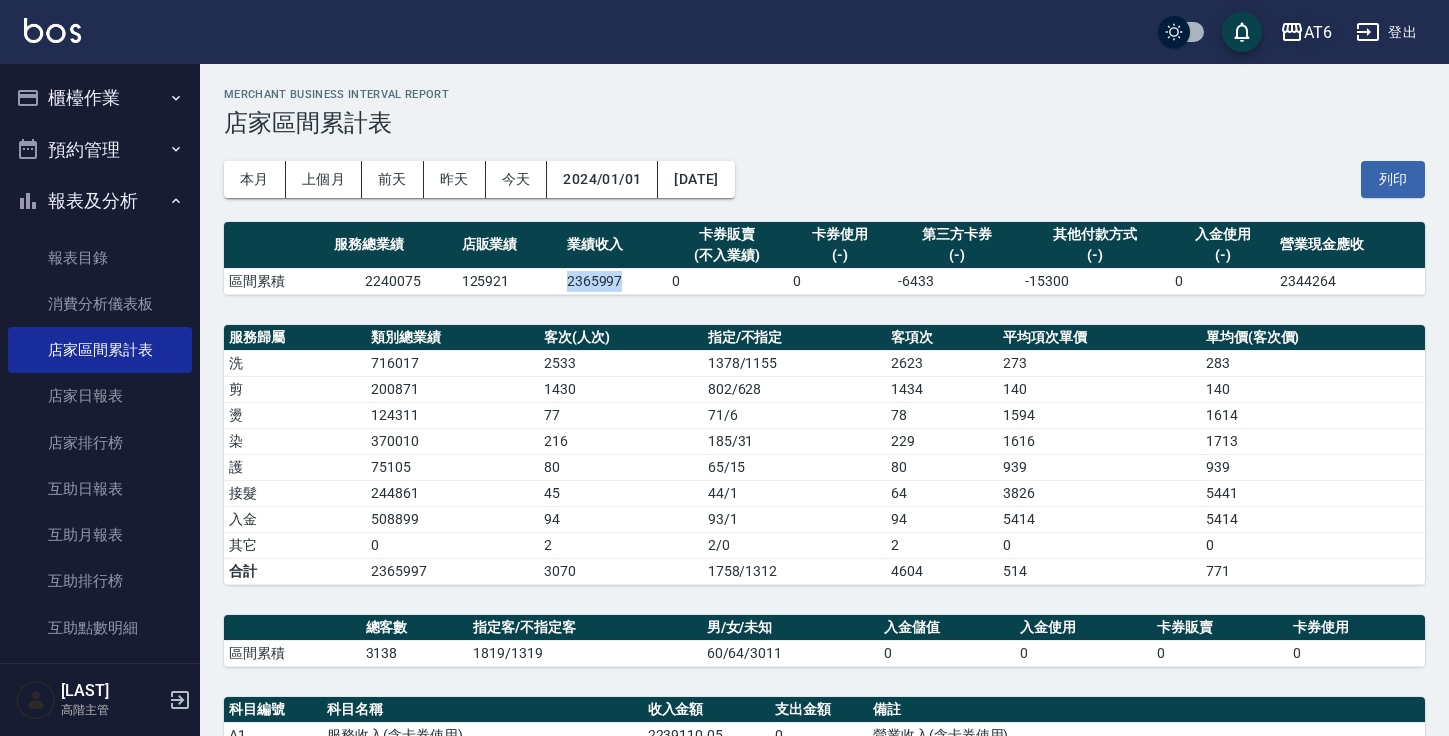 click on "AT6" at bounding box center (1318, 32) 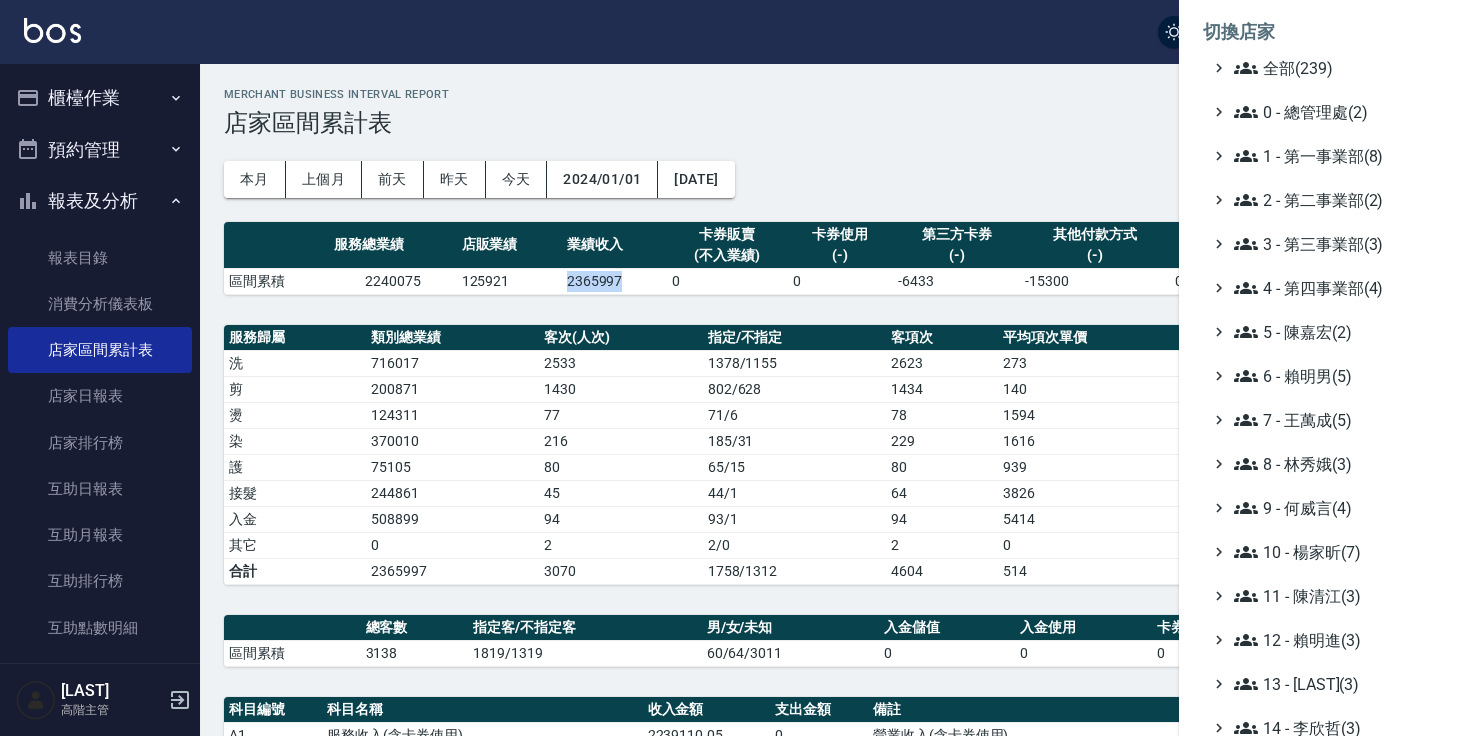 click at bounding box center [729, 368] 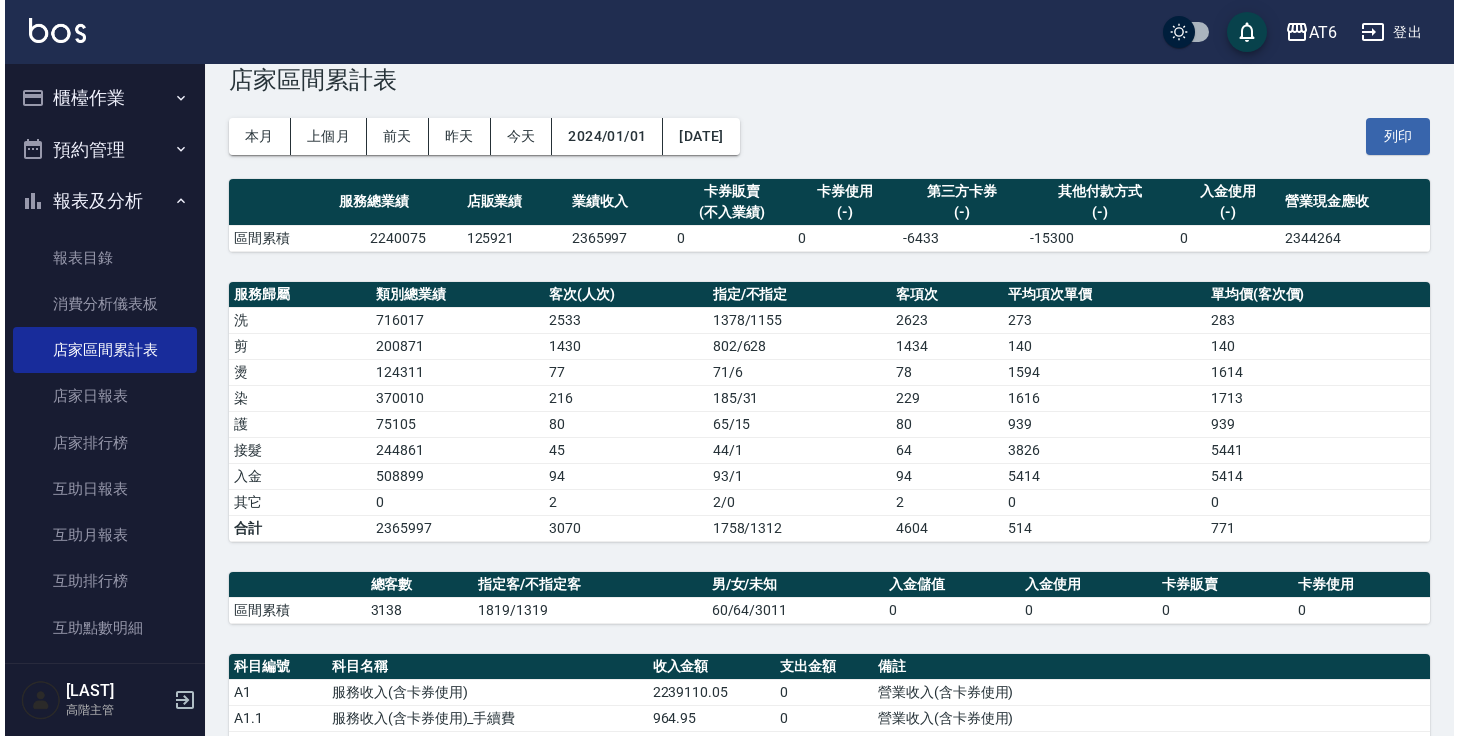 scroll, scrollTop: 0, scrollLeft: 0, axis: both 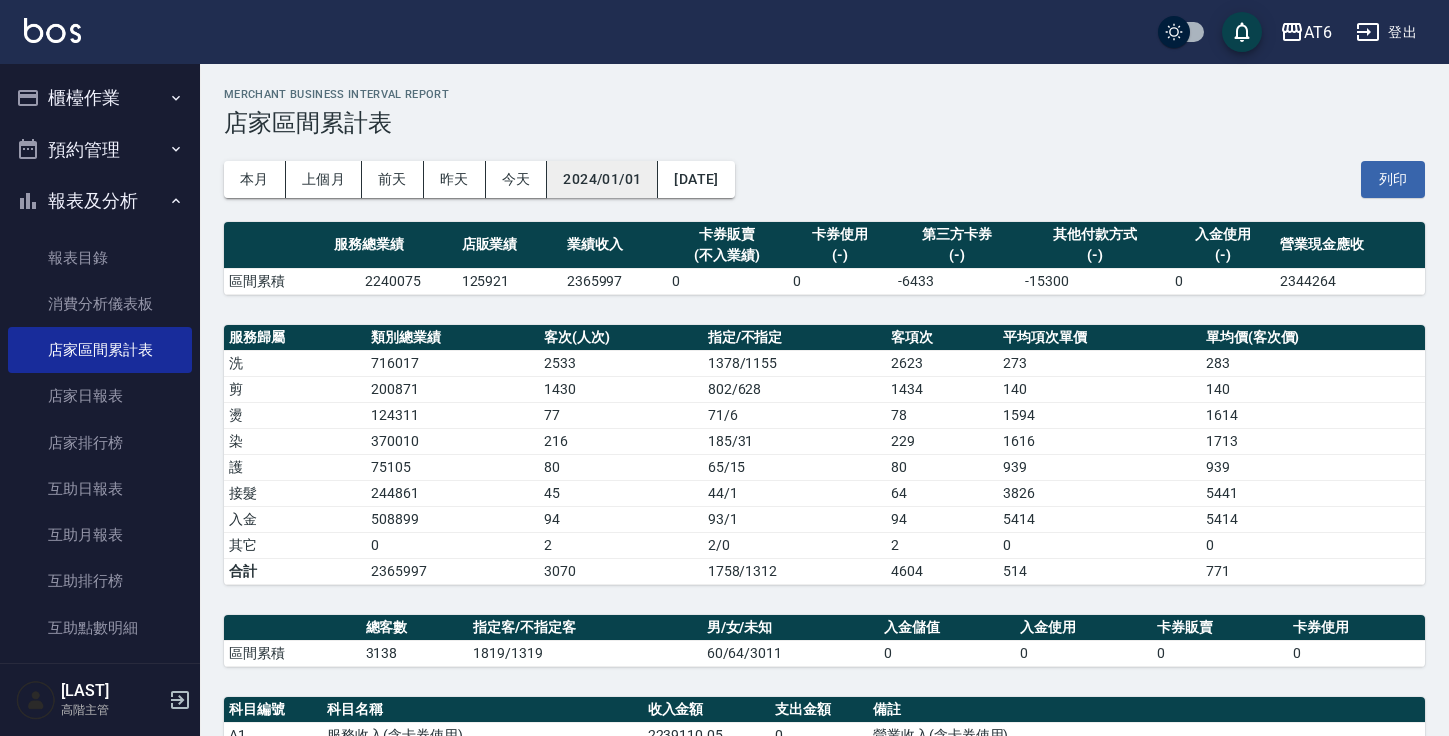 click on "2024/01/01" at bounding box center (602, 179) 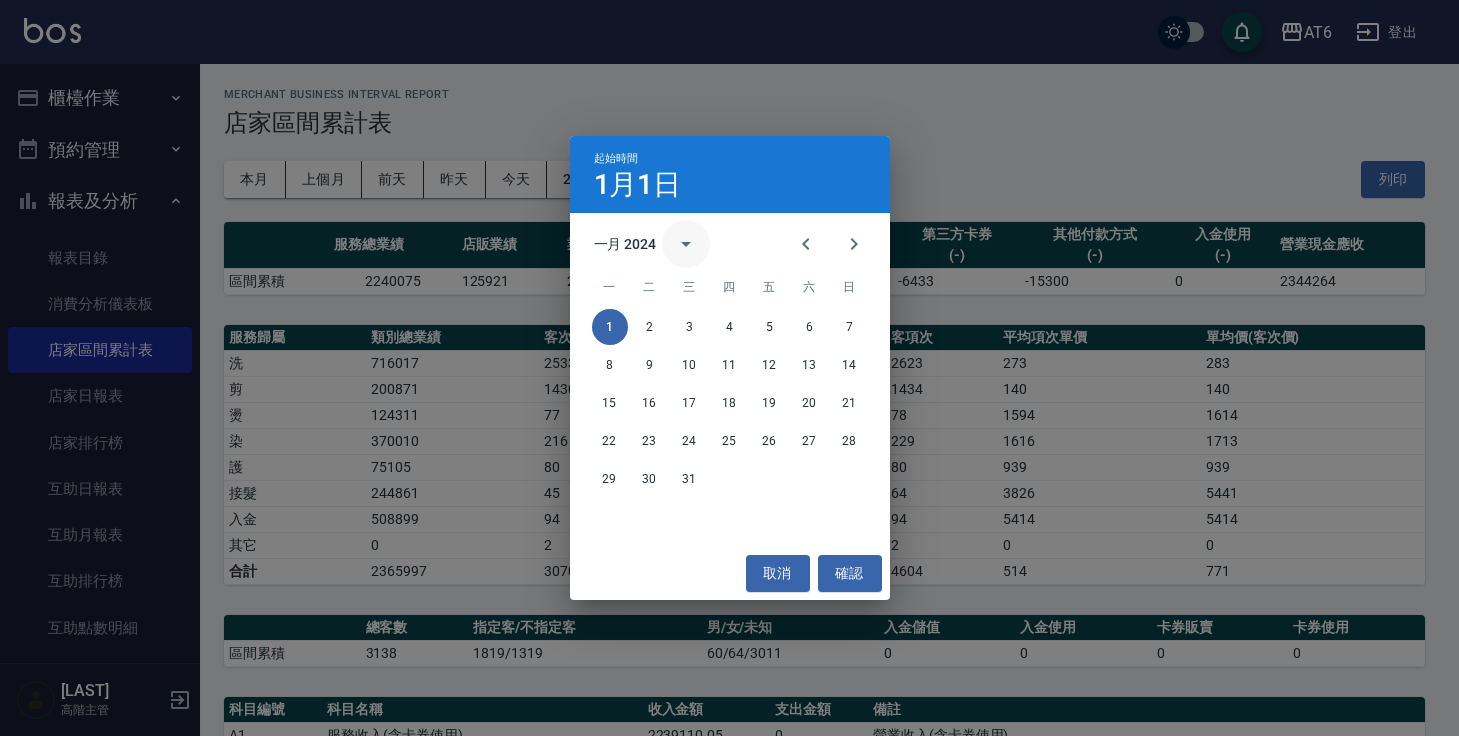 click at bounding box center (686, 244) 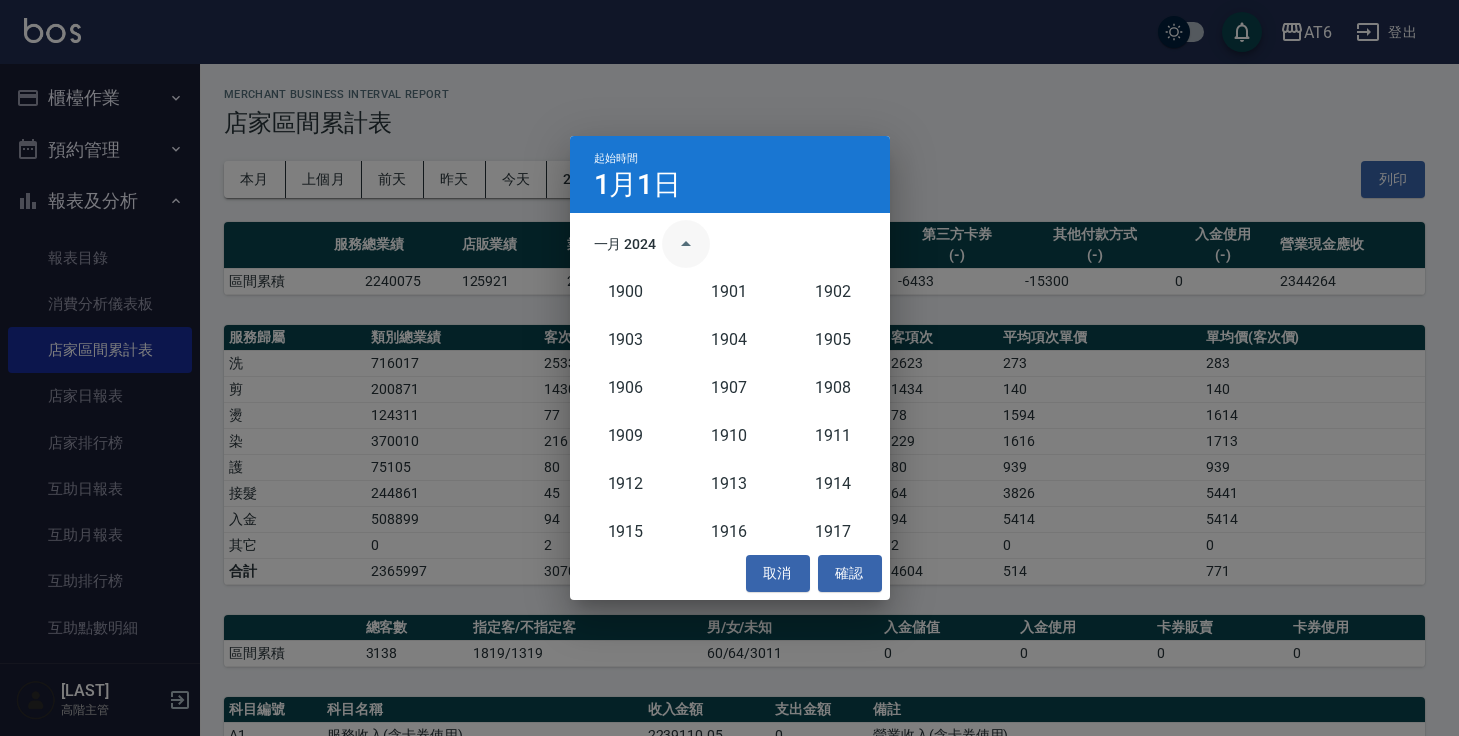 scroll, scrollTop: 1852, scrollLeft: 0, axis: vertical 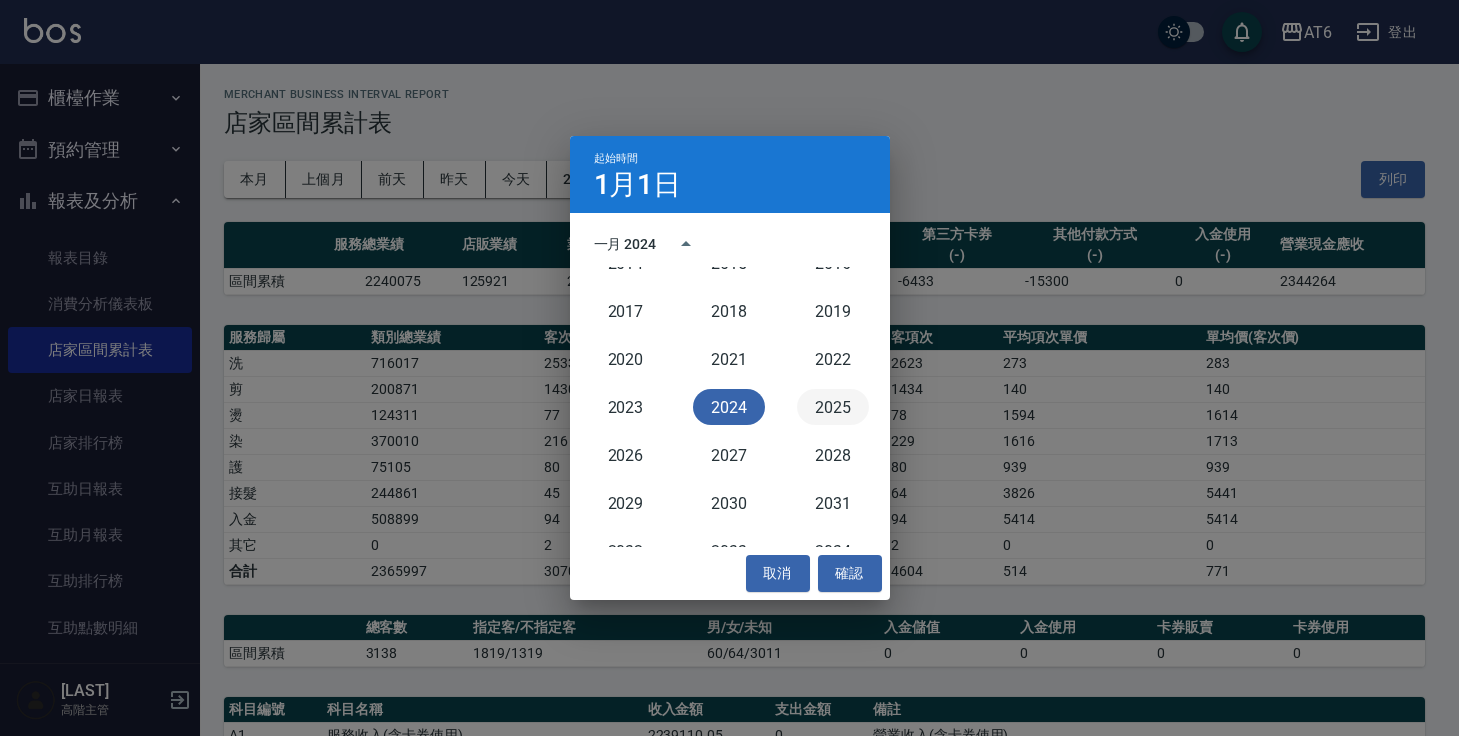 click on "2025" at bounding box center (833, 407) 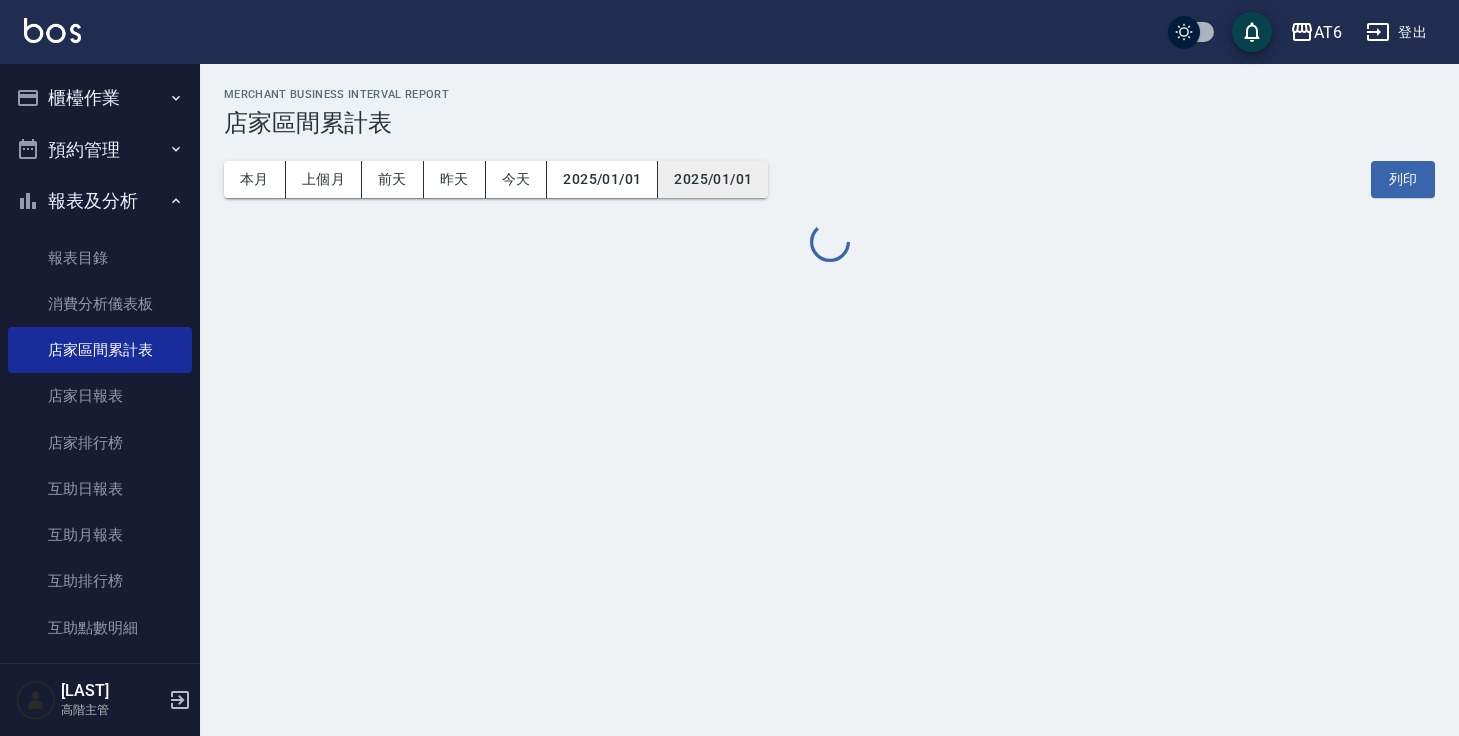 click on "2025/01/01" at bounding box center (713, 179) 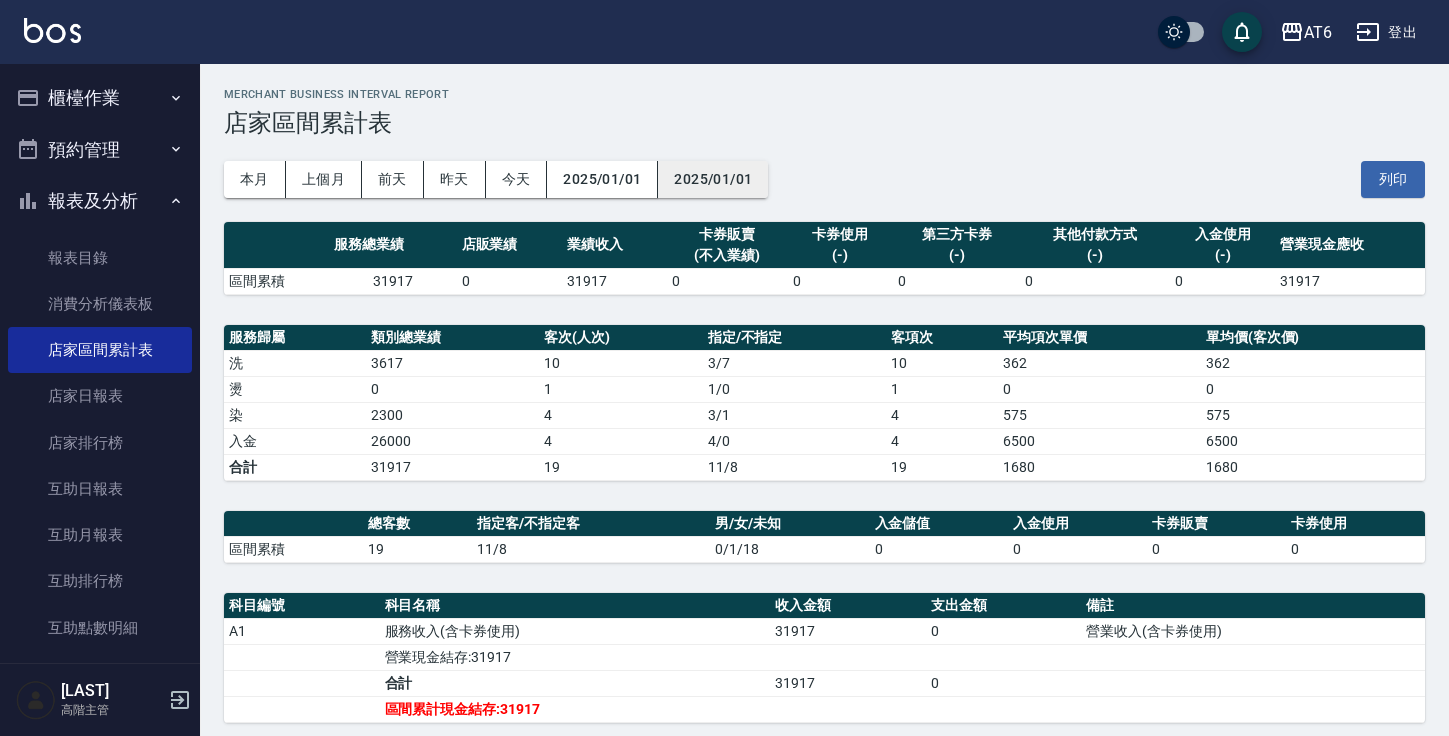 click on "2025/01/01" at bounding box center (713, 179) 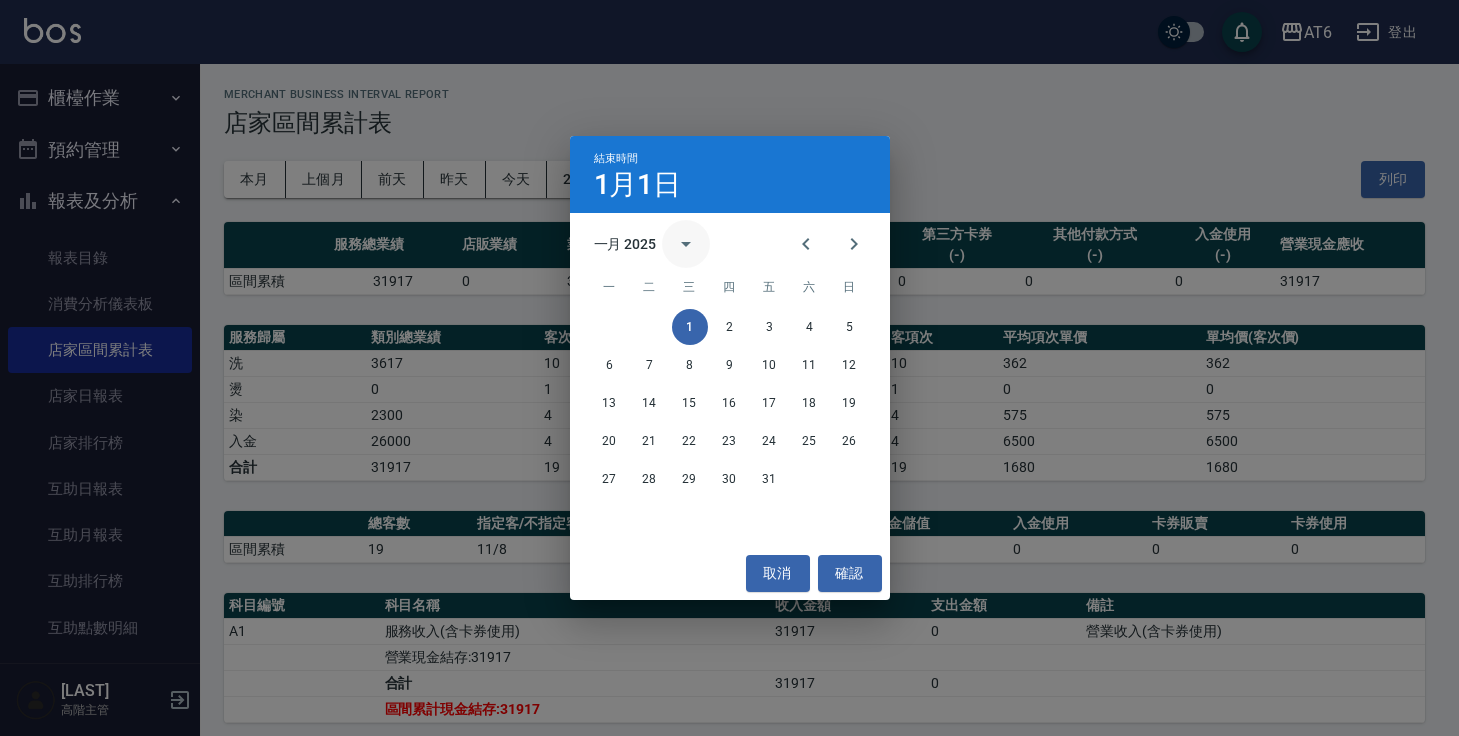 click 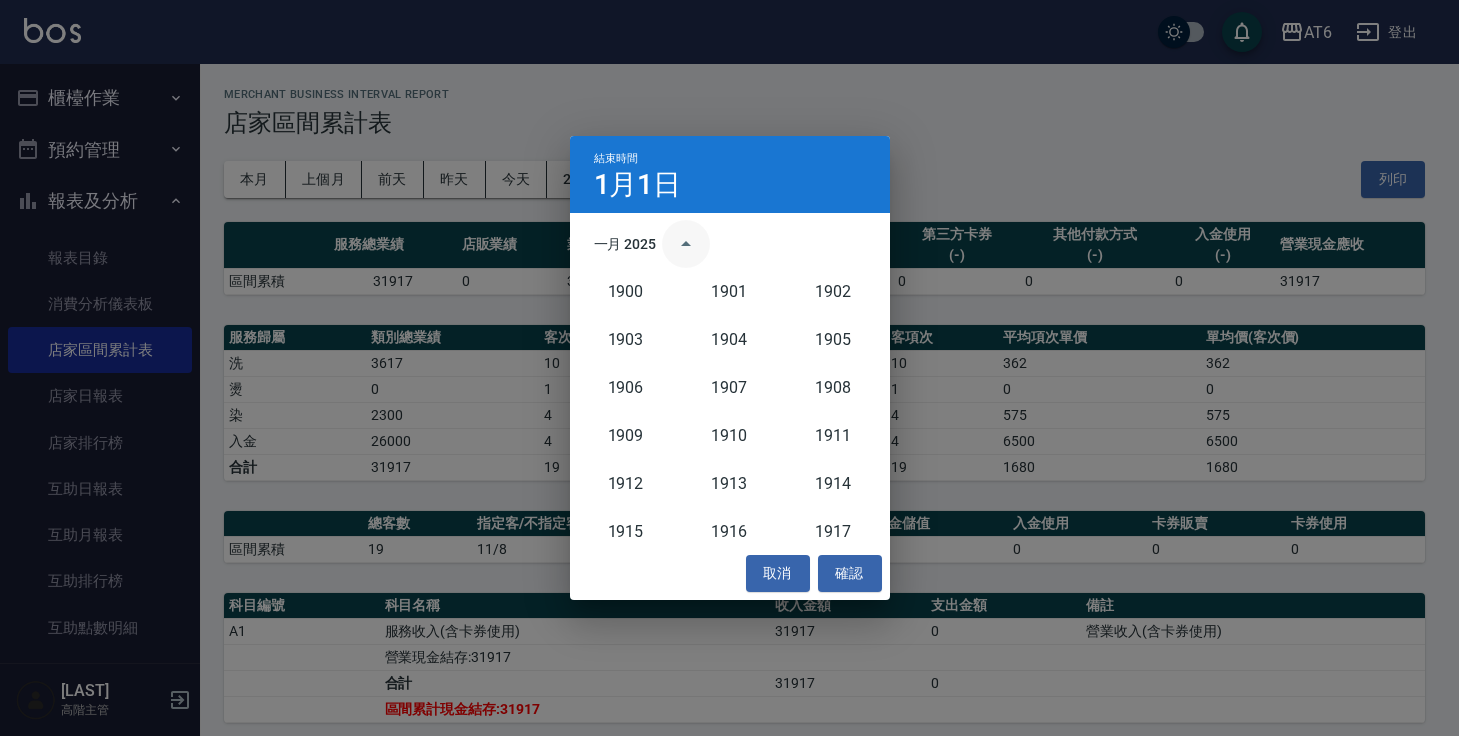 scroll, scrollTop: 1852, scrollLeft: 0, axis: vertical 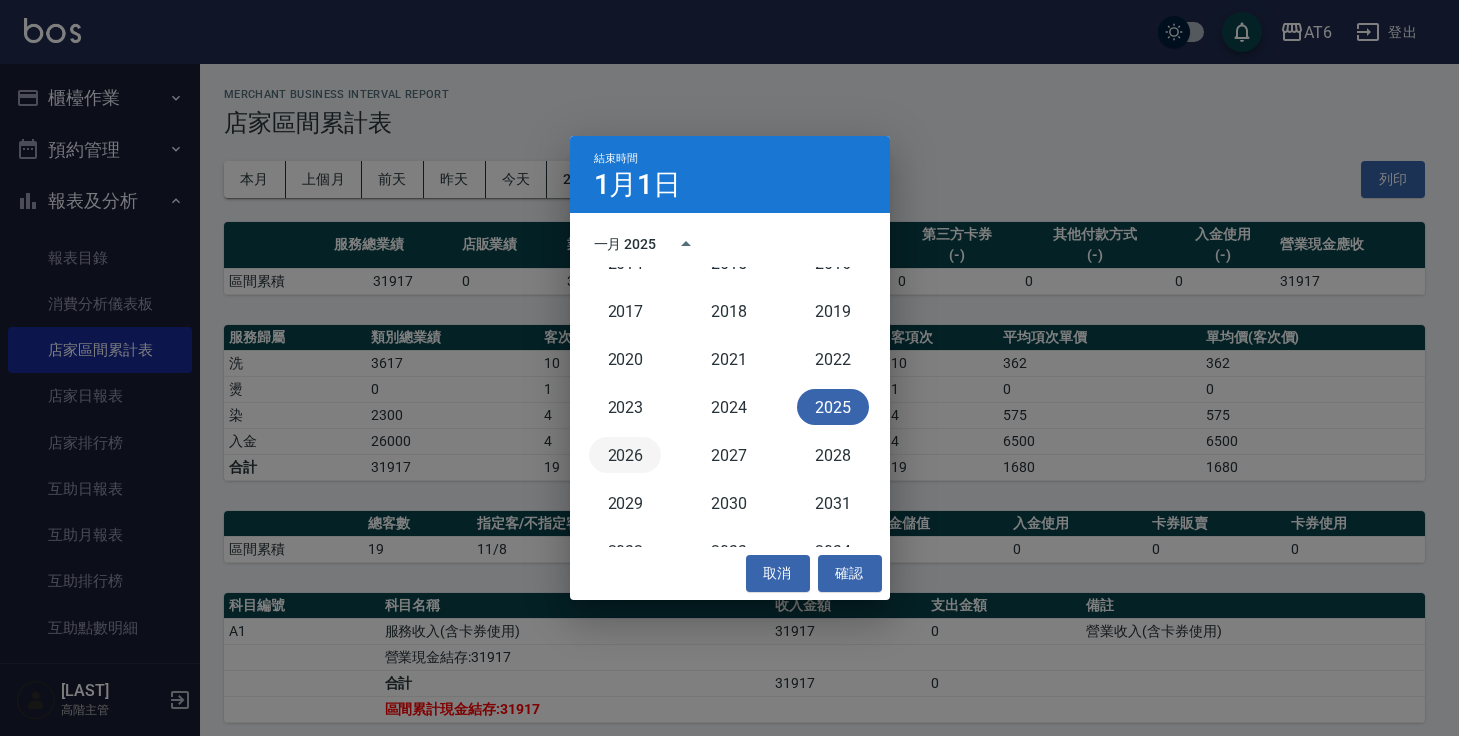 click on "2026" at bounding box center (625, 455) 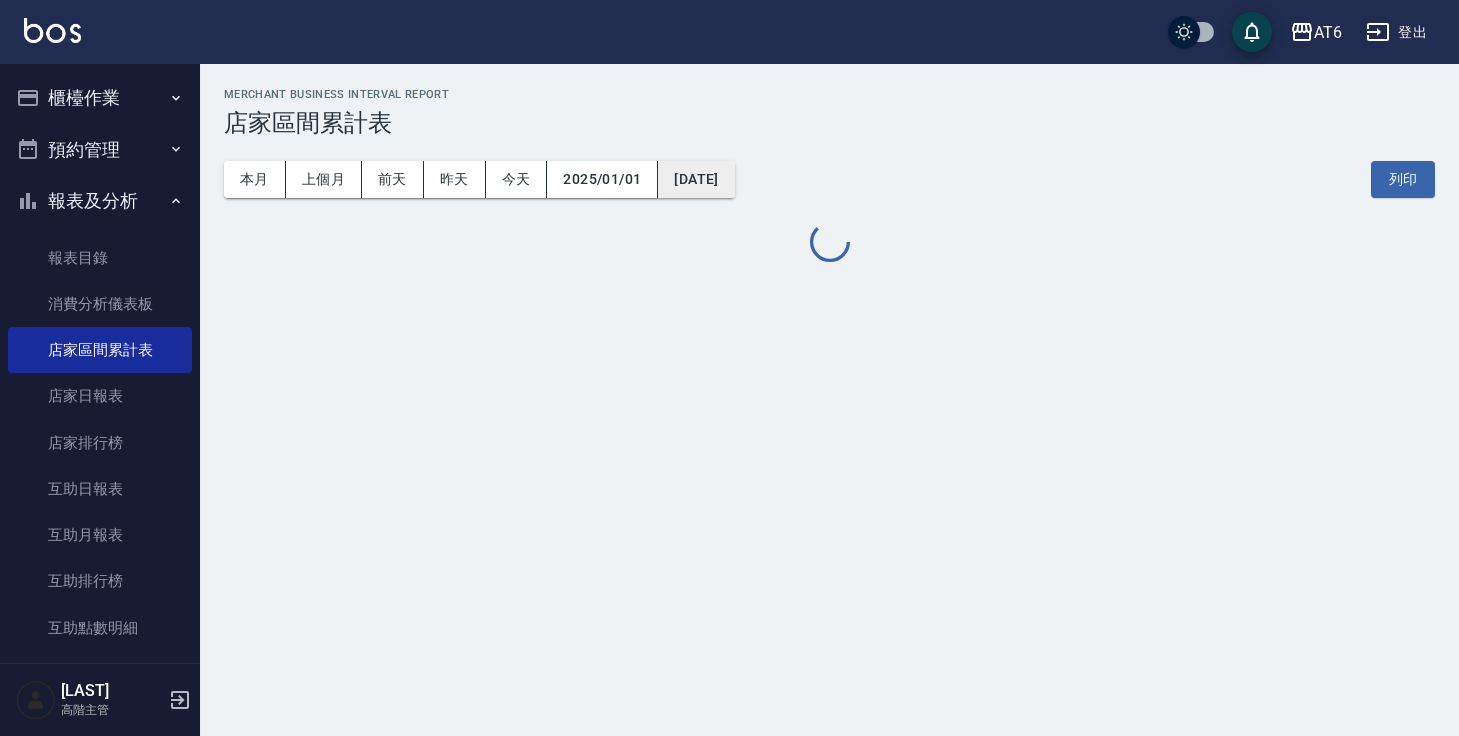 click on "2026/01/01" at bounding box center [696, 179] 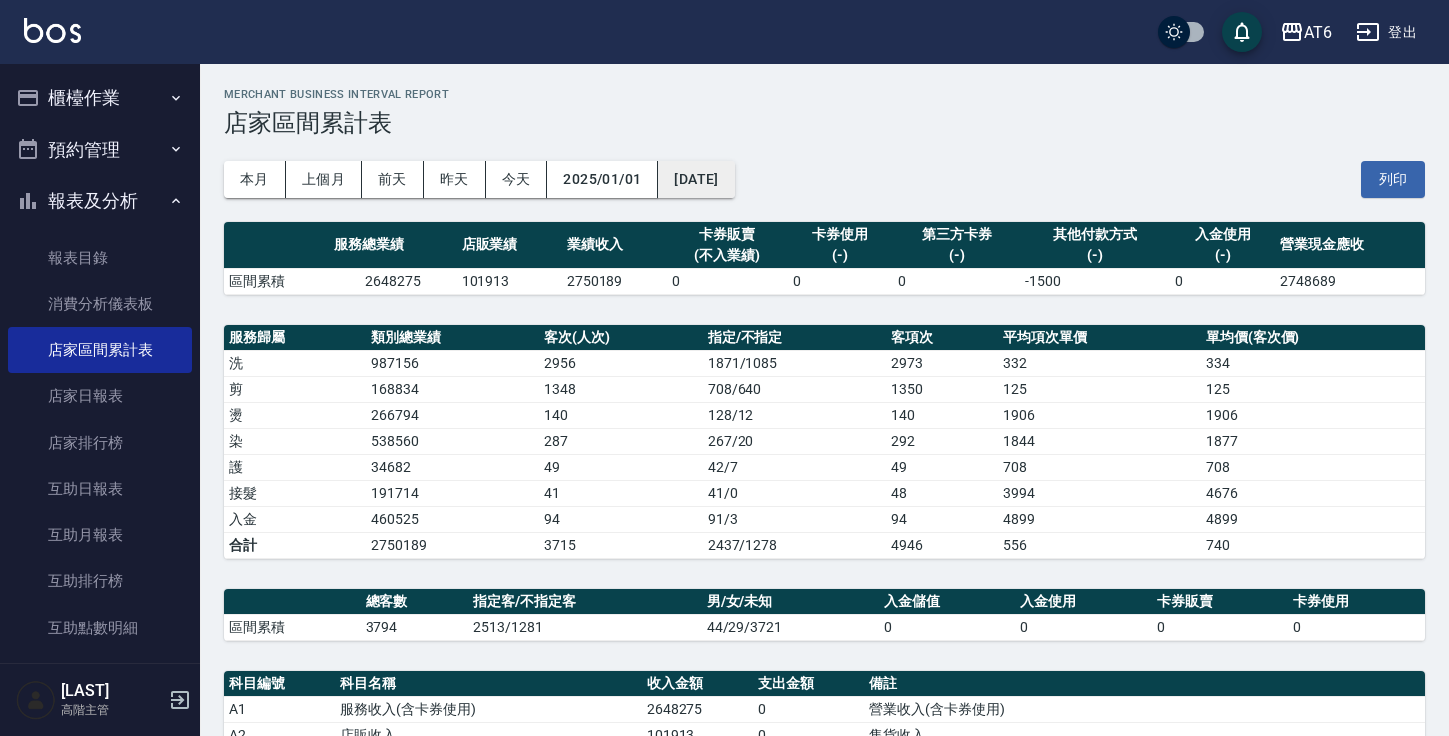 click on "2026/01/01" at bounding box center (696, 179) 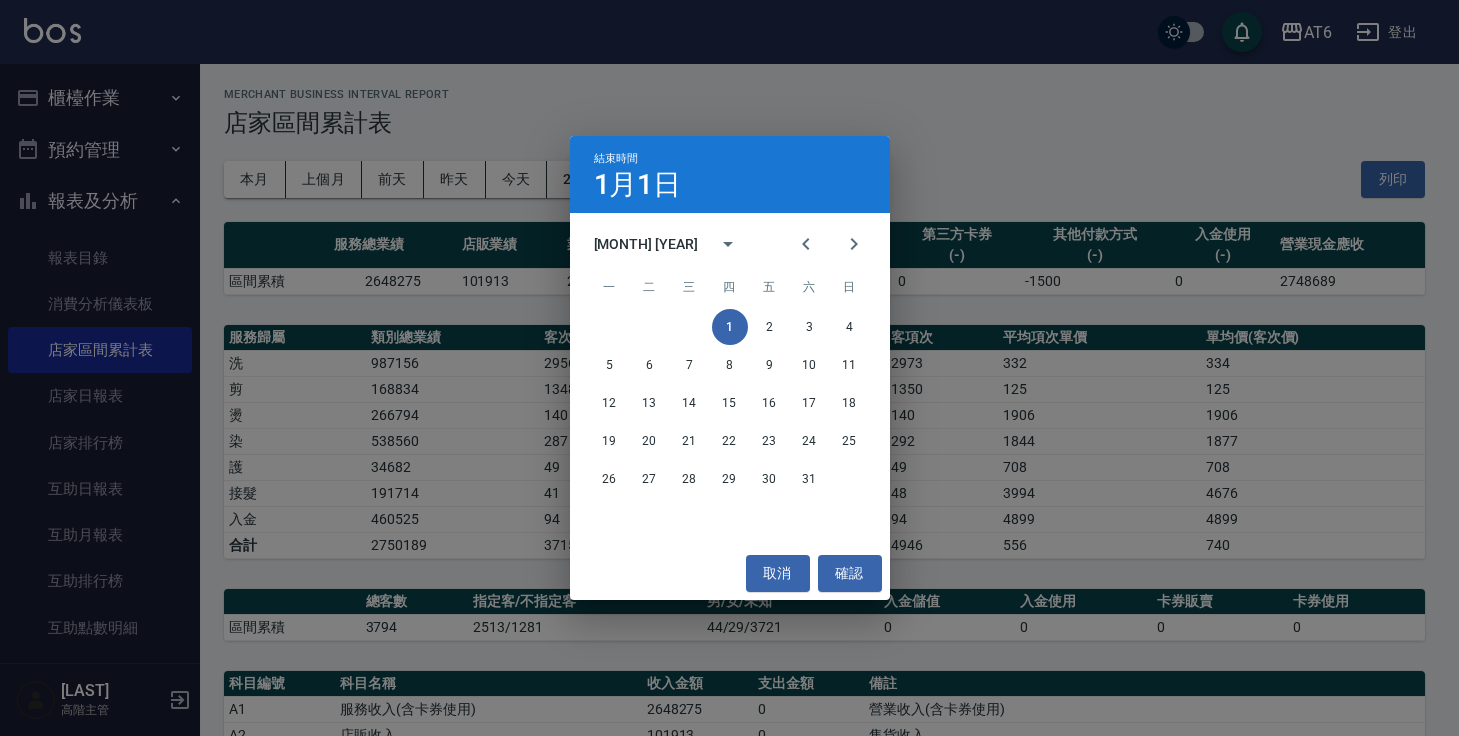 click on "一月 2026" at bounding box center (649, 244) 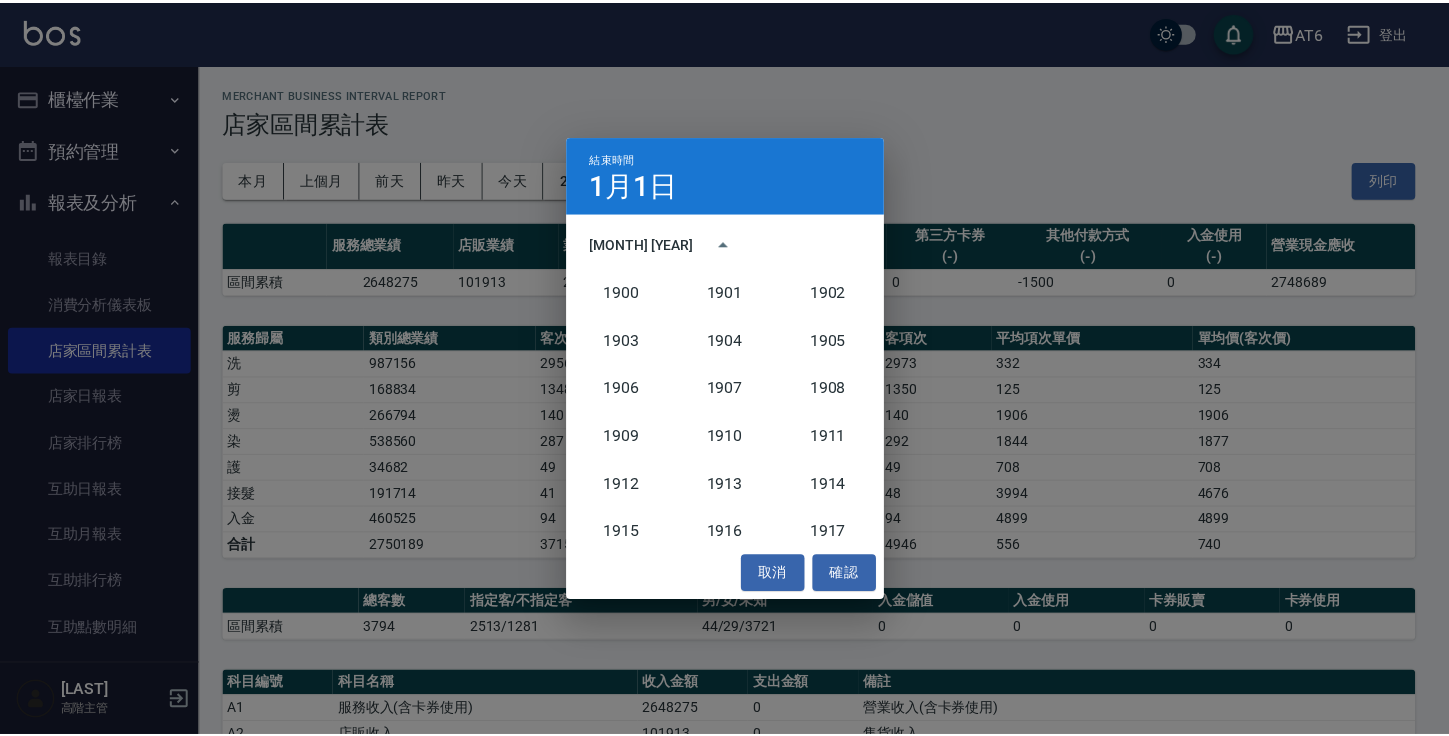 scroll, scrollTop: 1900, scrollLeft: 0, axis: vertical 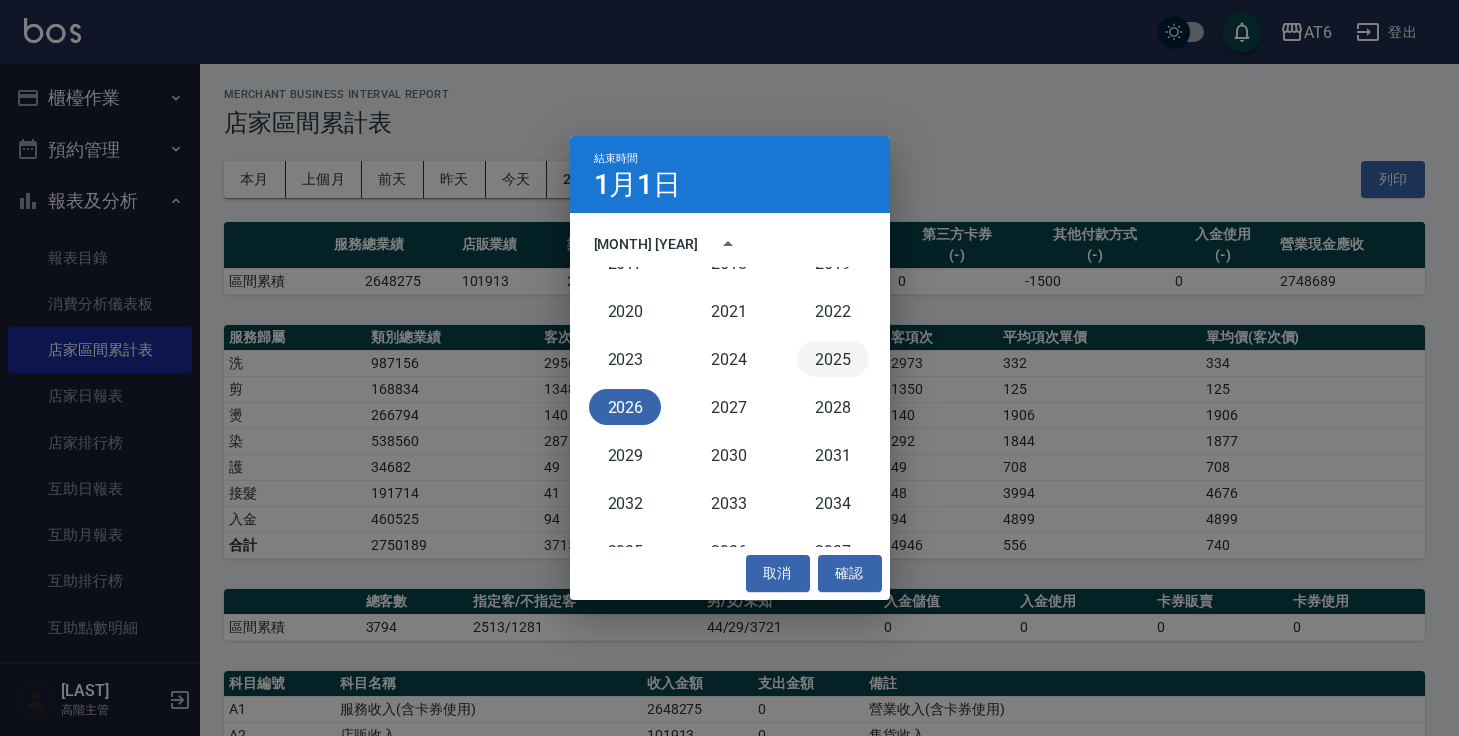 click on "2025" at bounding box center (833, 359) 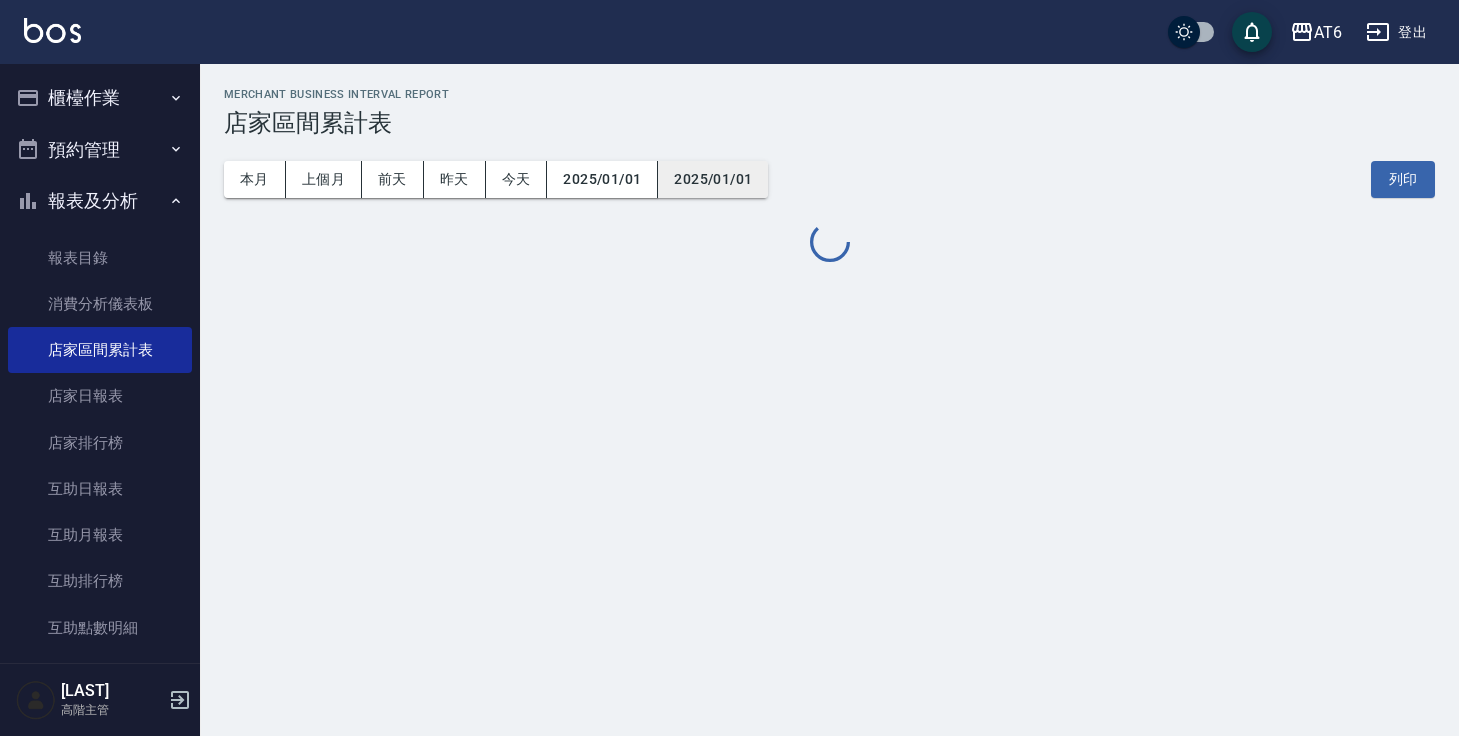 click on "2025/01/01" at bounding box center [713, 179] 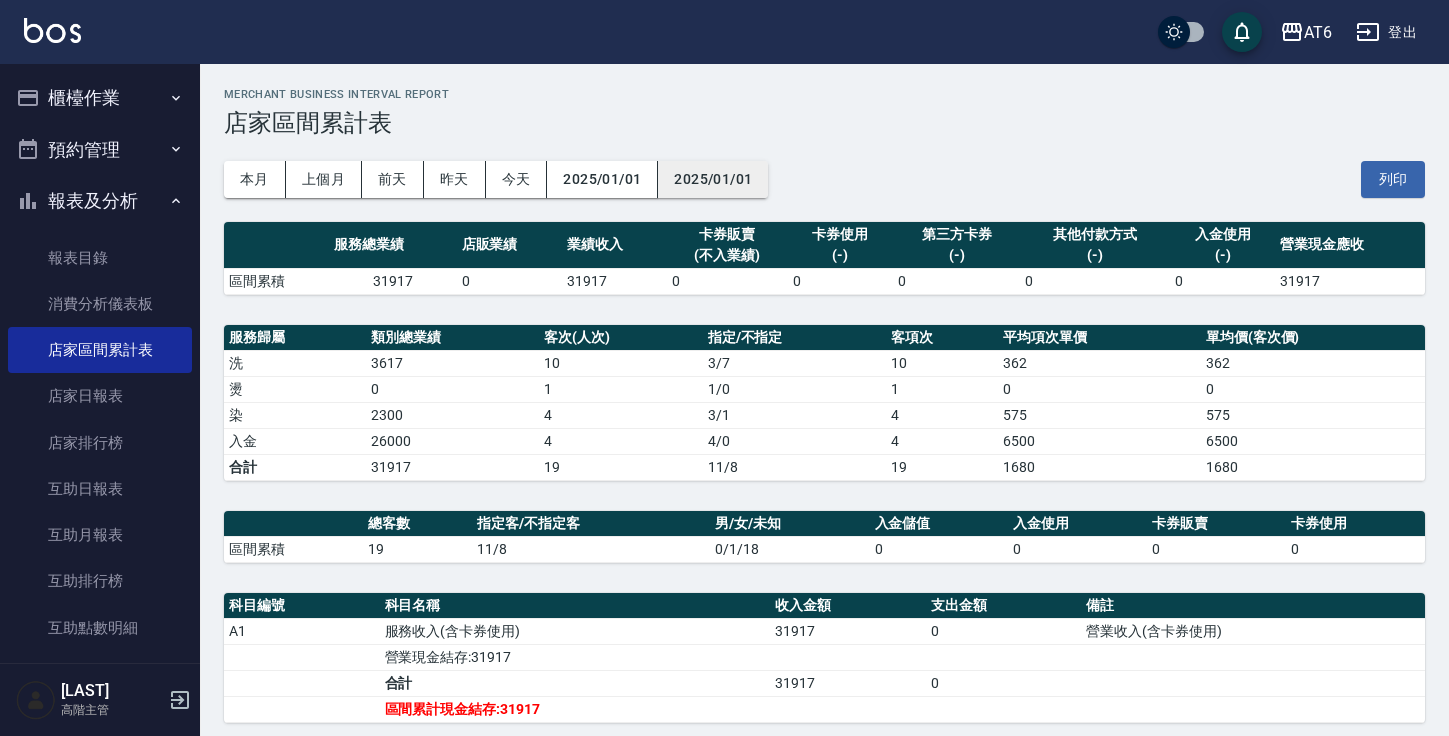click on "2025/01/01" at bounding box center (713, 179) 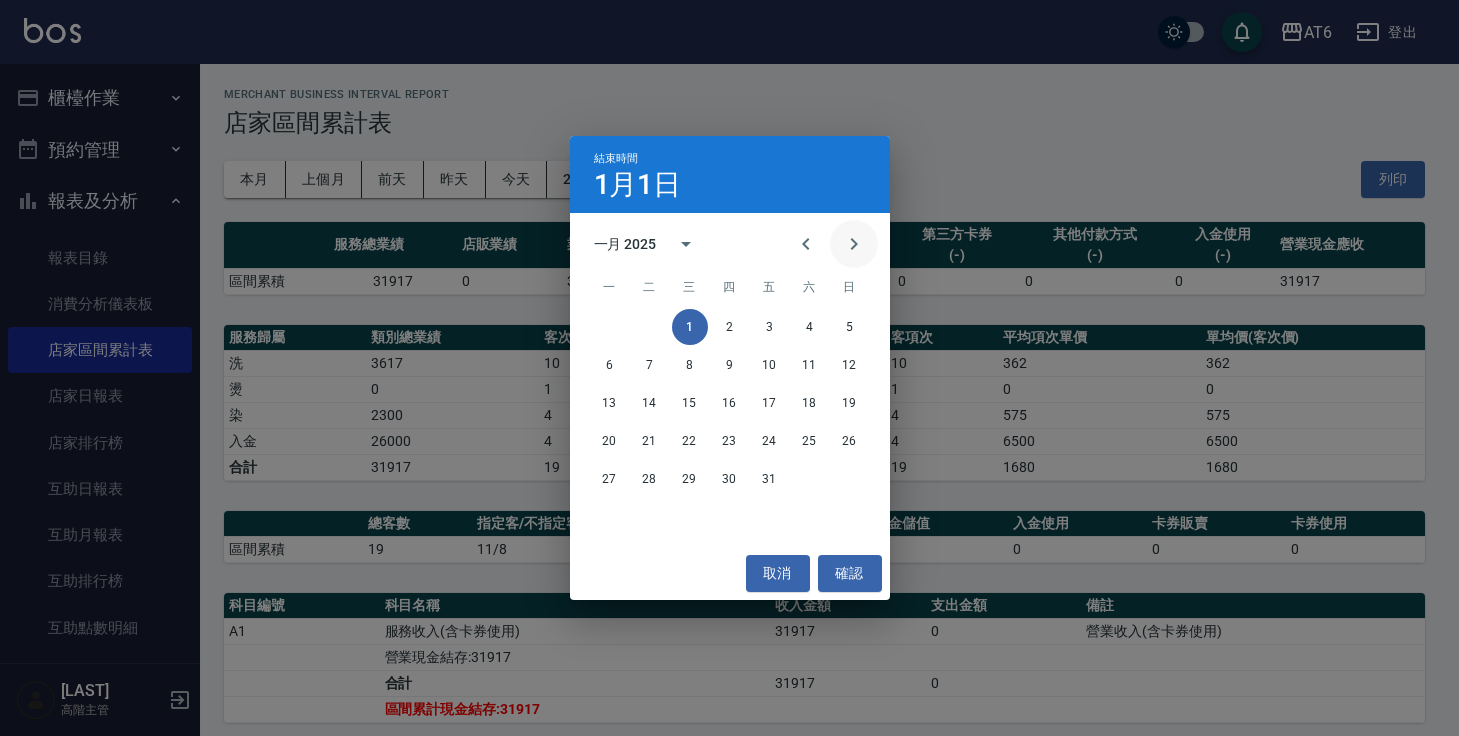 click 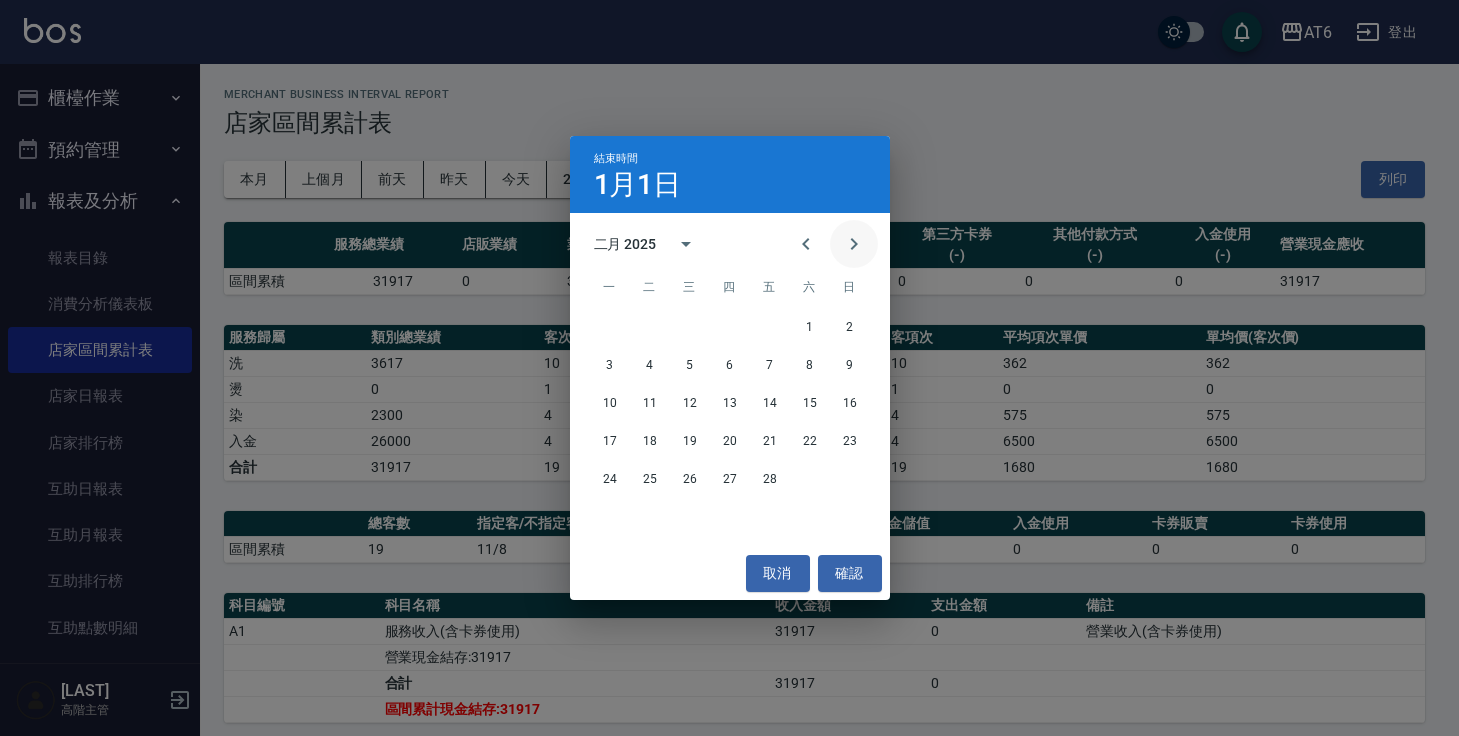 click 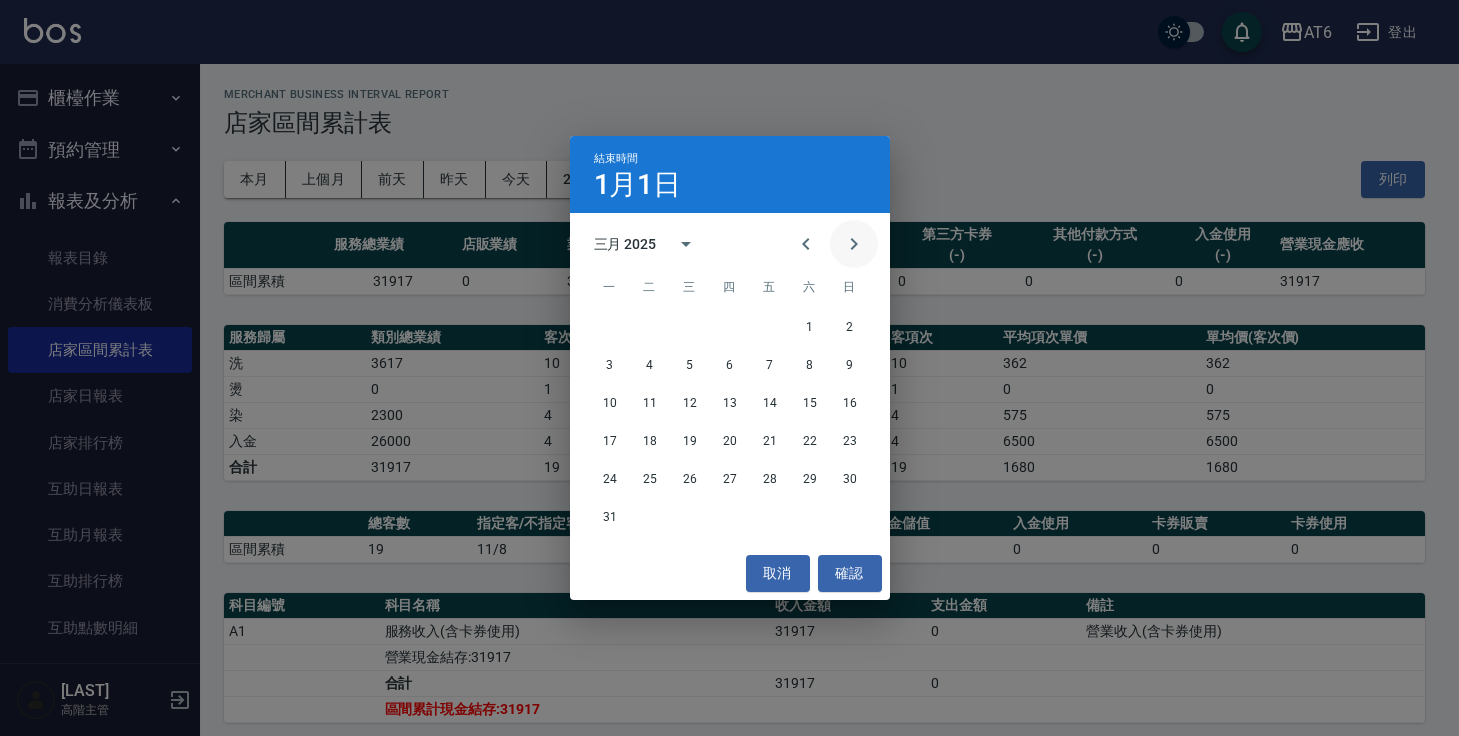 click 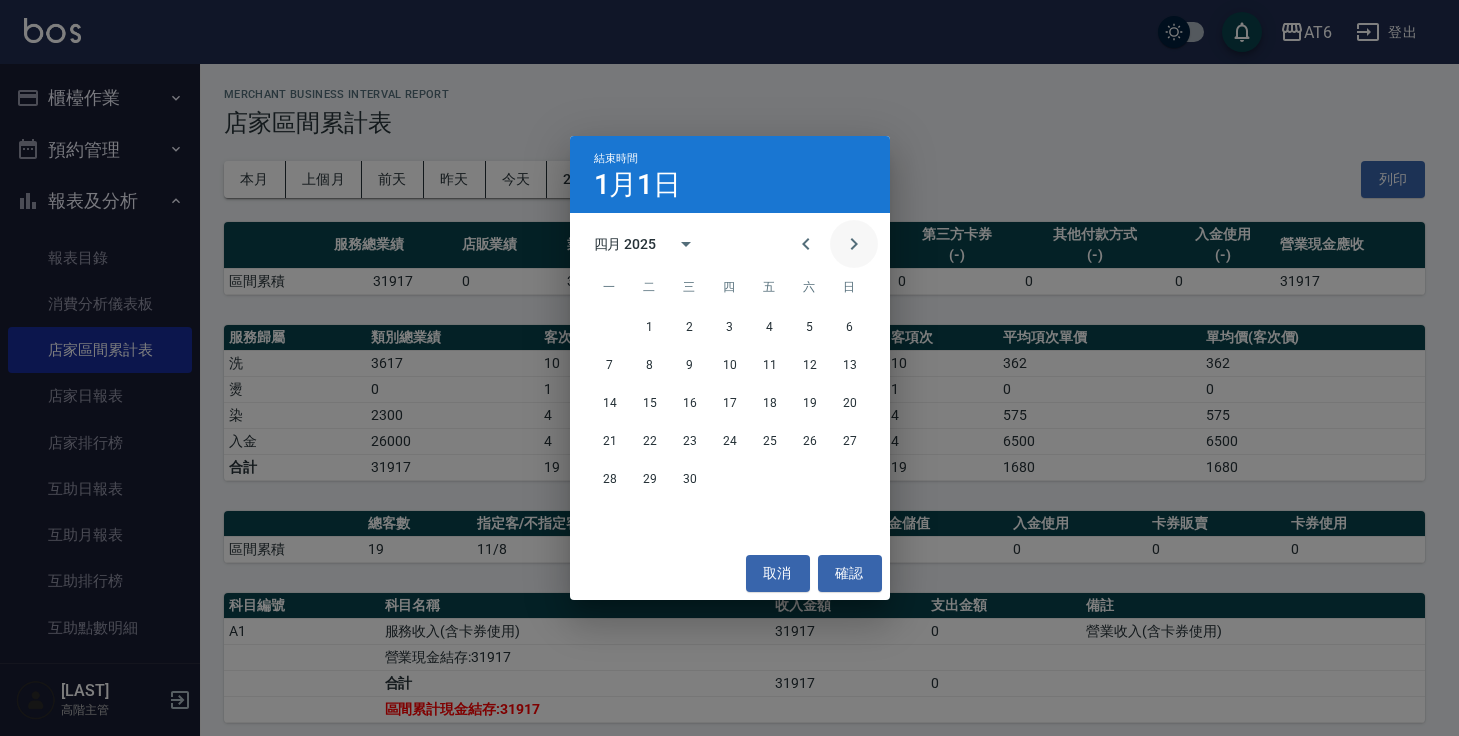 click 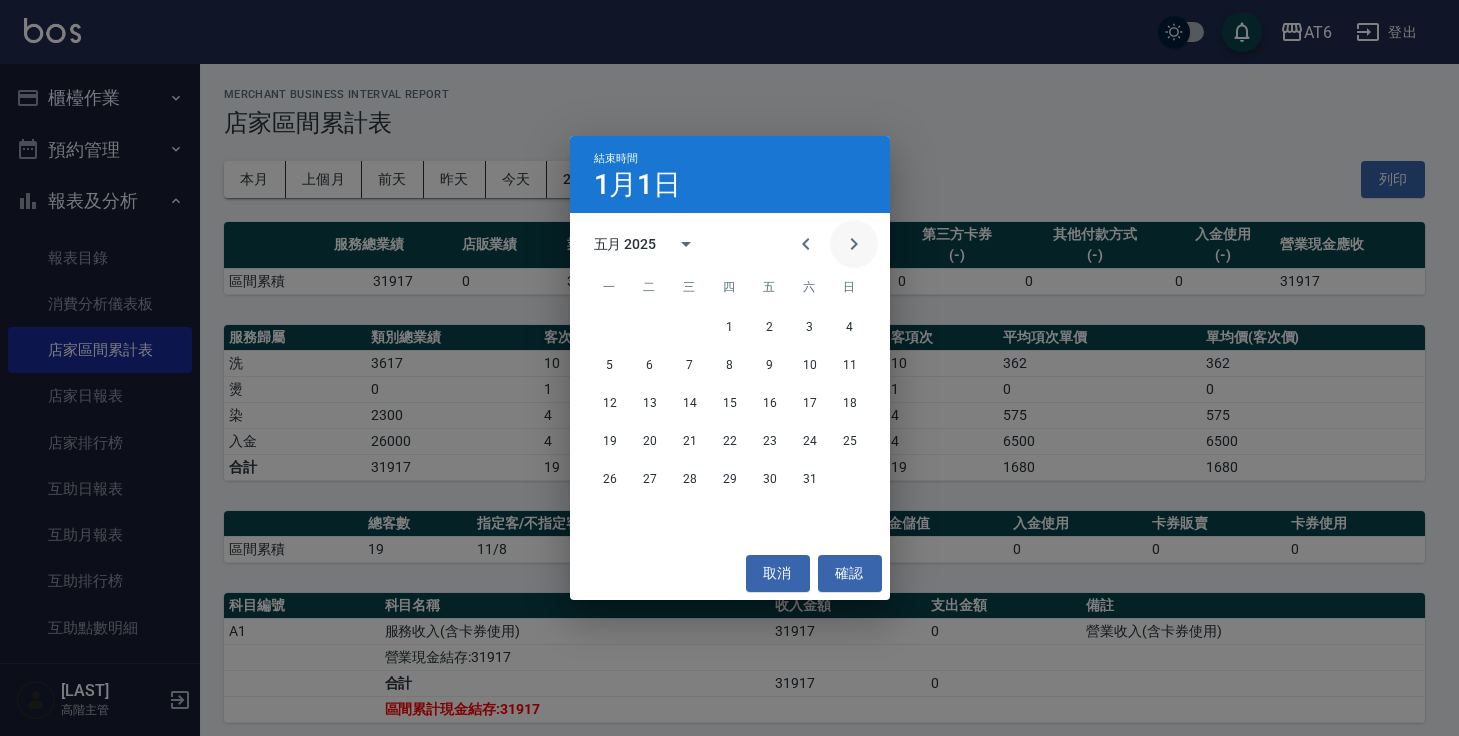 click 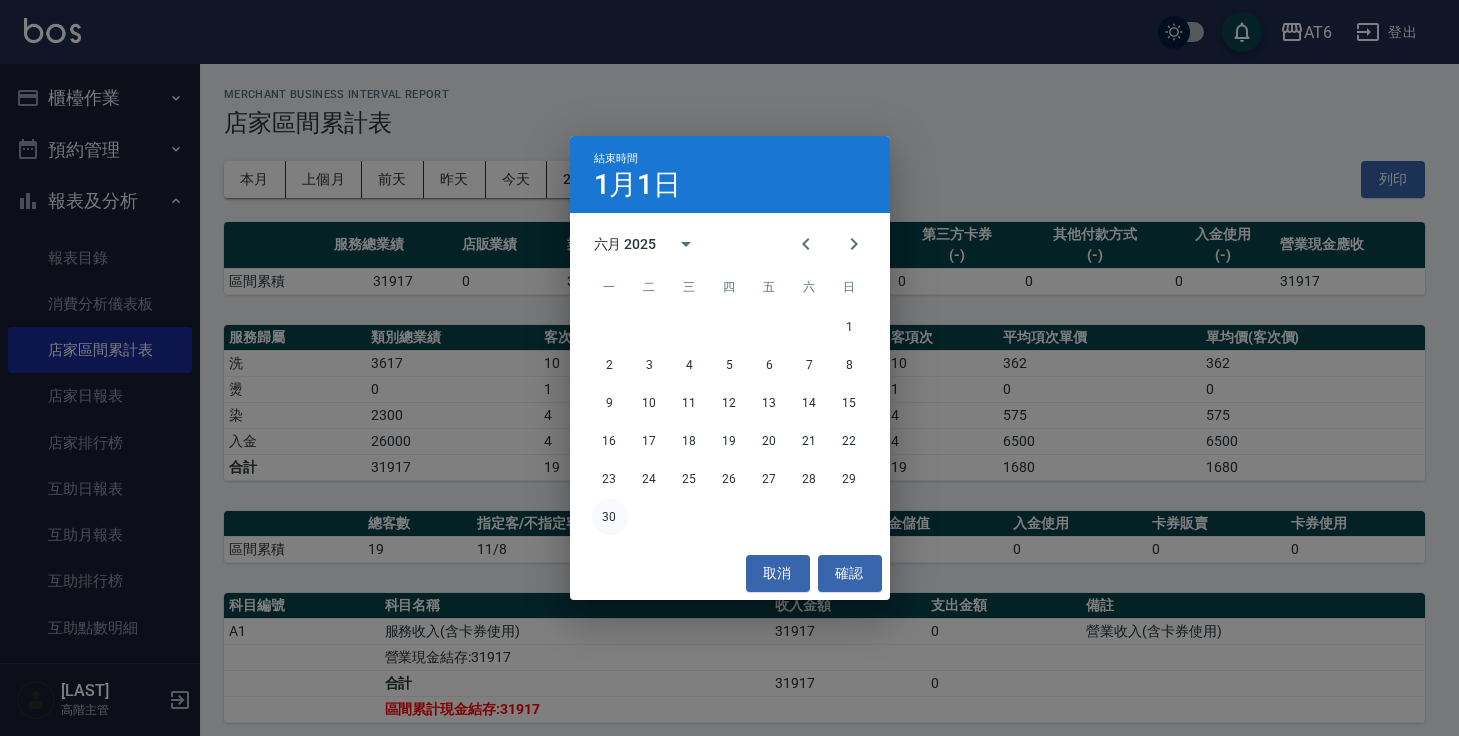 click on "30" at bounding box center (610, 517) 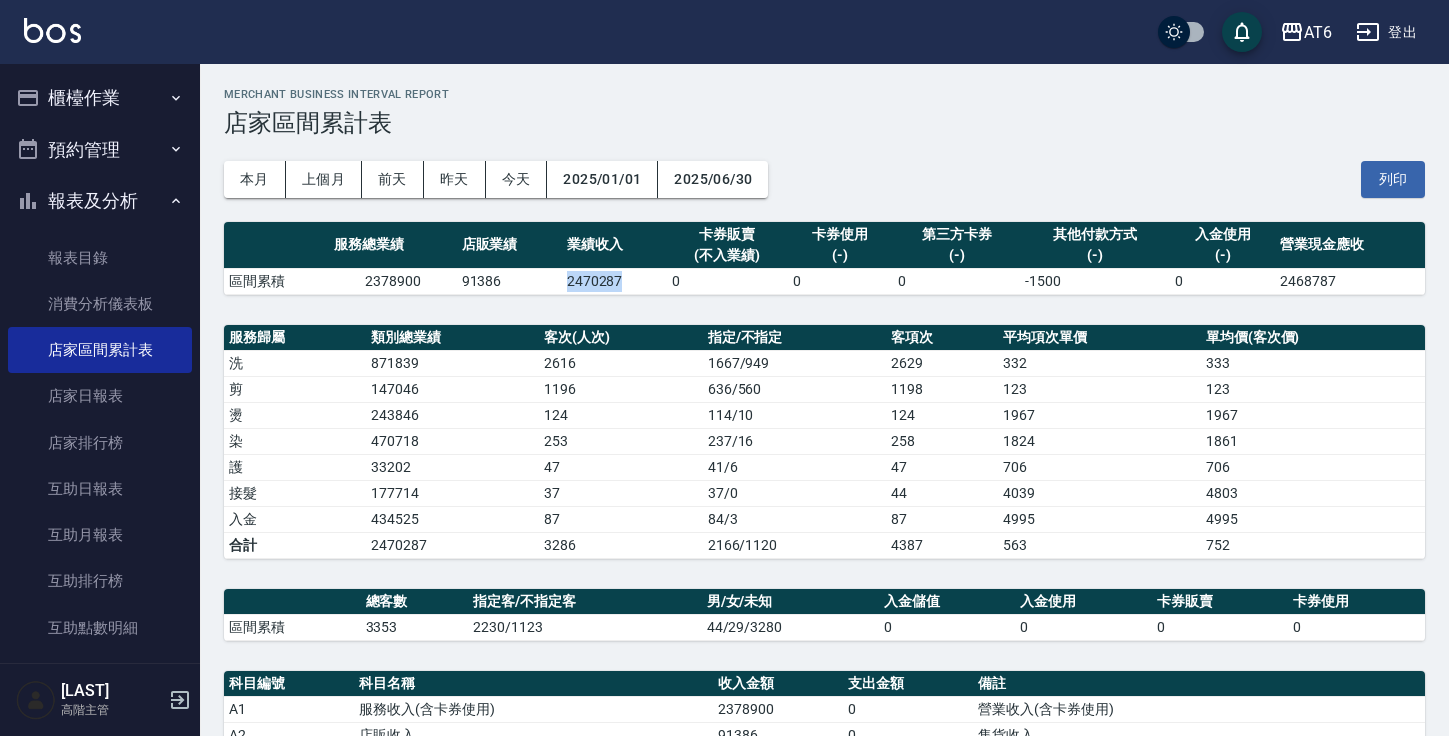drag, startPoint x: 569, startPoint y: 279, endPoint x: 629, endPoint y: 278, distance: 60.00833 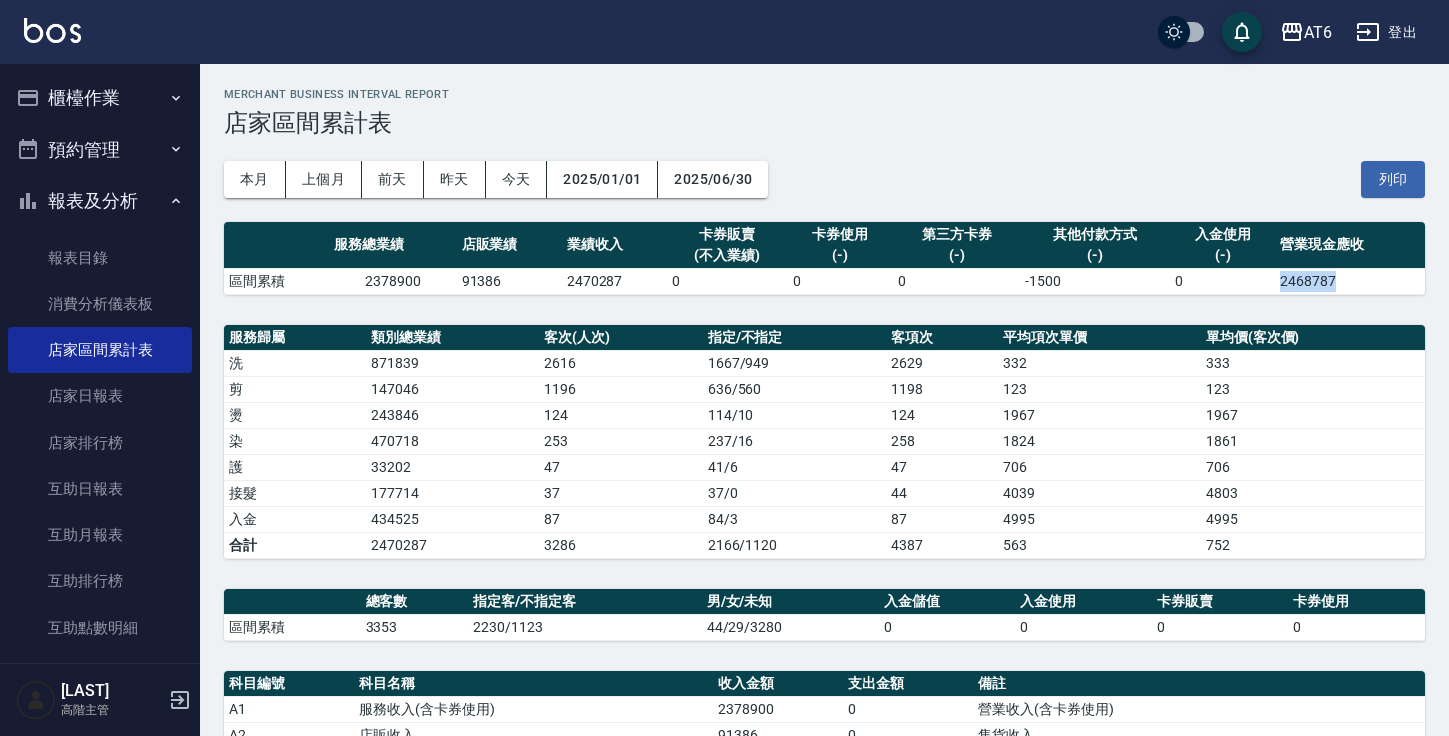 drag, startPoint x: 1281, startPoint y: 275, endPoint x: 1344, endPoint y: 274, distance: 63.007935 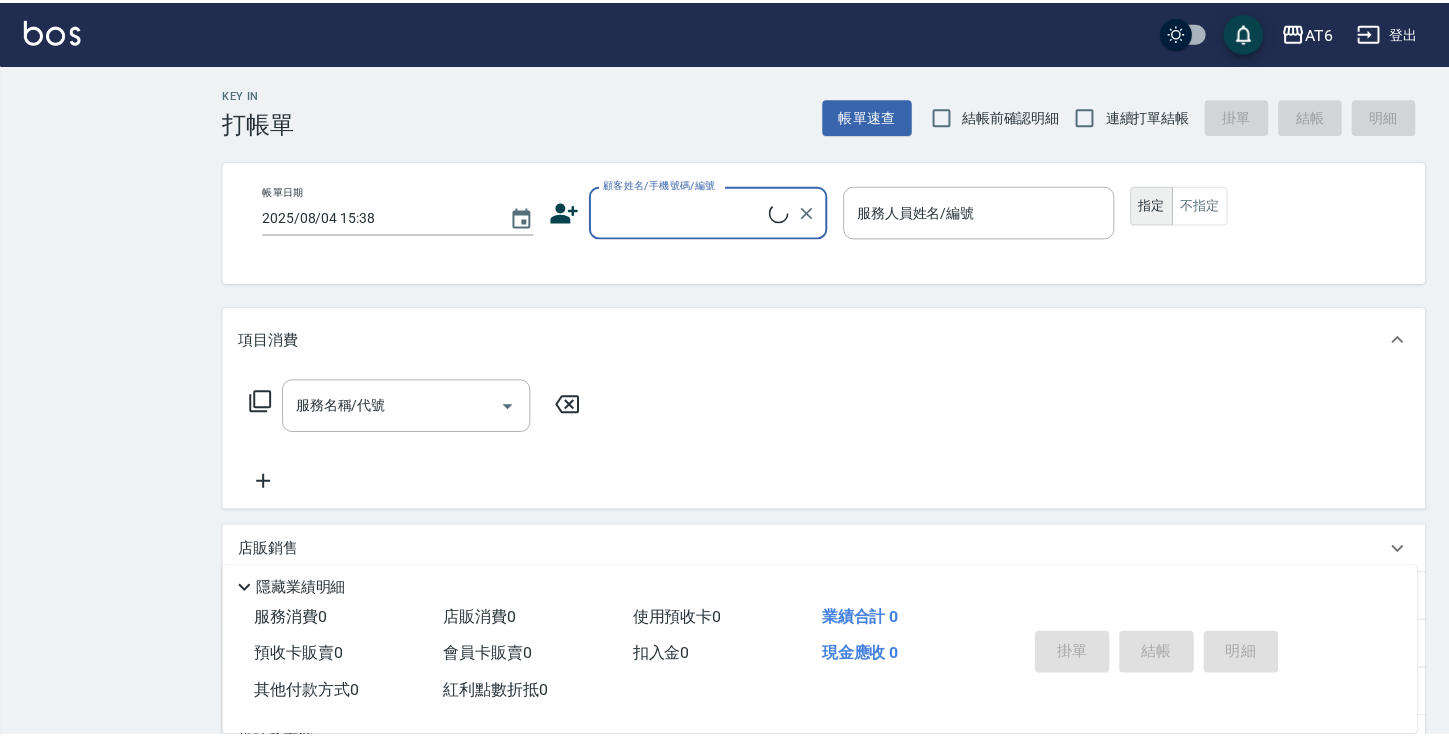 scroll, scrollTop: 0, scrollLeft: 0, axis: both 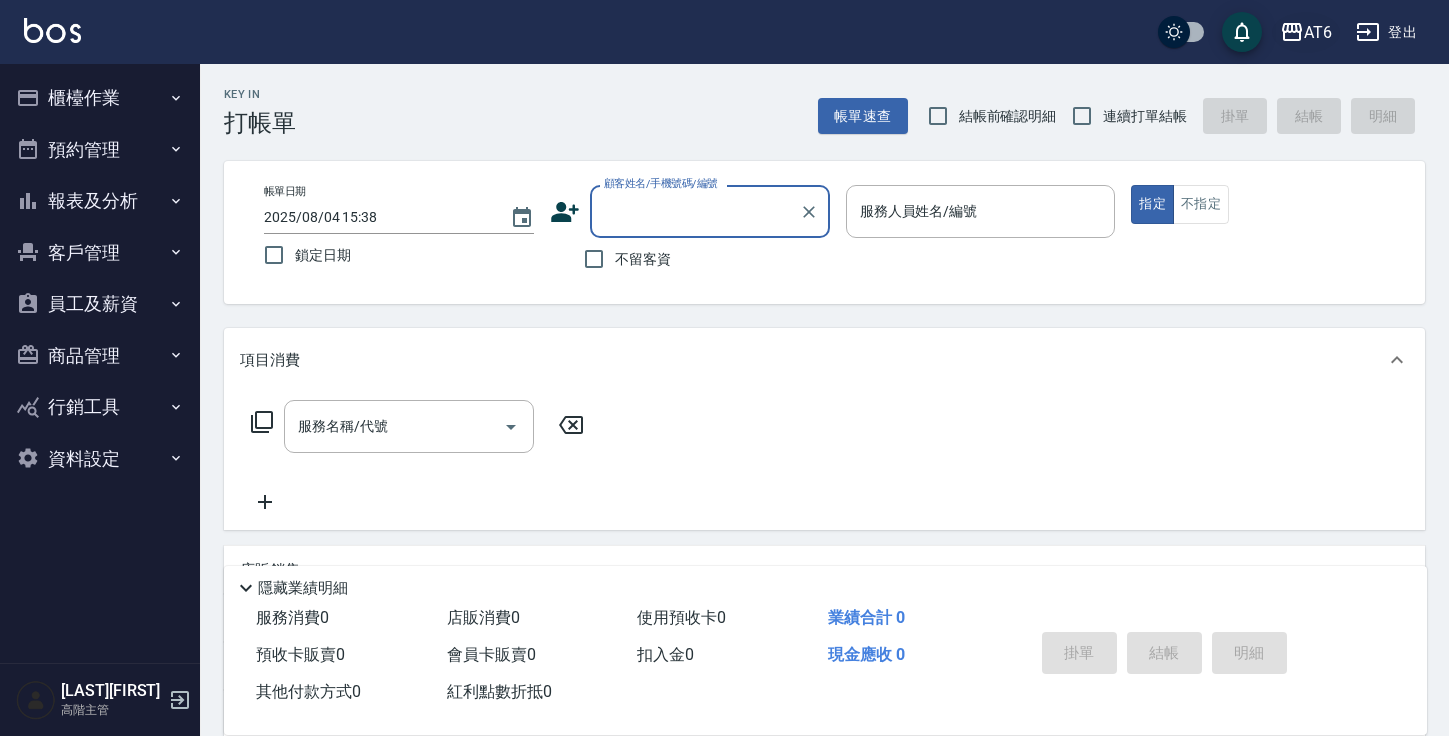 click on "AT6" at bounding box center (1318, 32) 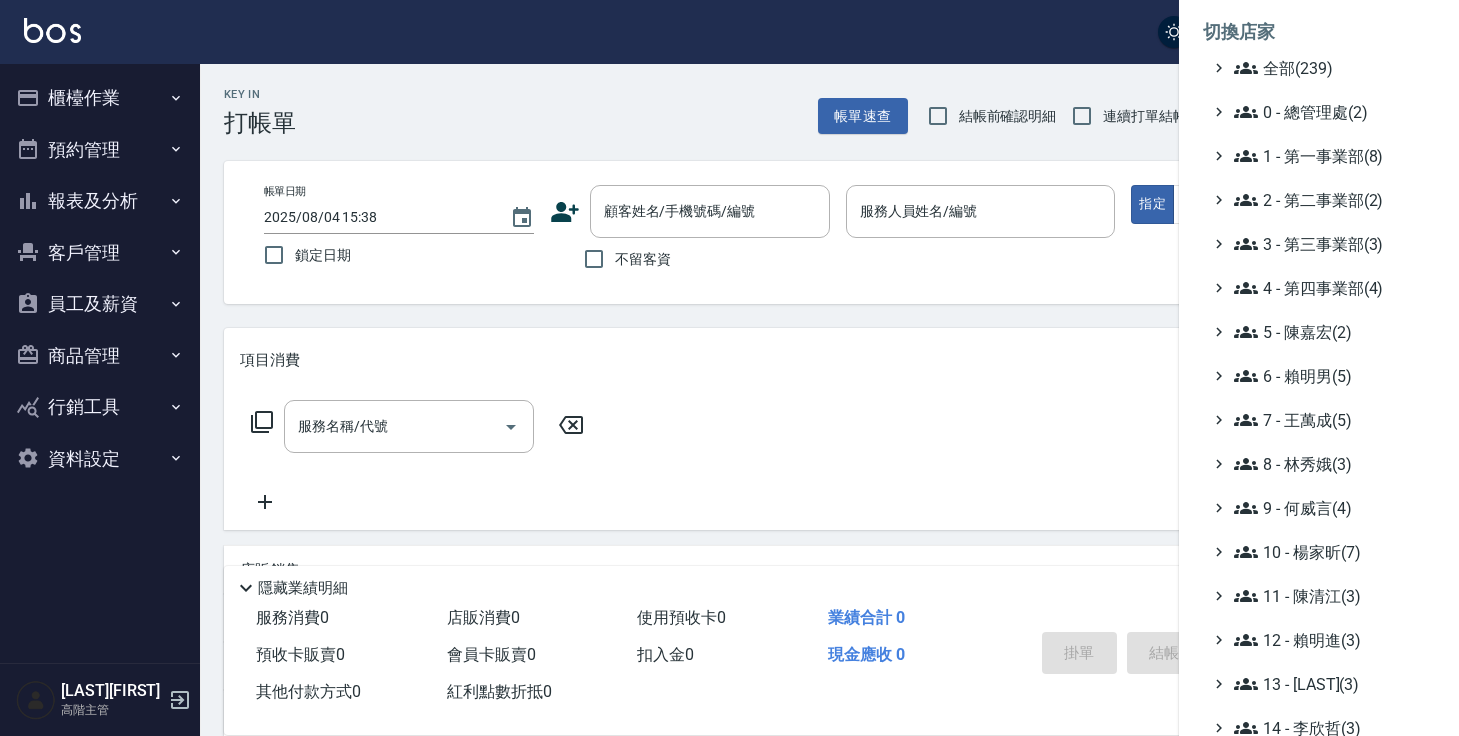 click at bounding box center [729, 368] 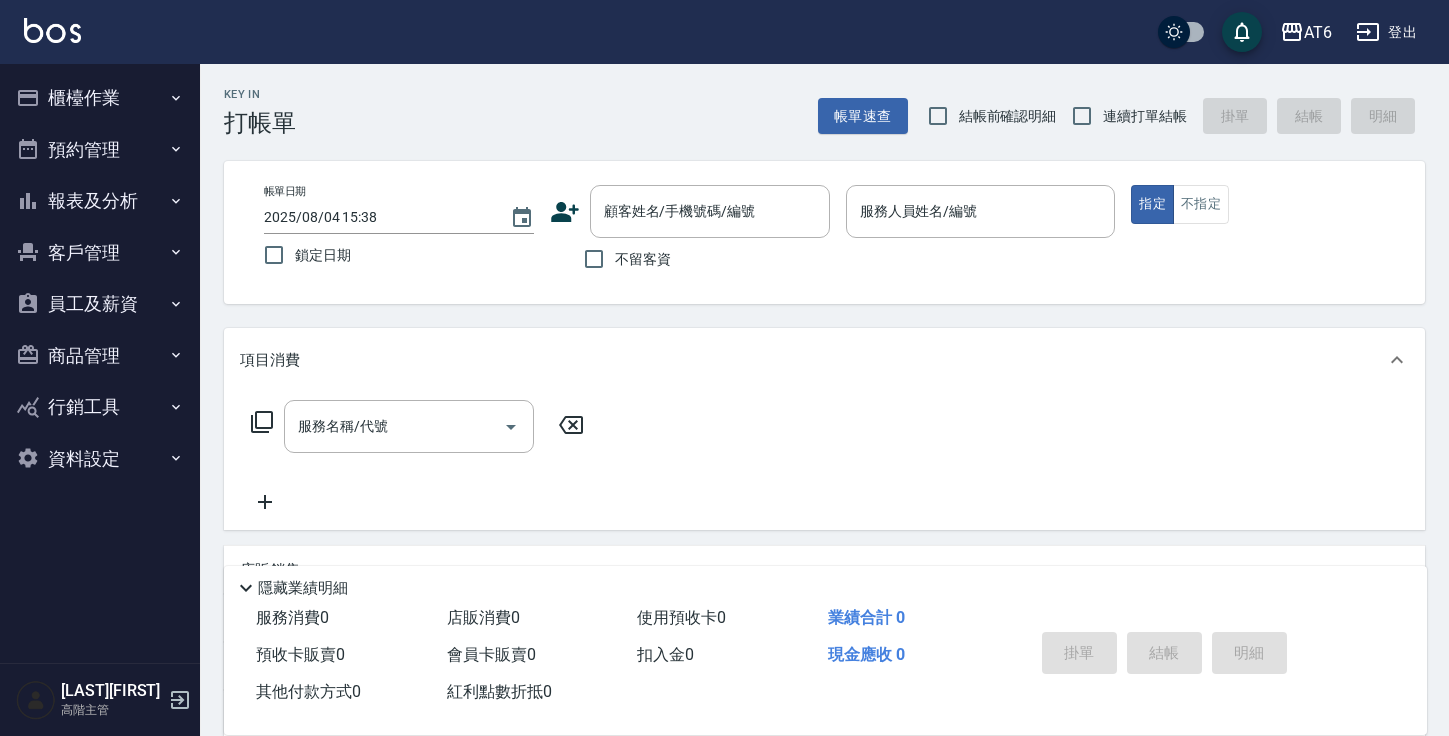 click on "報表及分析" at bounding box center (100, 201) 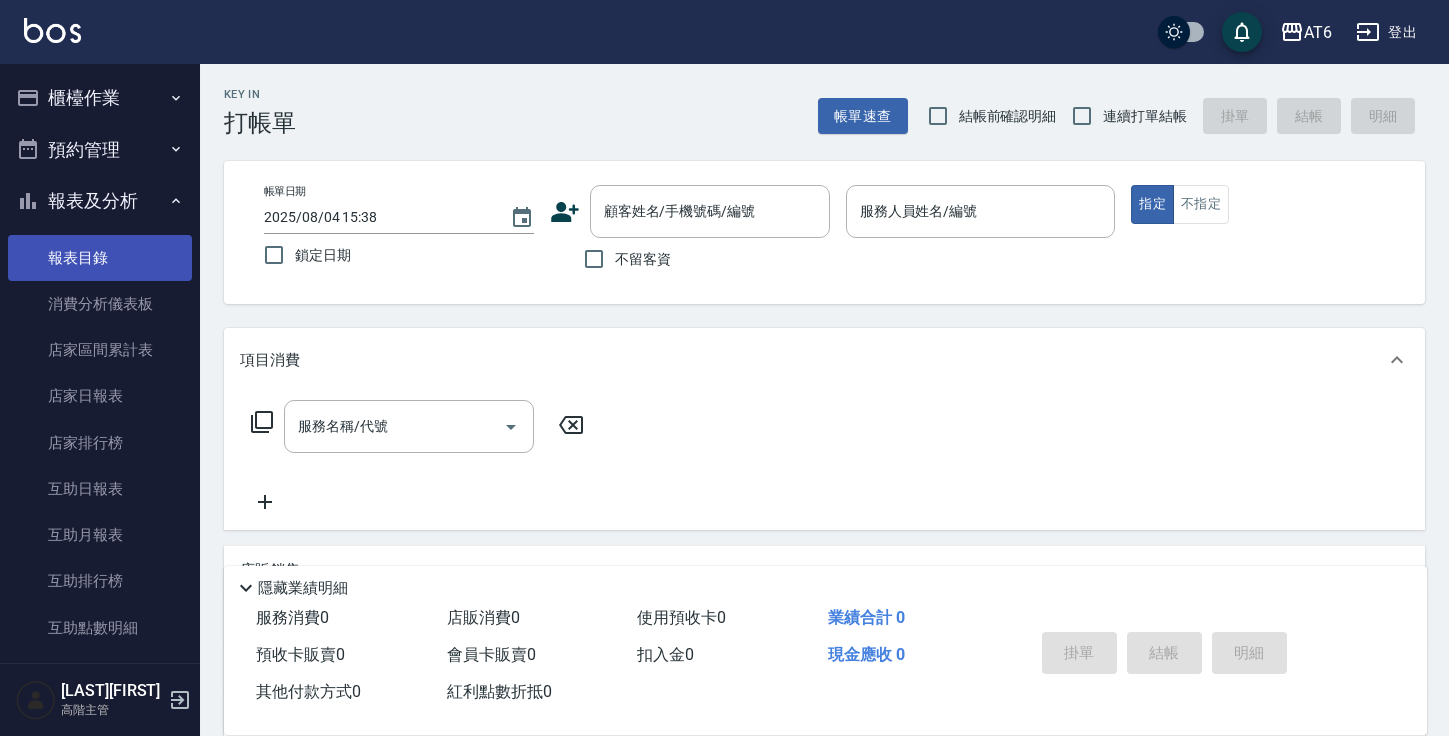 click on "報表目錄" at bounding box center [100, 258] 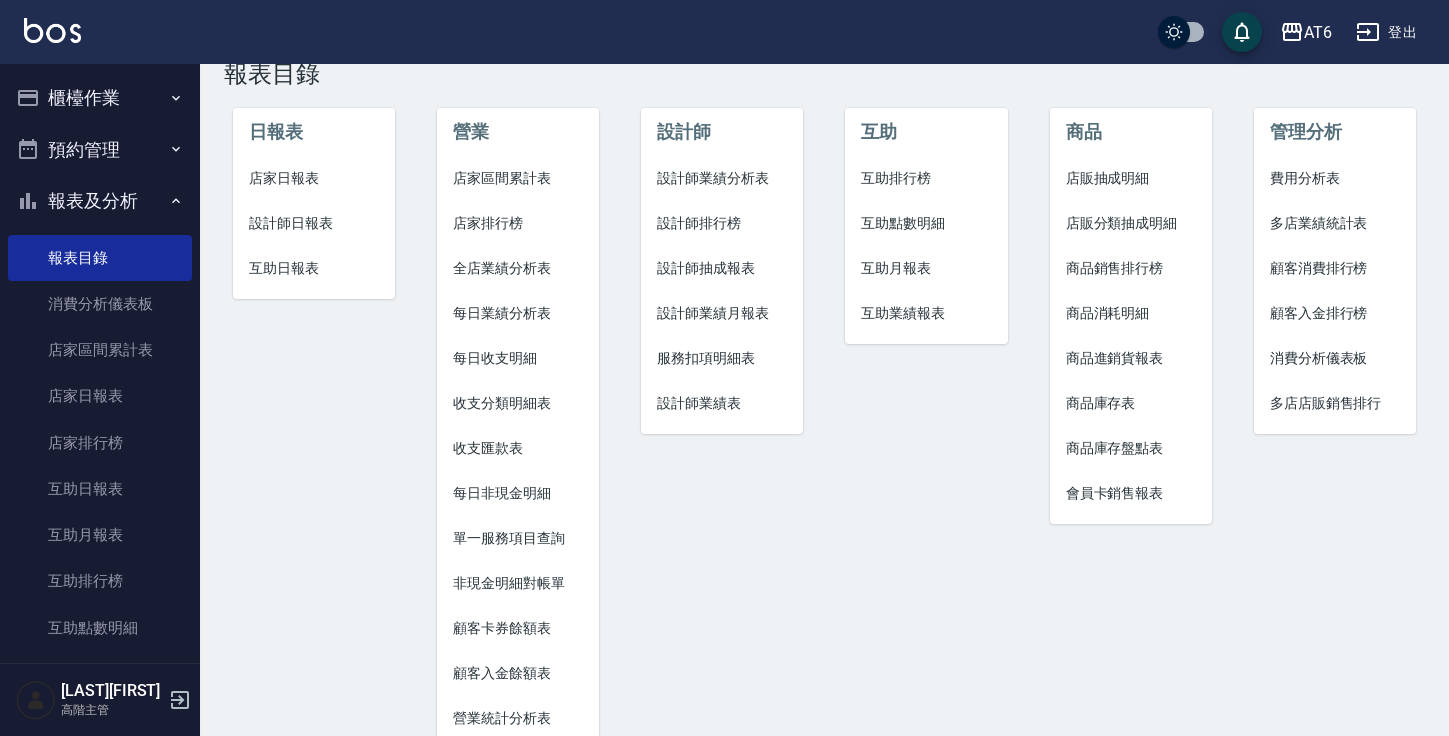 scroll, scrollTop: 48, scrollLeft: 0, axis: vertical 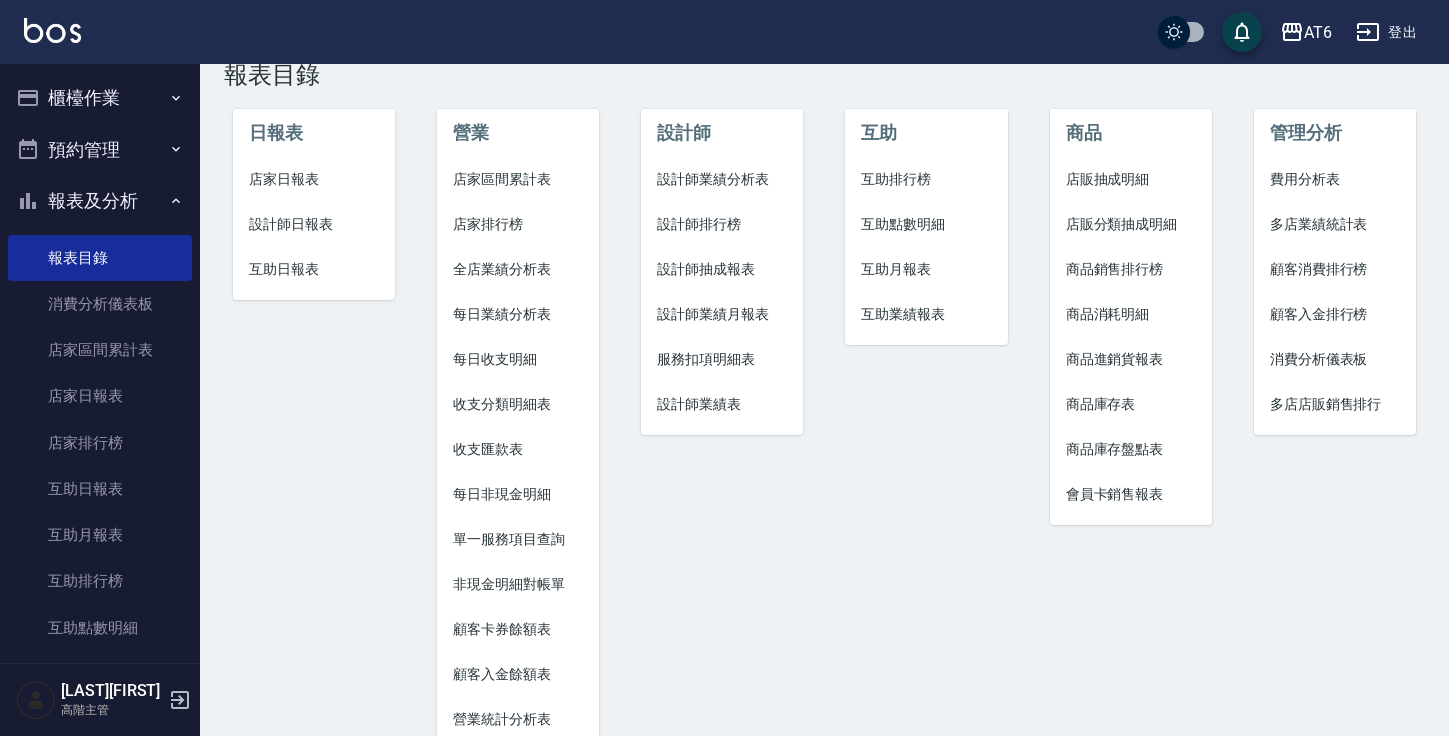 click on "設計師業績月報表" at bounding box center (722, 314) 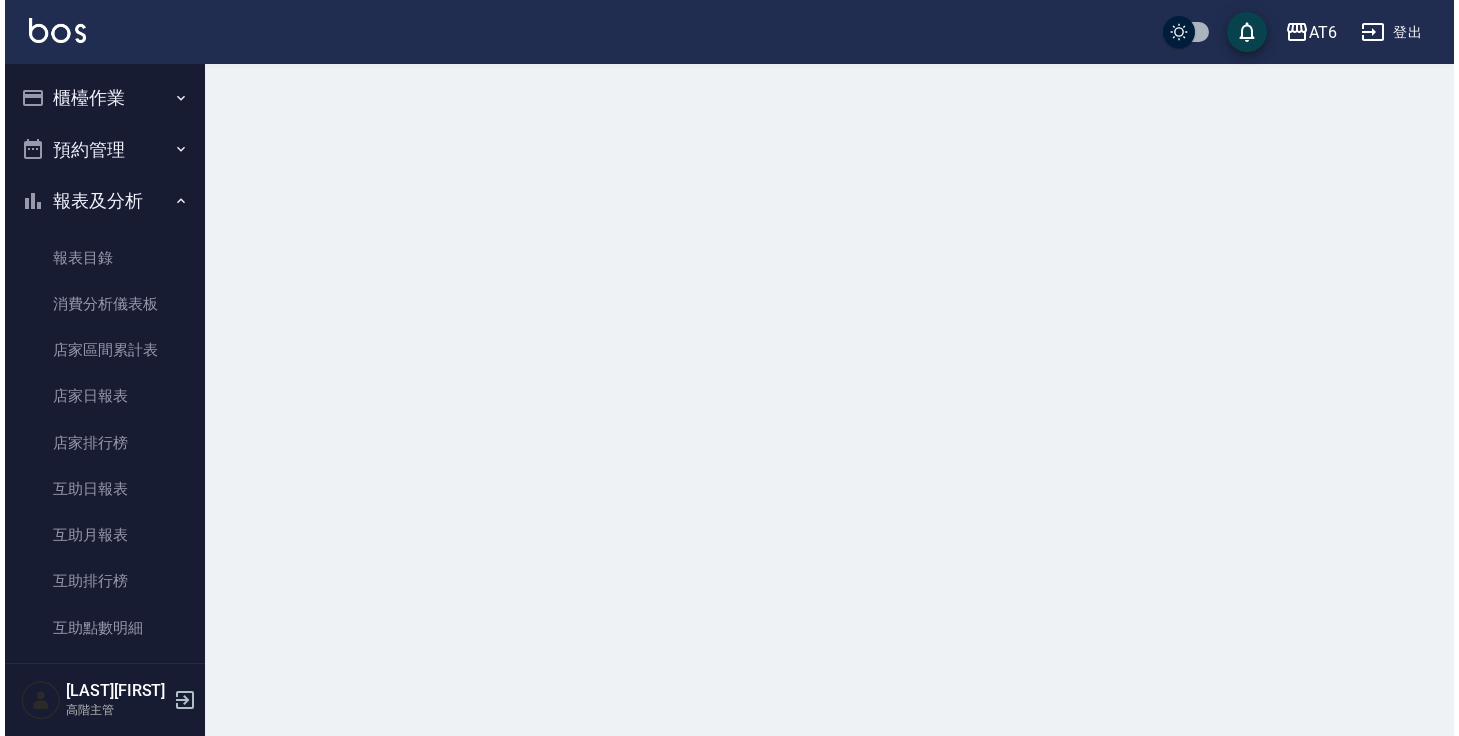 scroll, scrollTop: 0, scrollLeft: 0, axis: both 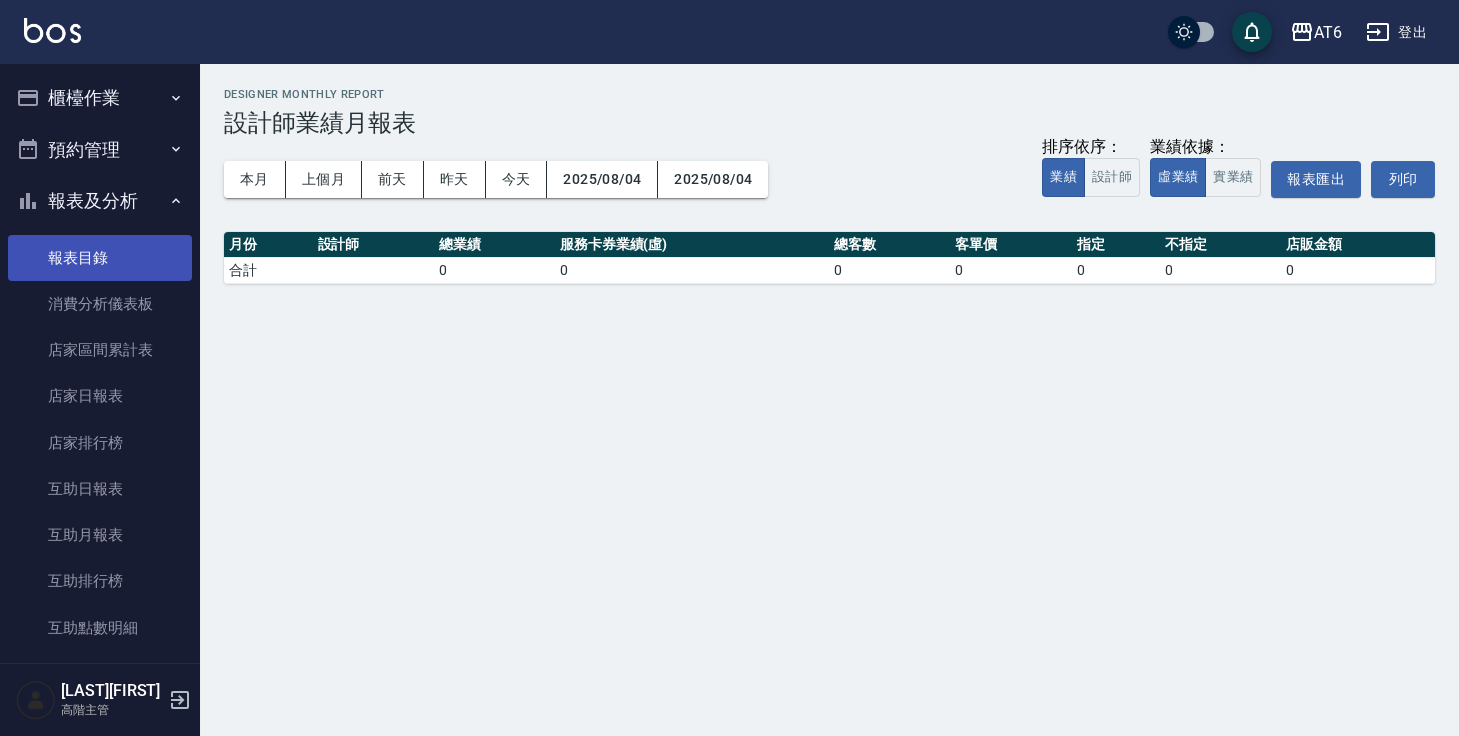 click on "報表目錄" at bounding box center (100, 258) 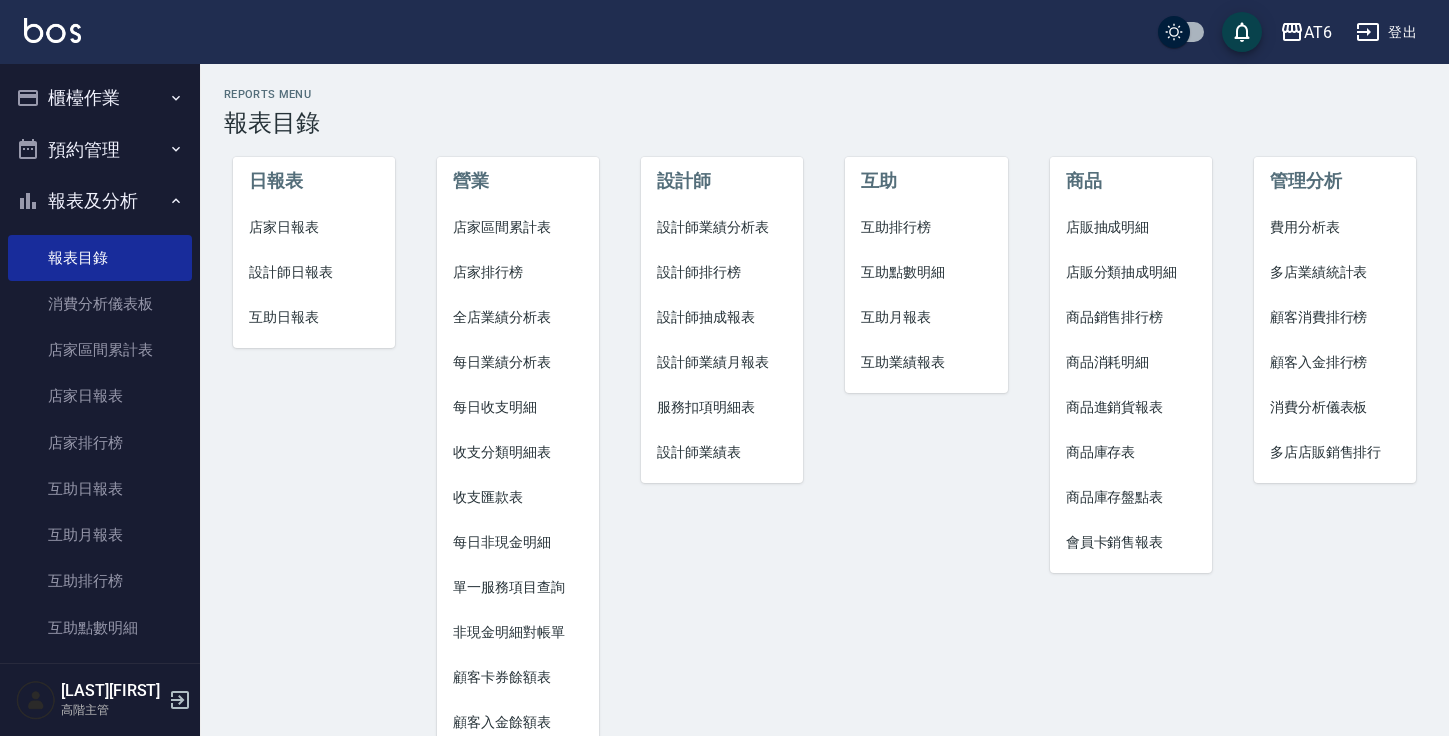 click on "設計師排行榜" at bounding box center (722, 272) 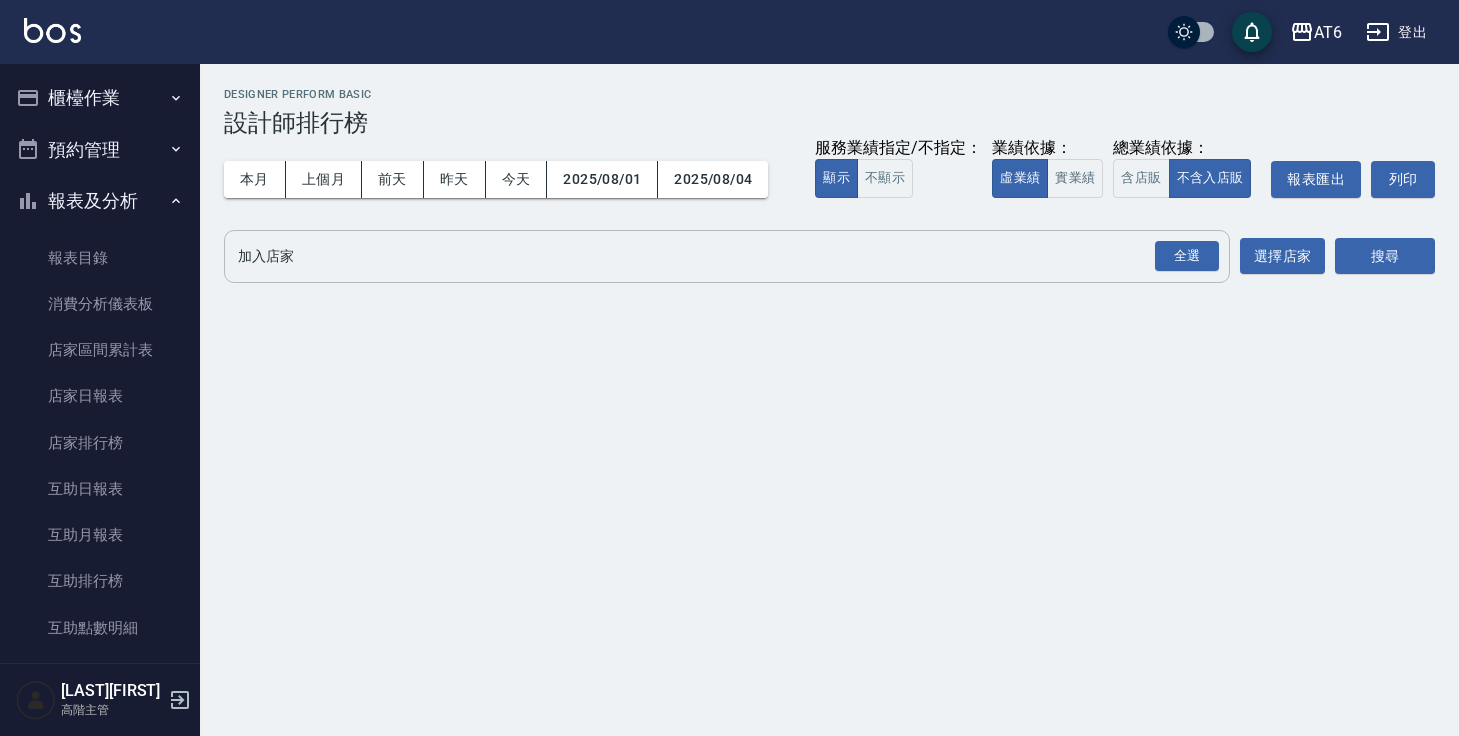 click on "加入店家" at bounding box center [712, 256] 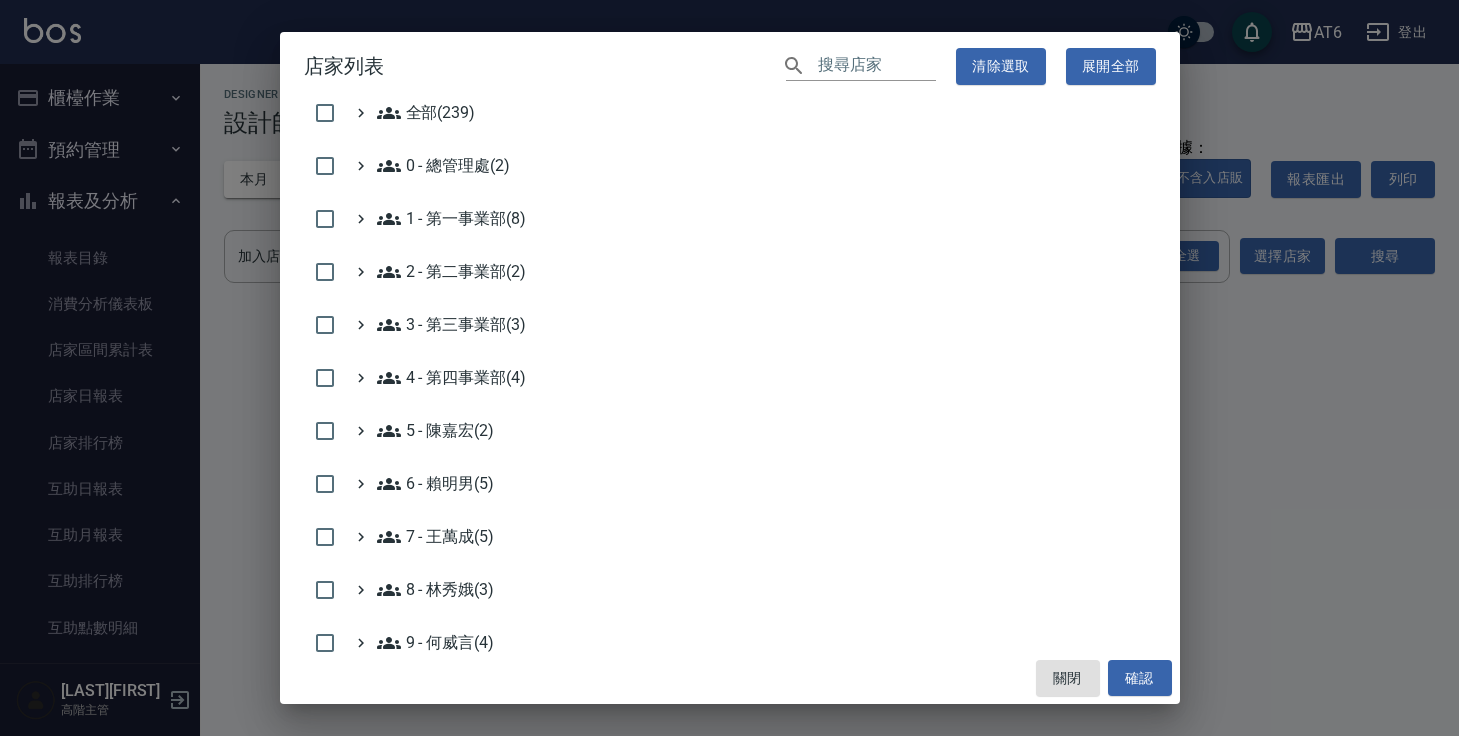 click at bounding box center [877, 66] 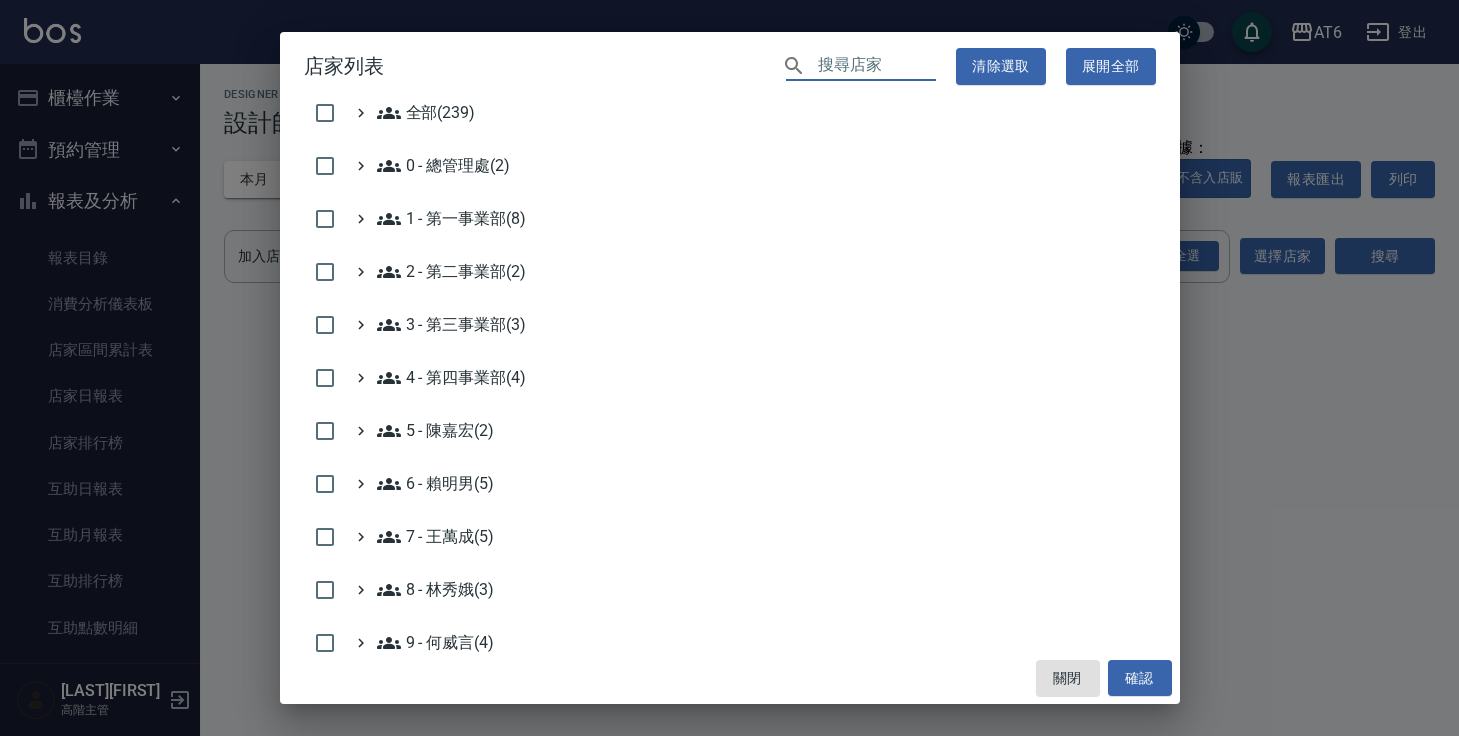 type on "g" 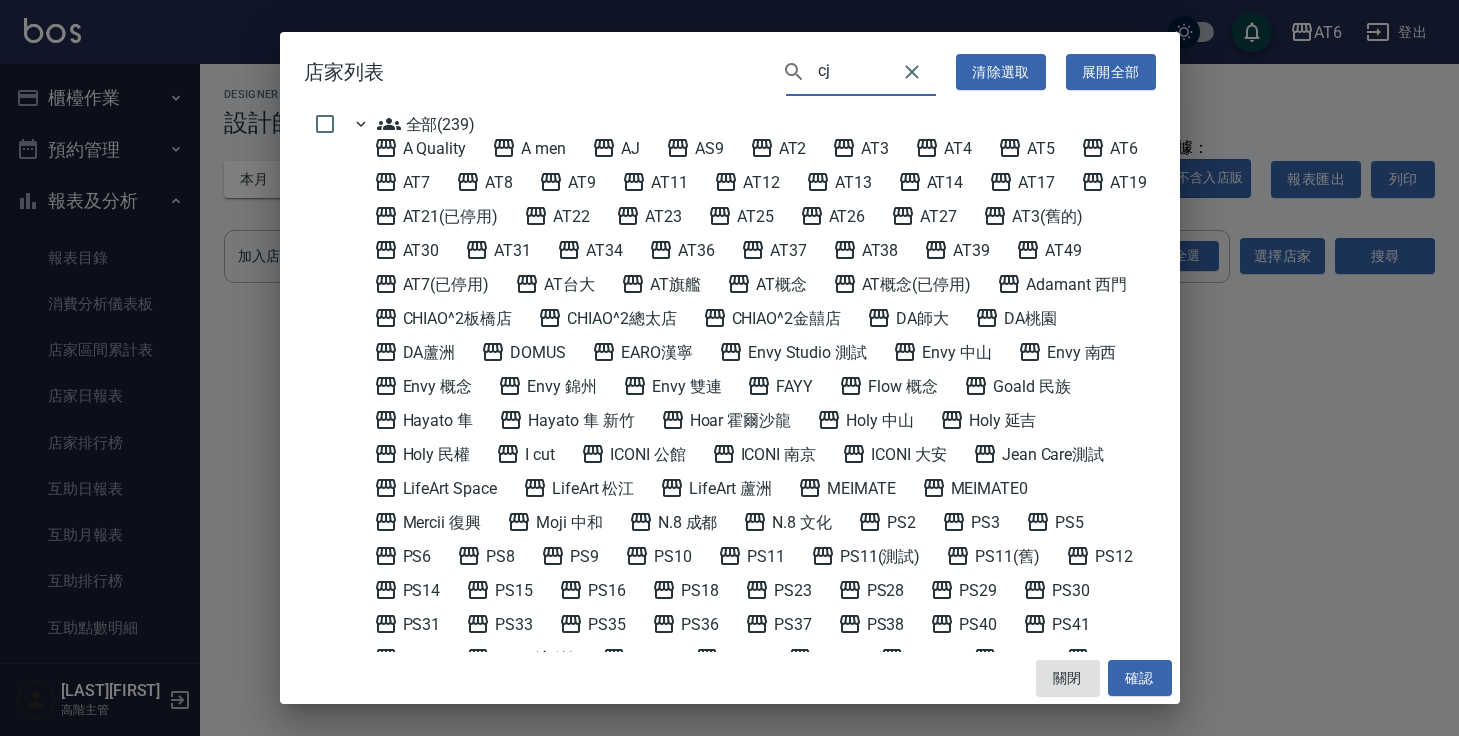 type on "c" 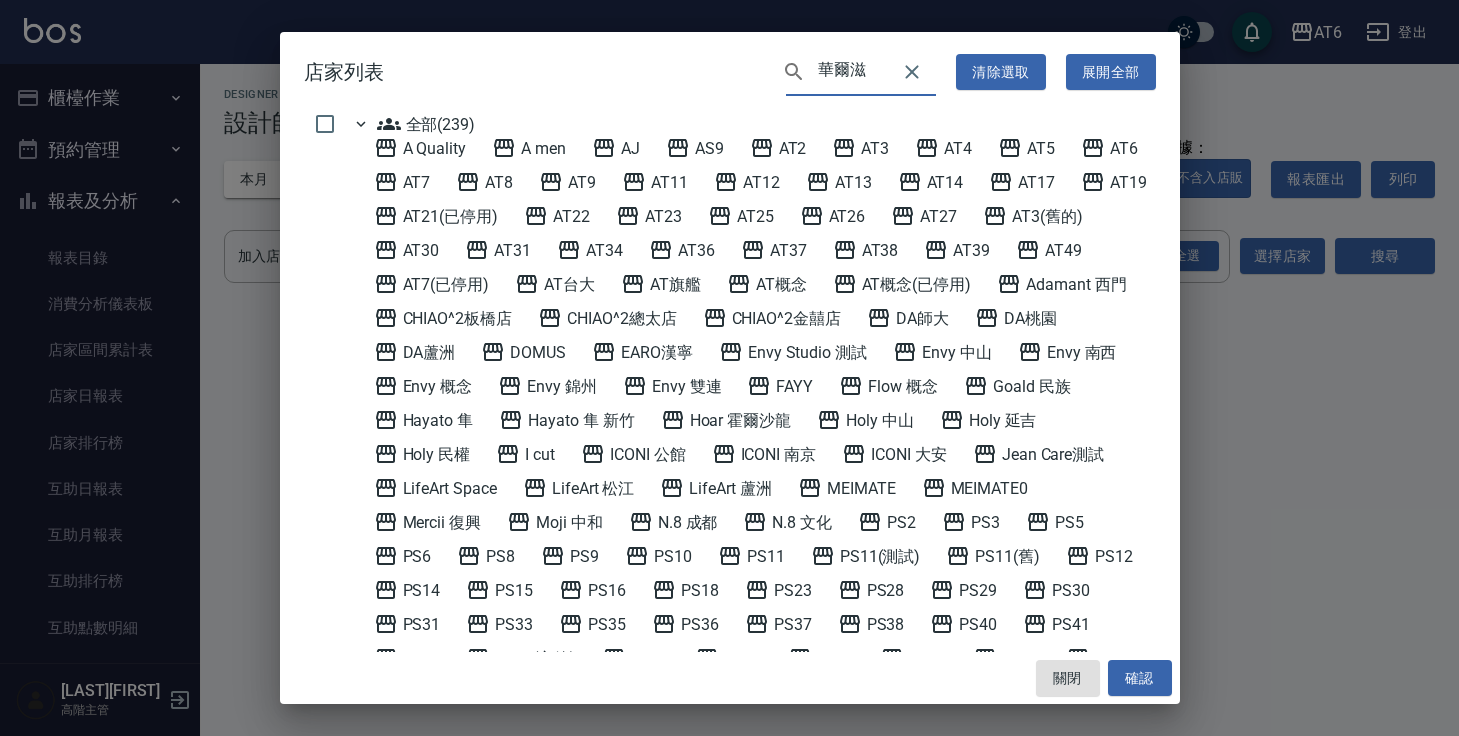 type on "華爾滋" 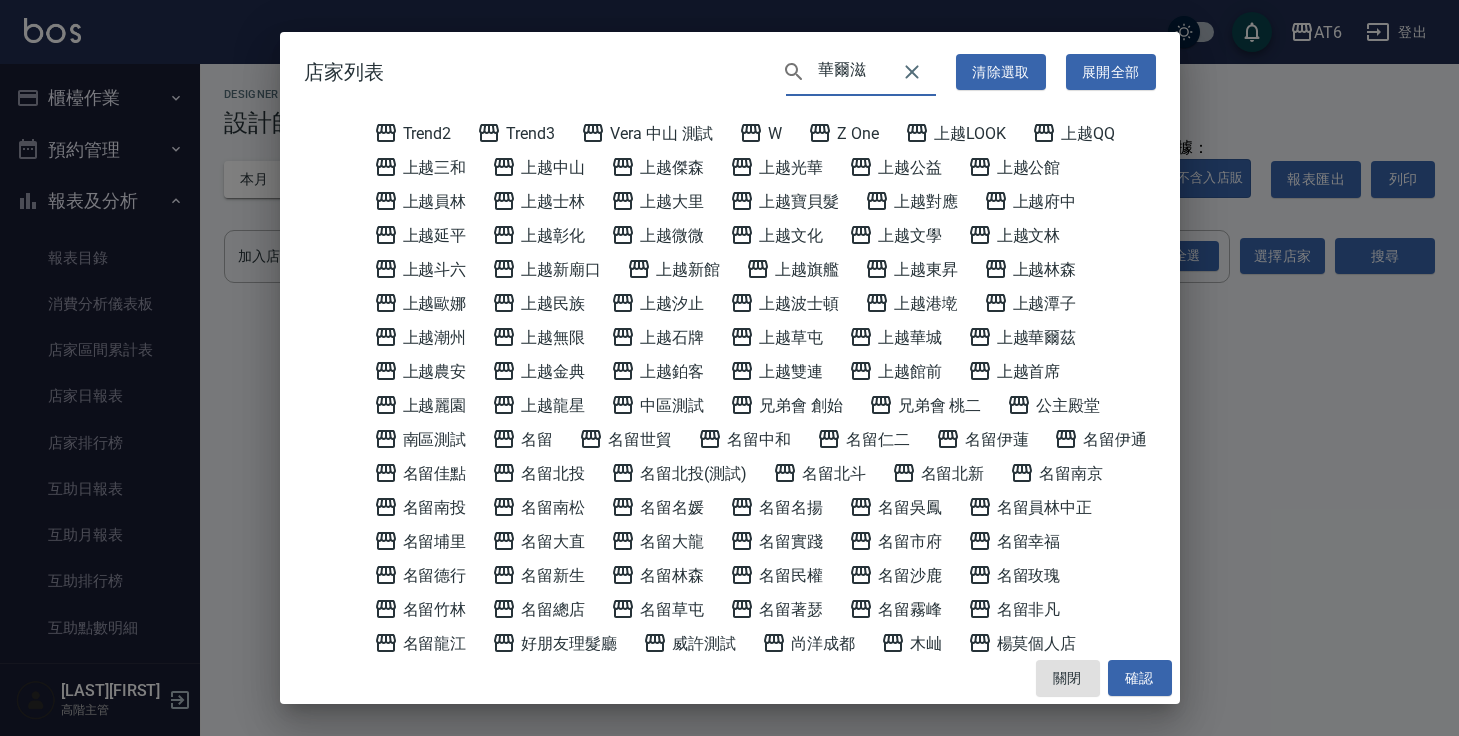 scroll, scrollTop: 665, scrollLeft: 0, axis: vertical 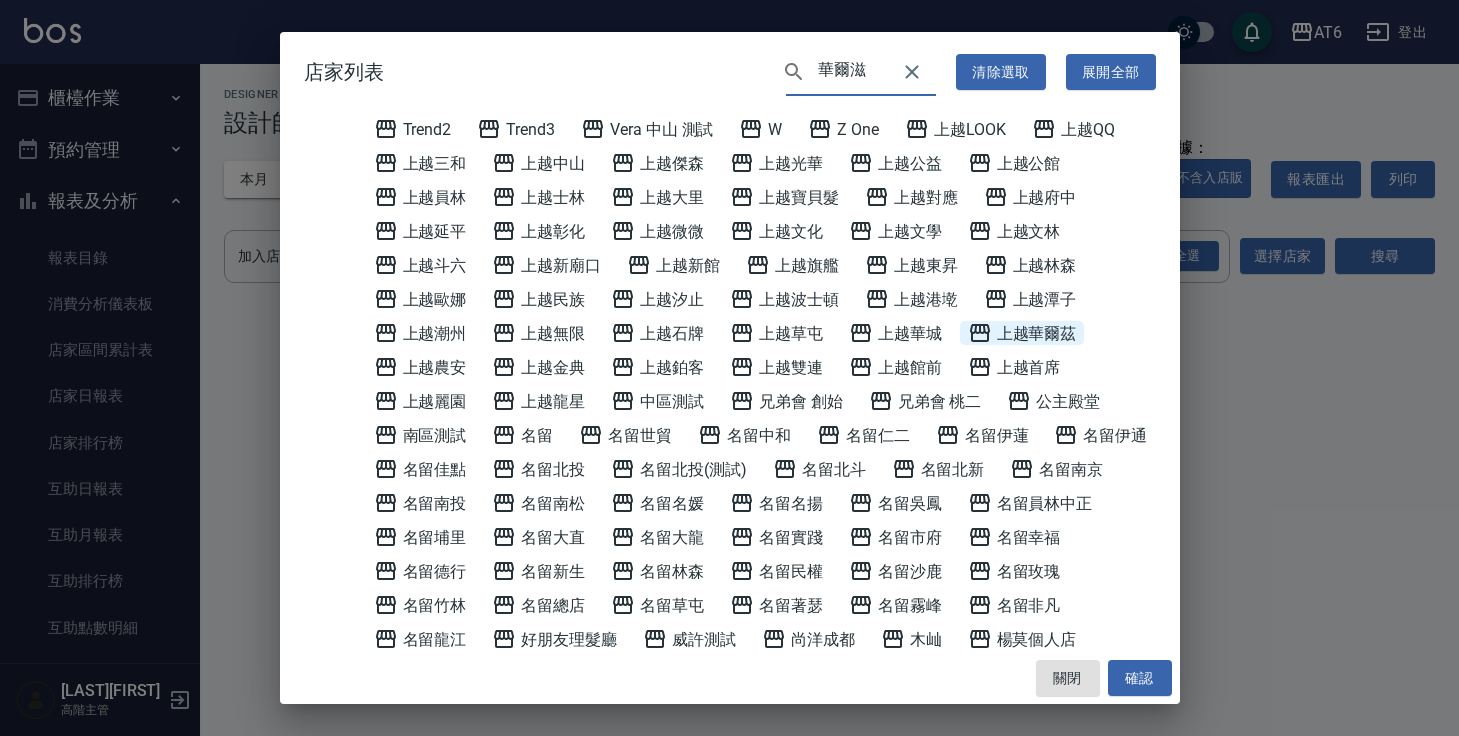 click on "上越華爾茲" at bounding box center (1022, 333) 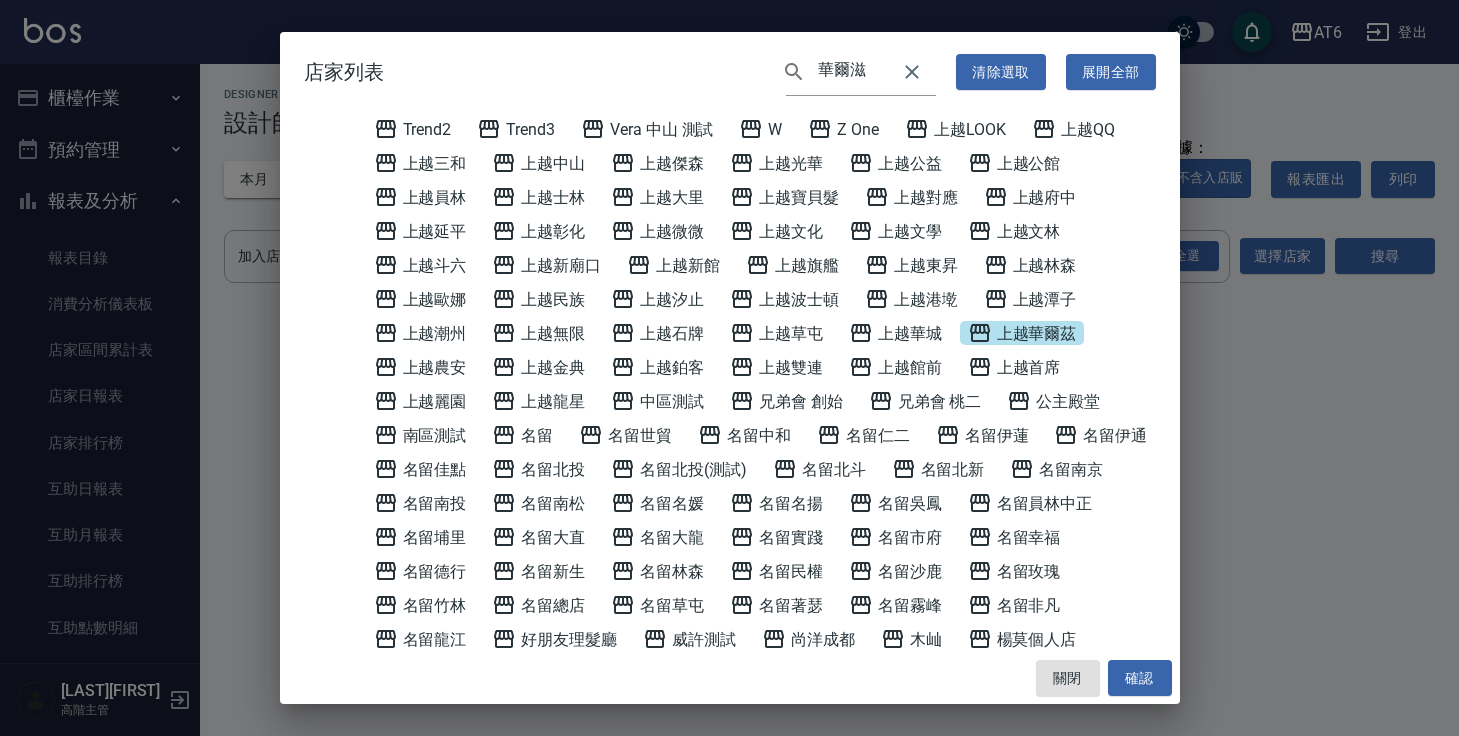 click on "上越華爾茲" at bounding box center (1022, 333) 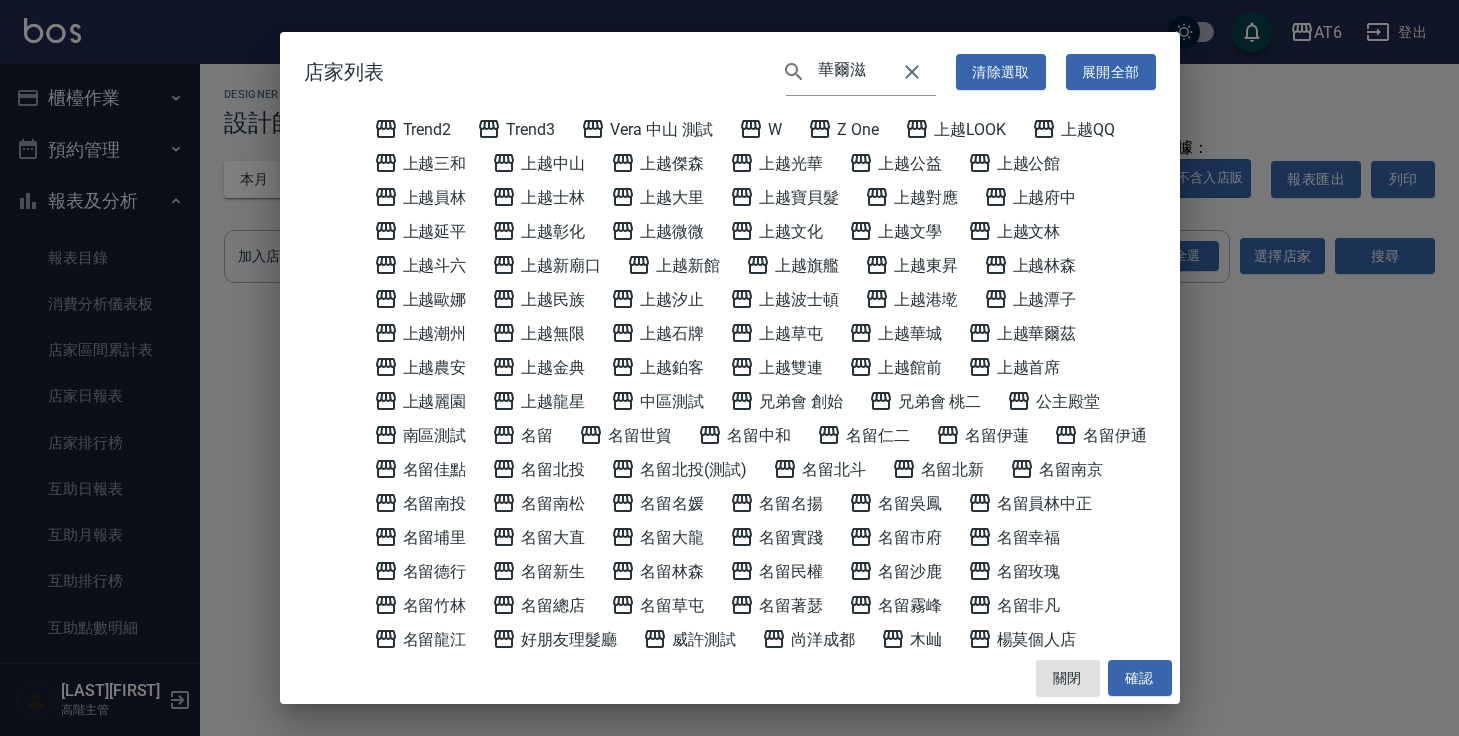 click on "上越華爾茲" at bounding box center (1022, 333) 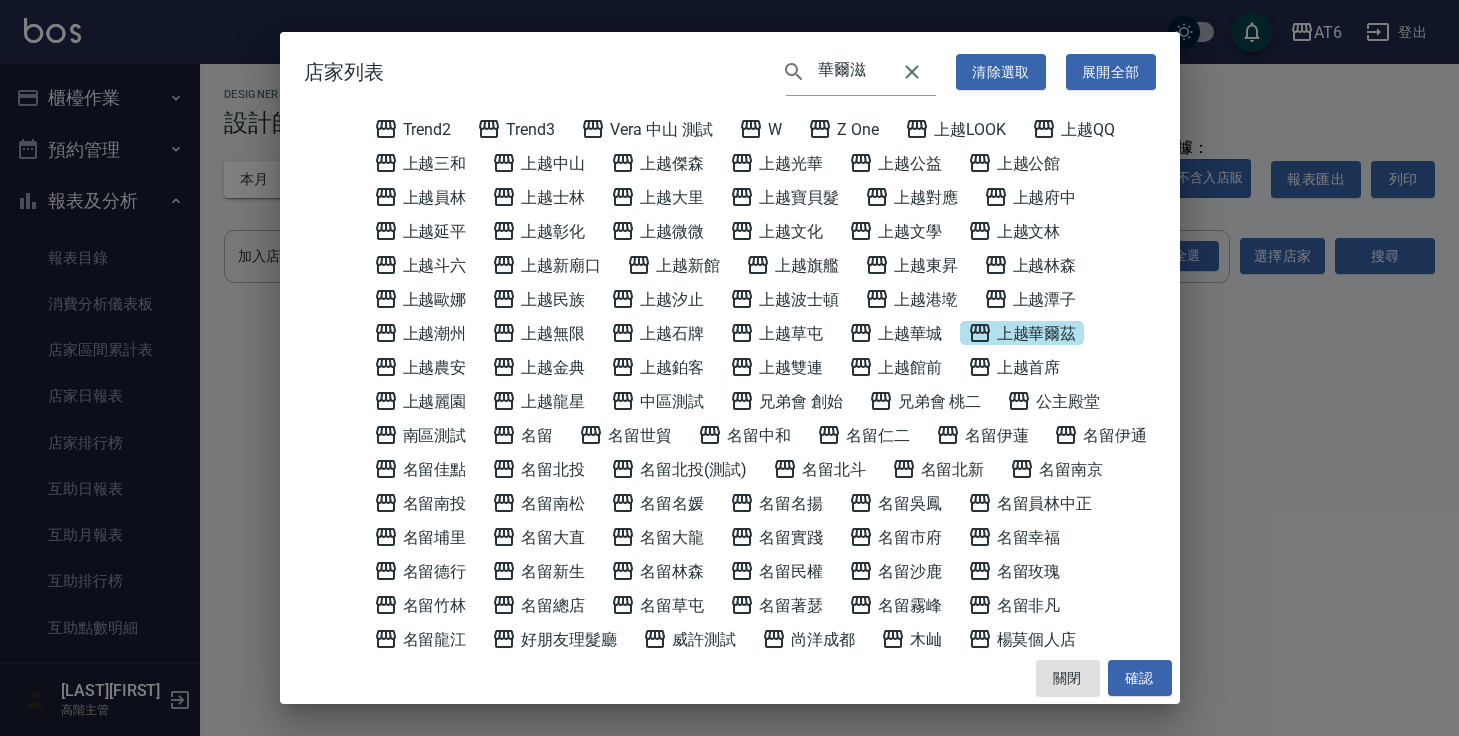 click on "上越華爾茲" at bounding box center [1022, 333] 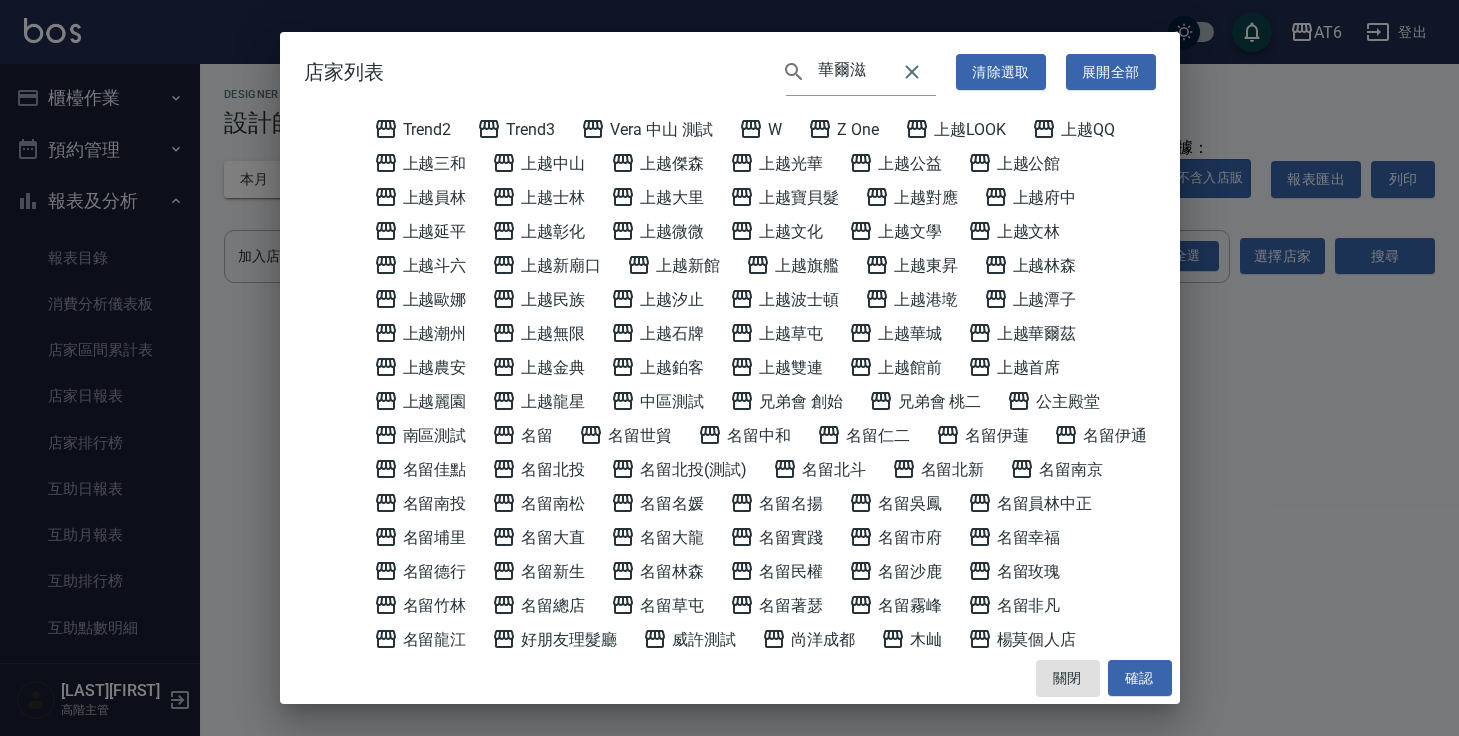 click on "上越華爾茲" at bounding box center [1022, 333] 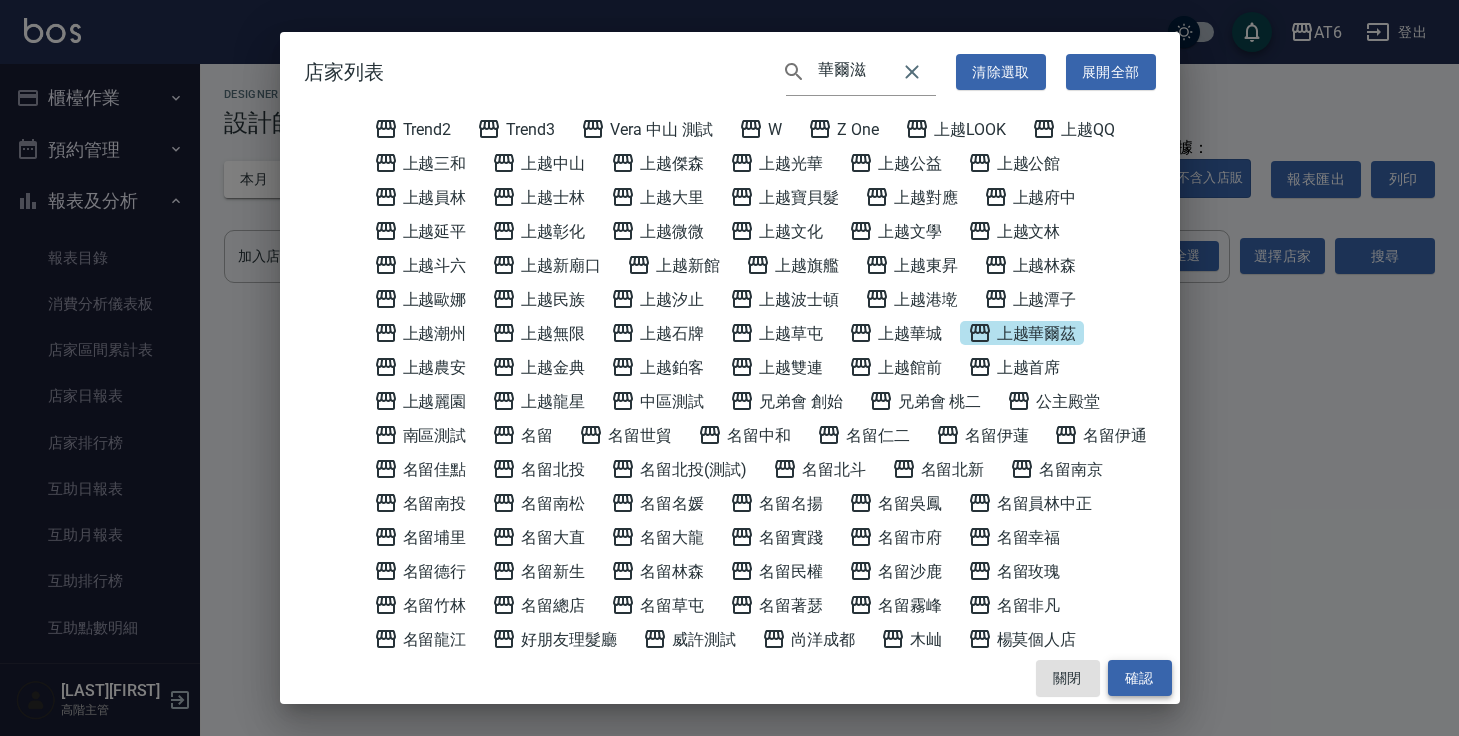 click on "確認" at bounding box center [1140, 678] 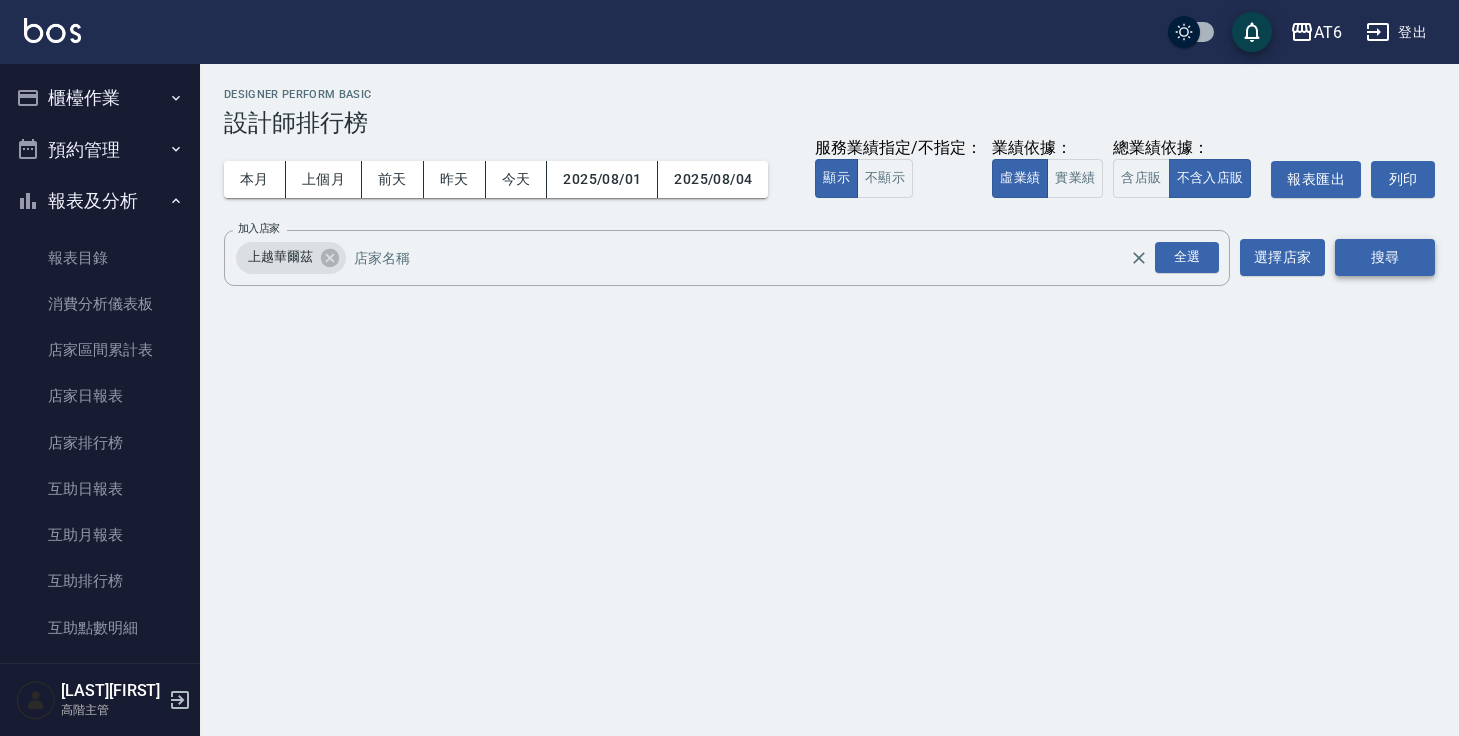 click on "搜尋" at bounding box center (1385, 257) 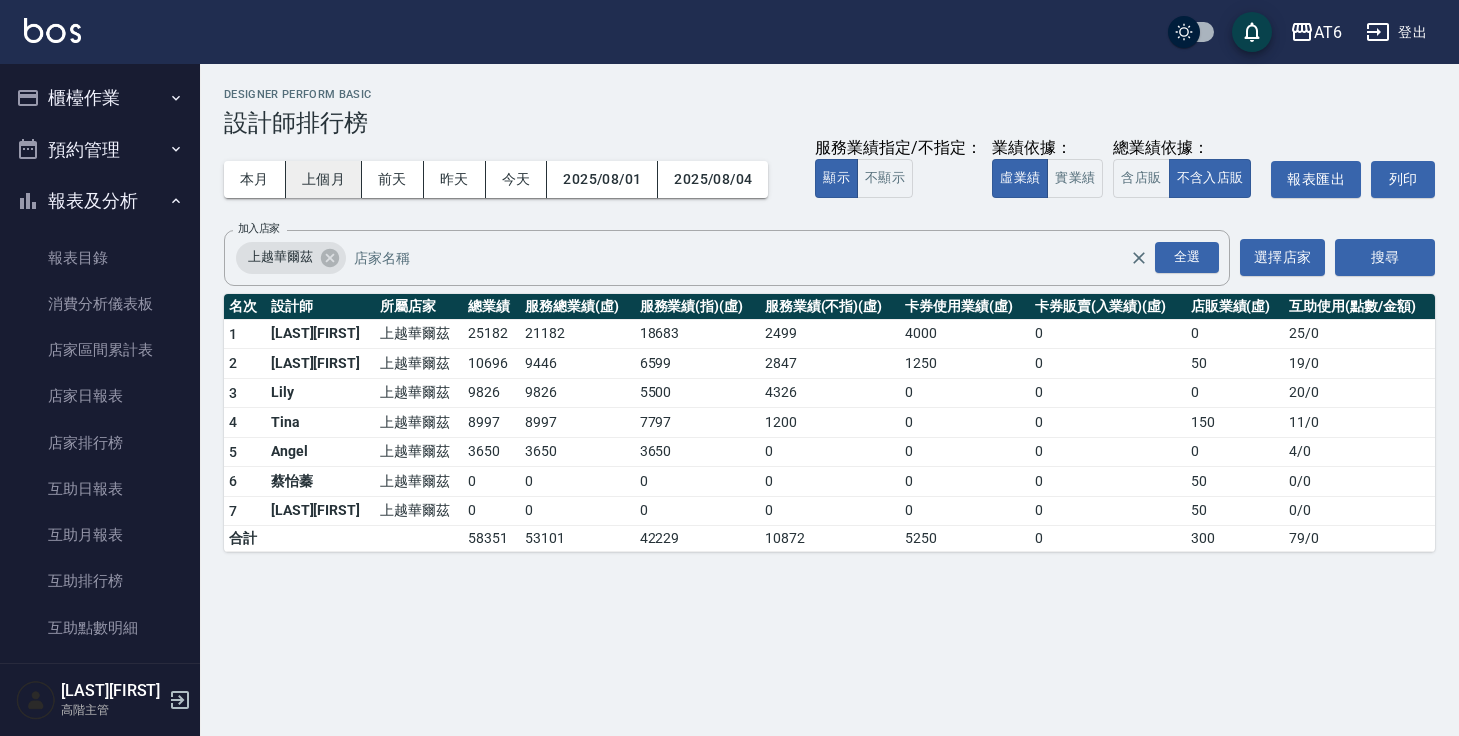 click on "上個月" at bounding box center (324, 179) 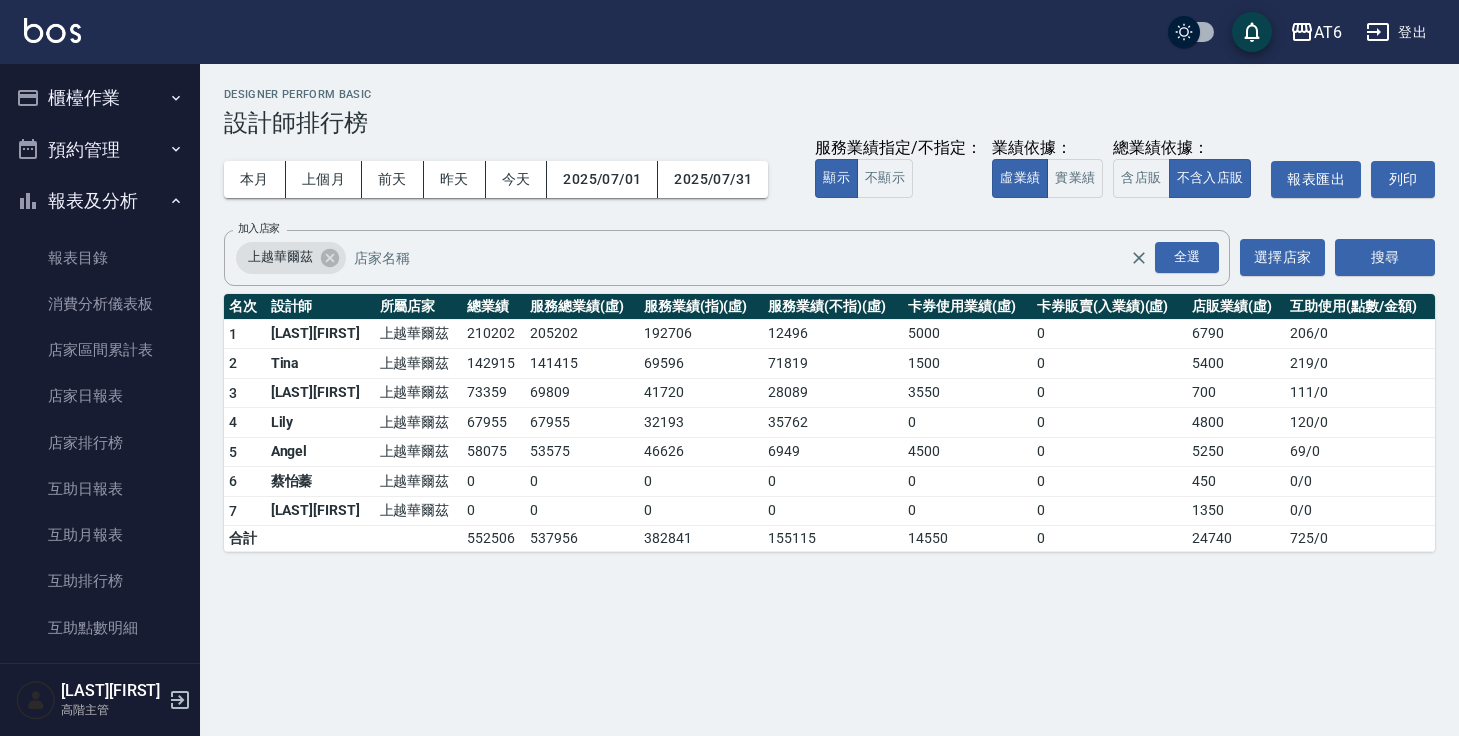 click on "73359" at bounding box center [493, 393] 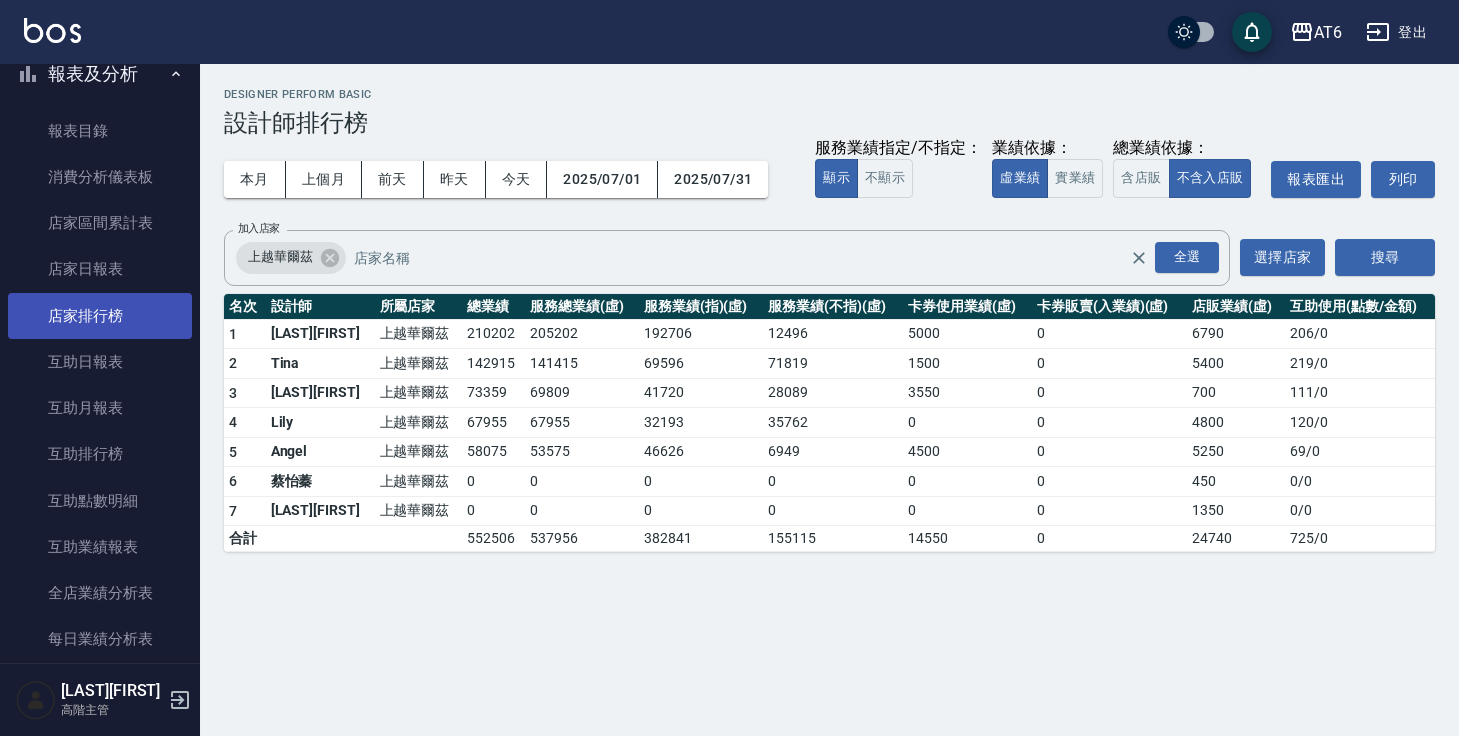 scroll, scrollTop: 149, scrollLeft: 0, axis: vertical 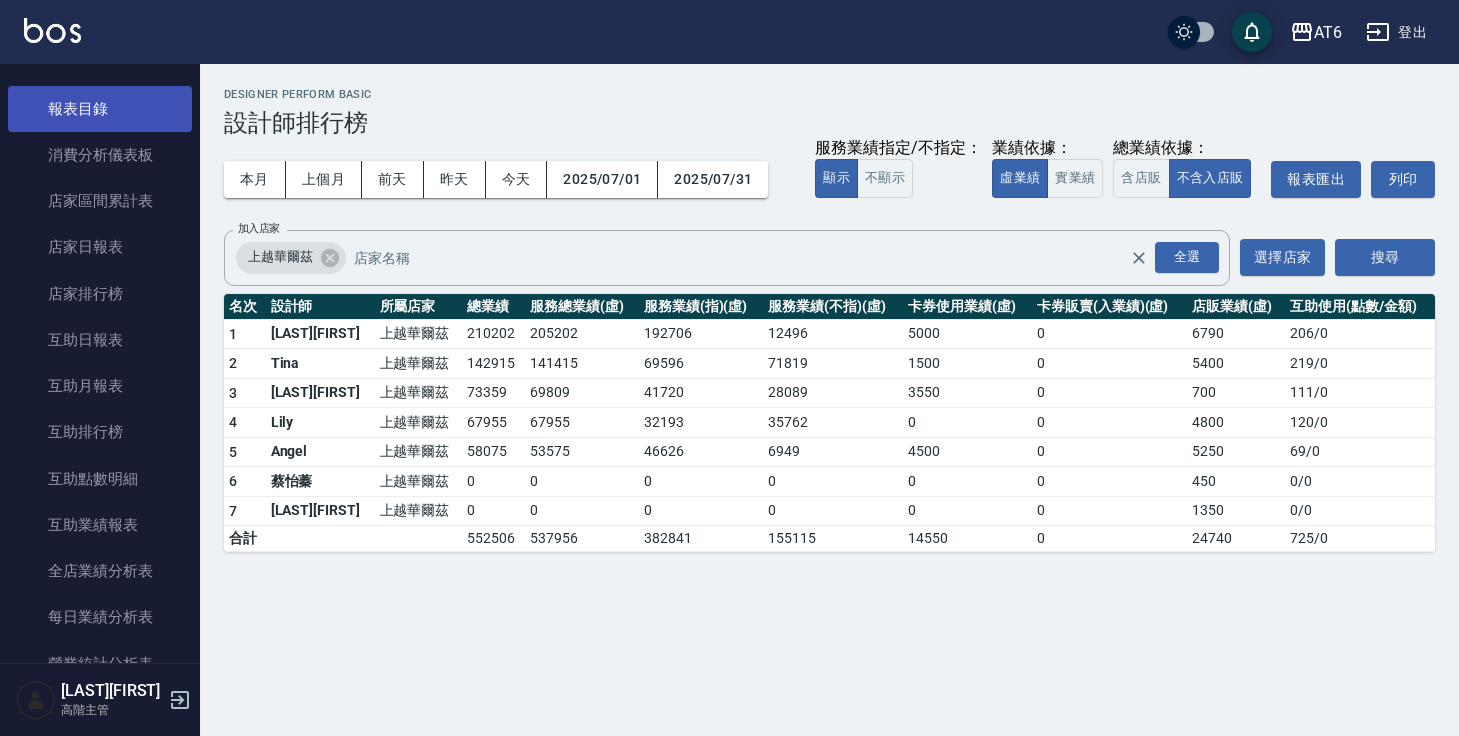 click on "報表目錄" at bounding box center (100, 109) 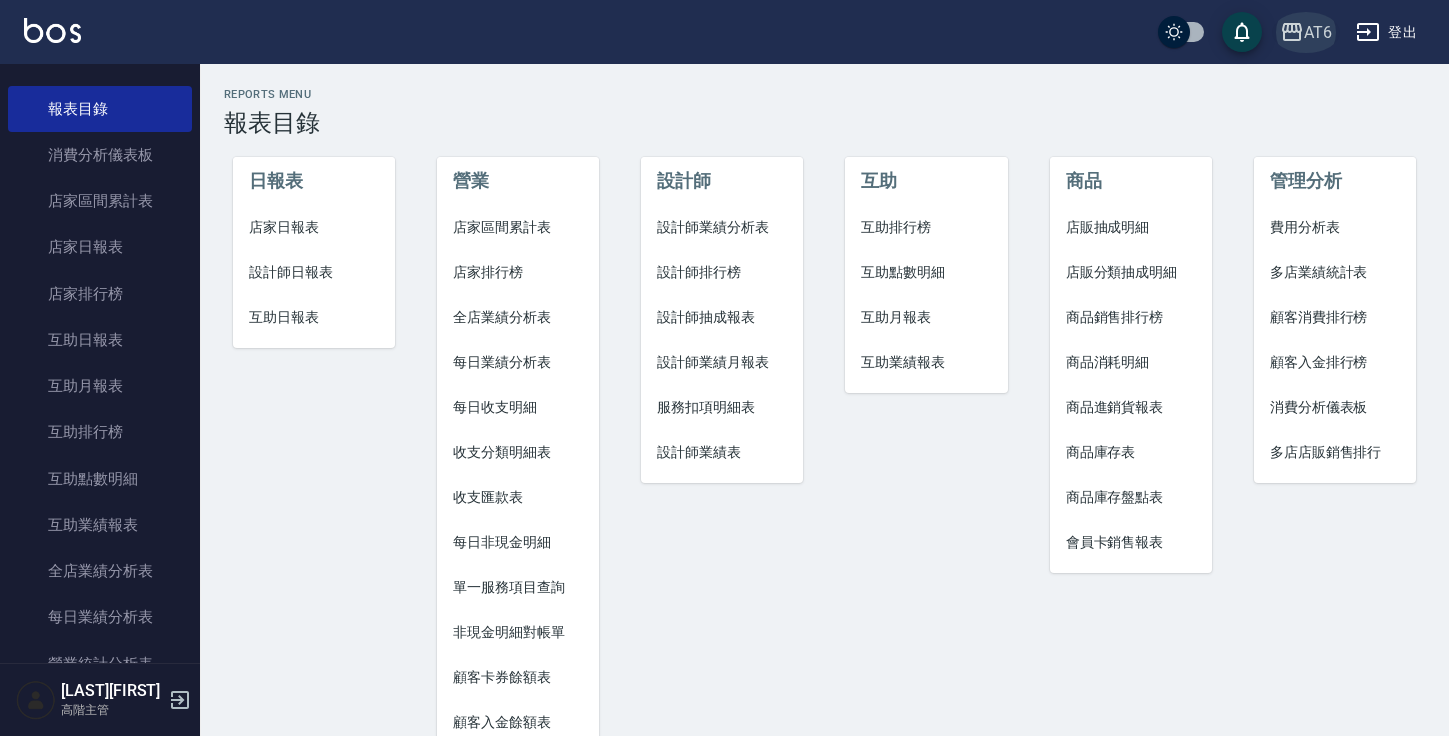 click 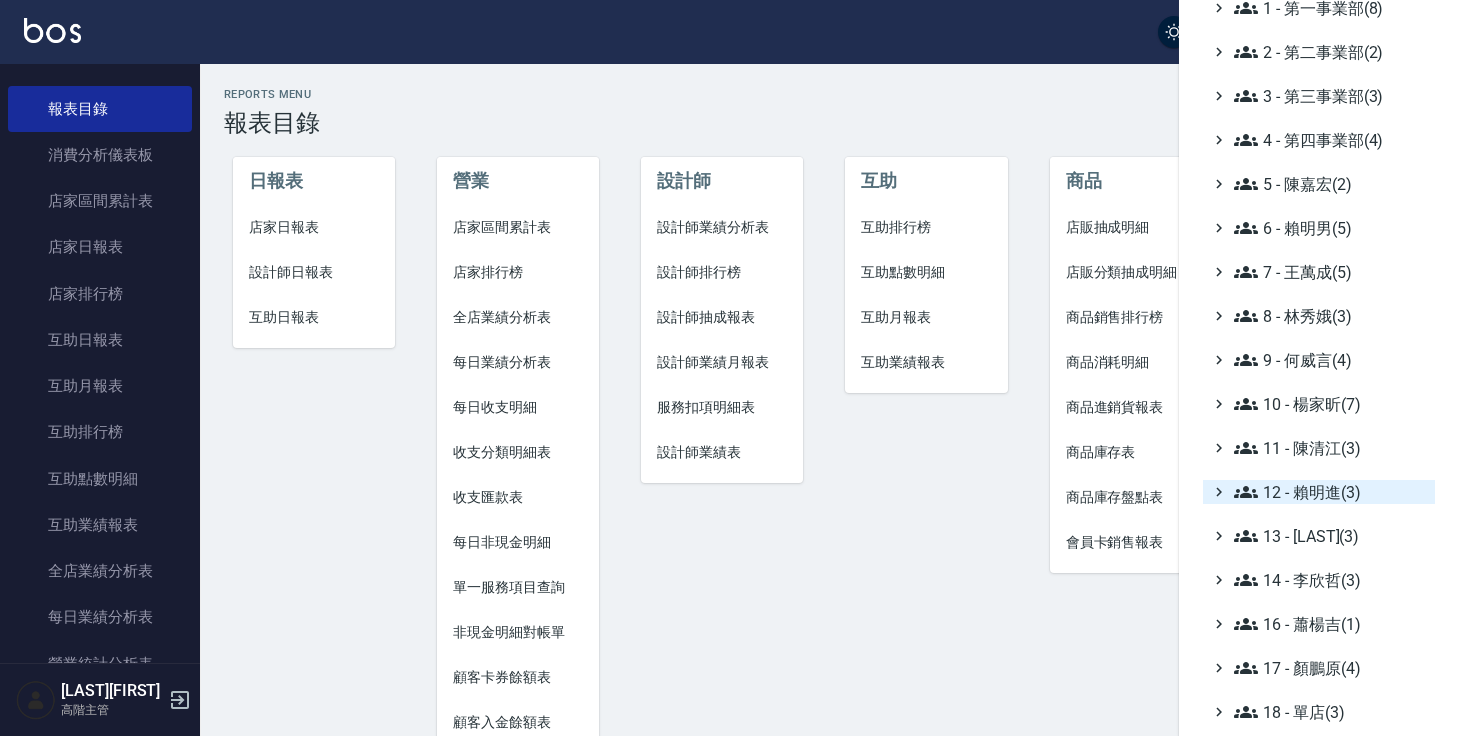 scroll, scrollTop: 149, scrollLeft: 0, axis: vertical 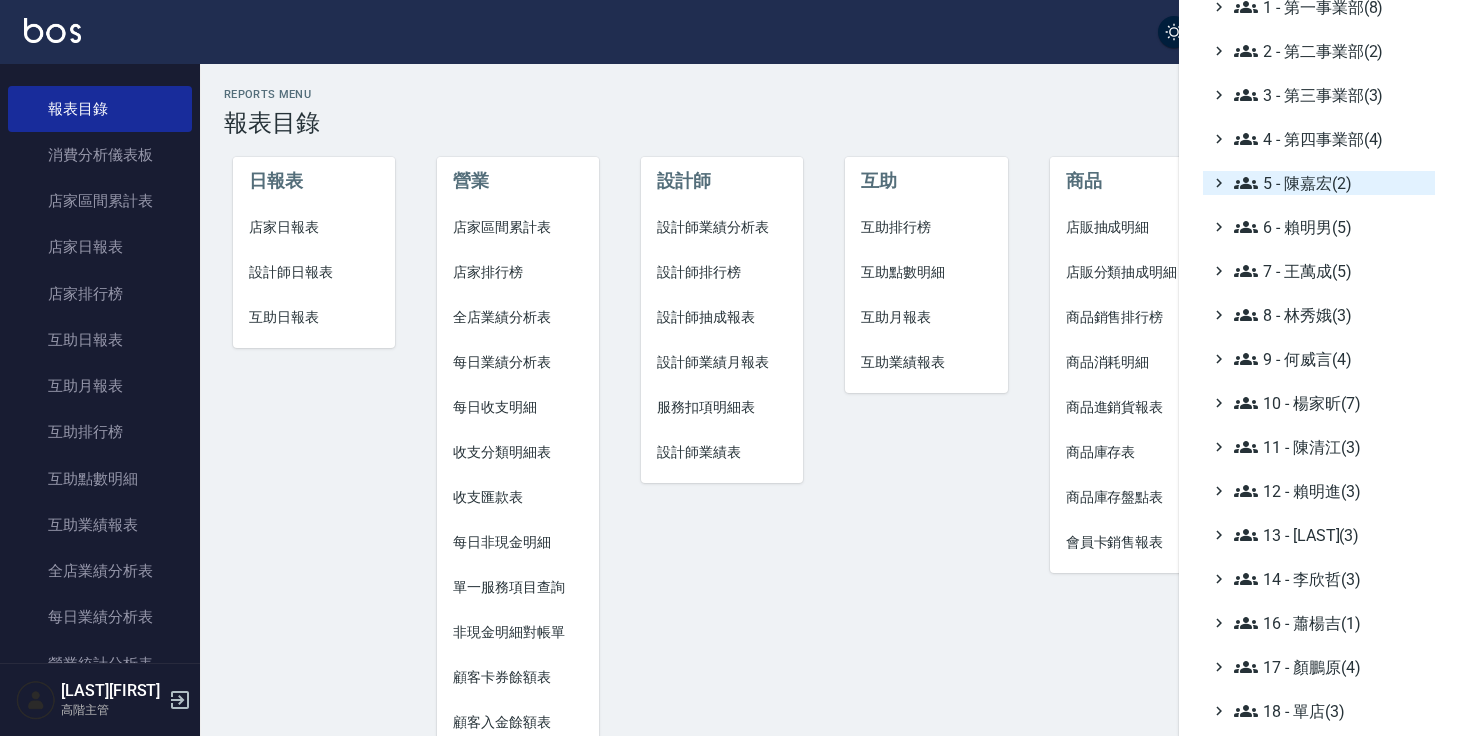 click on "5 - 陳嘉宏(2)" at bounding box center (1330, 183) 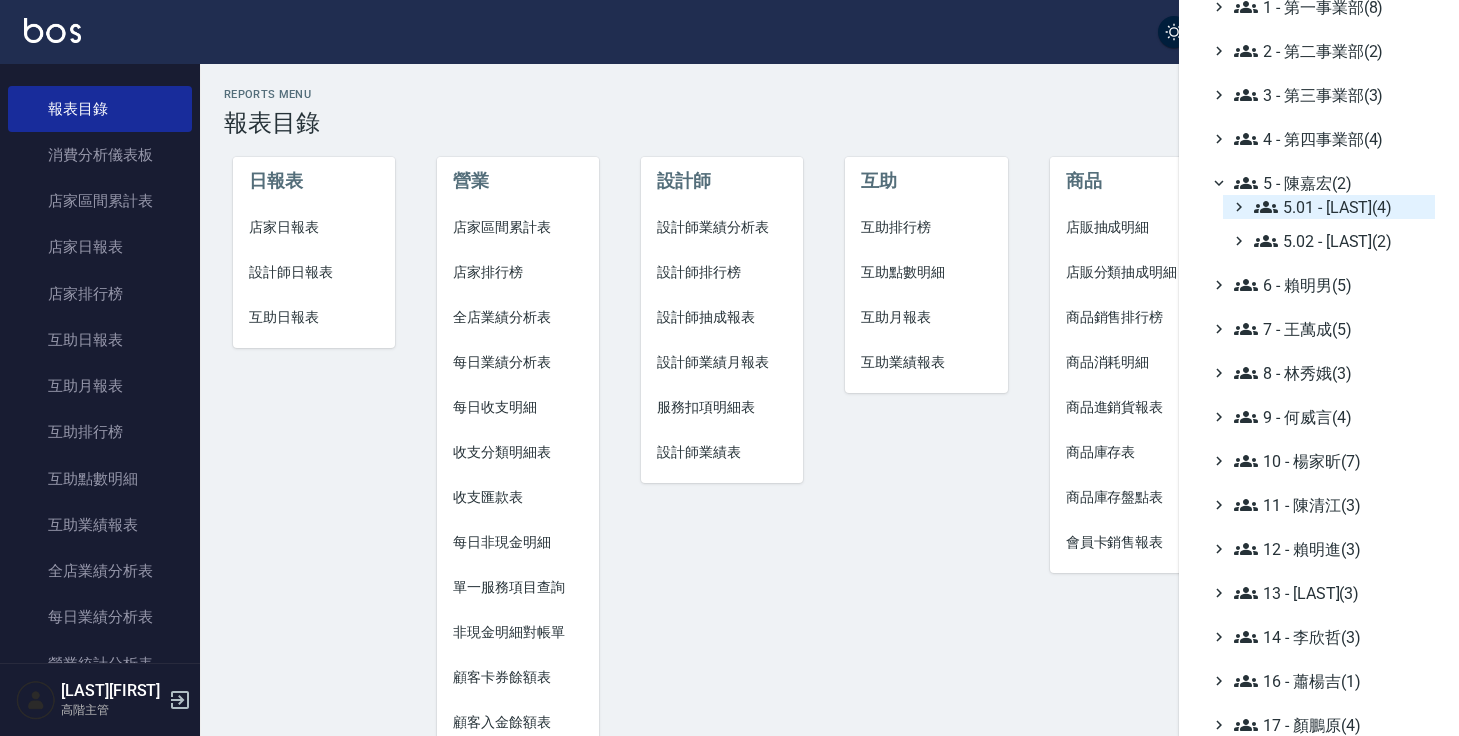 click on "5.01 - 劉茲樺(4)" at bounding box center [1340, 207] 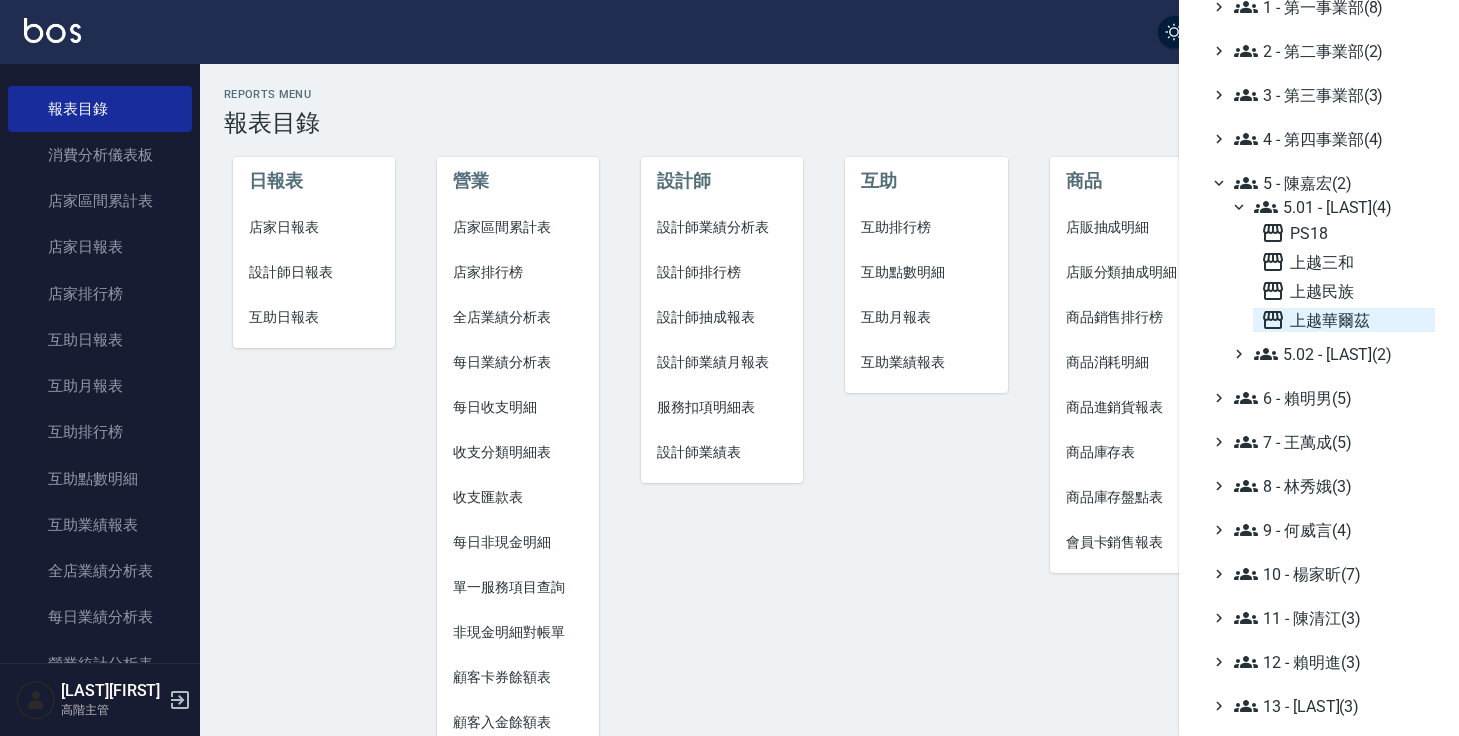 click on "上越華爾茲" at bounding box center [1344, 320] 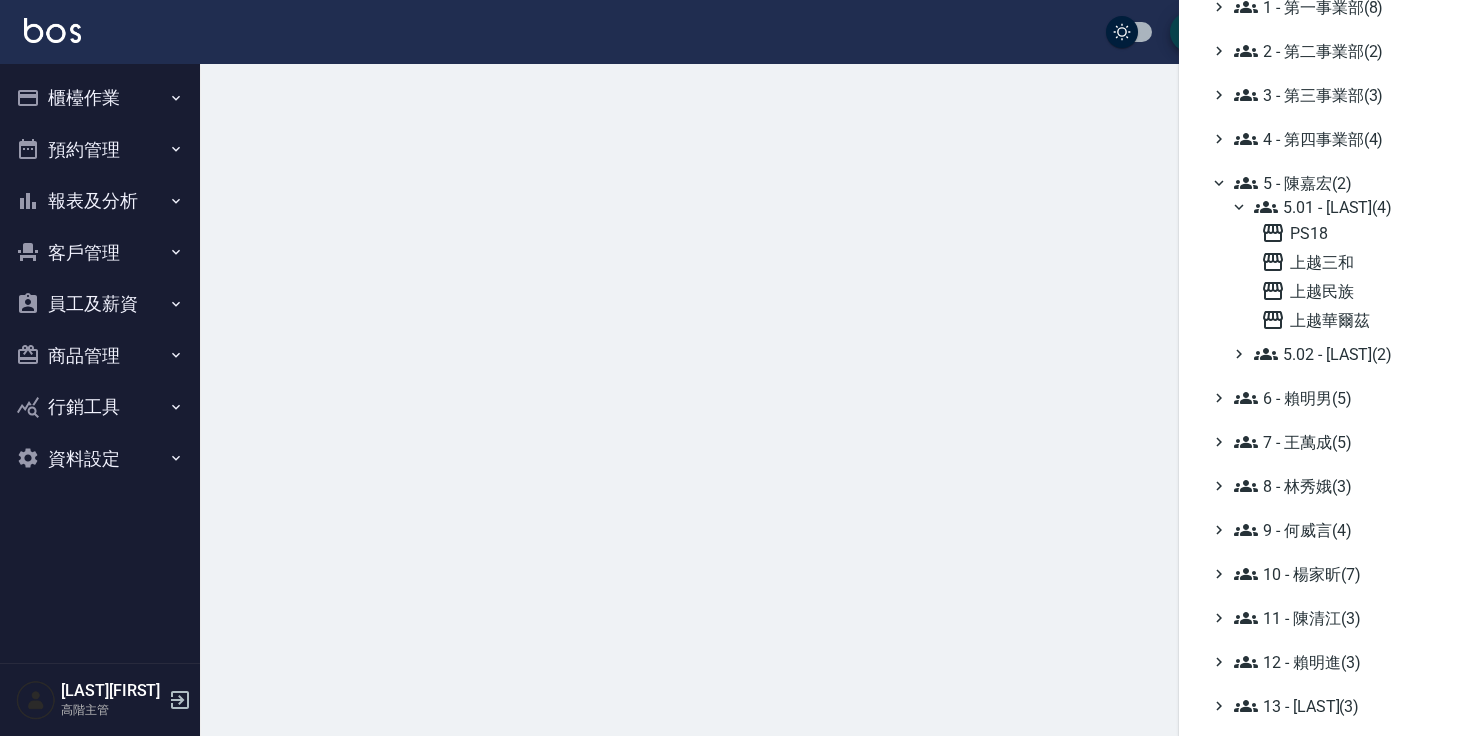 scroll, scrollTop: 0, scrollLeft: 0, axis: both 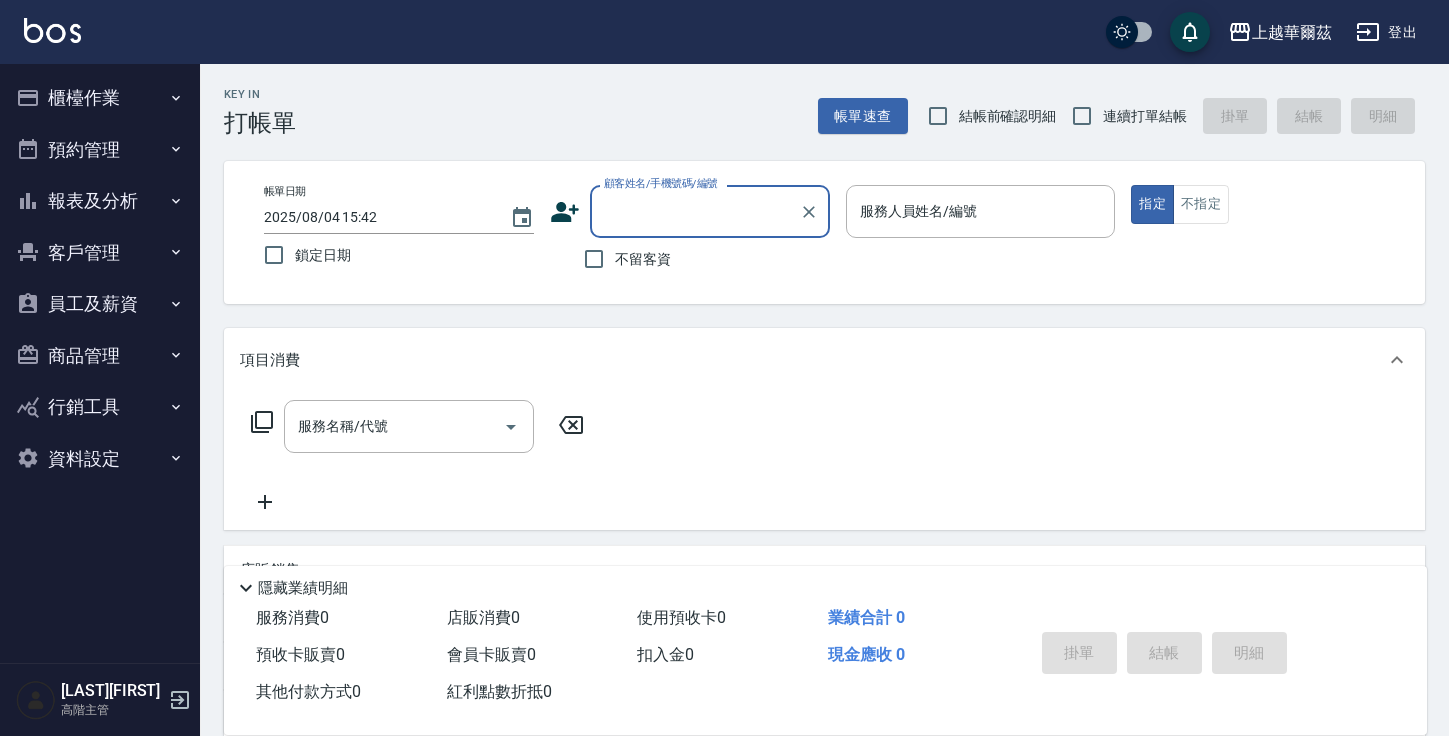 click 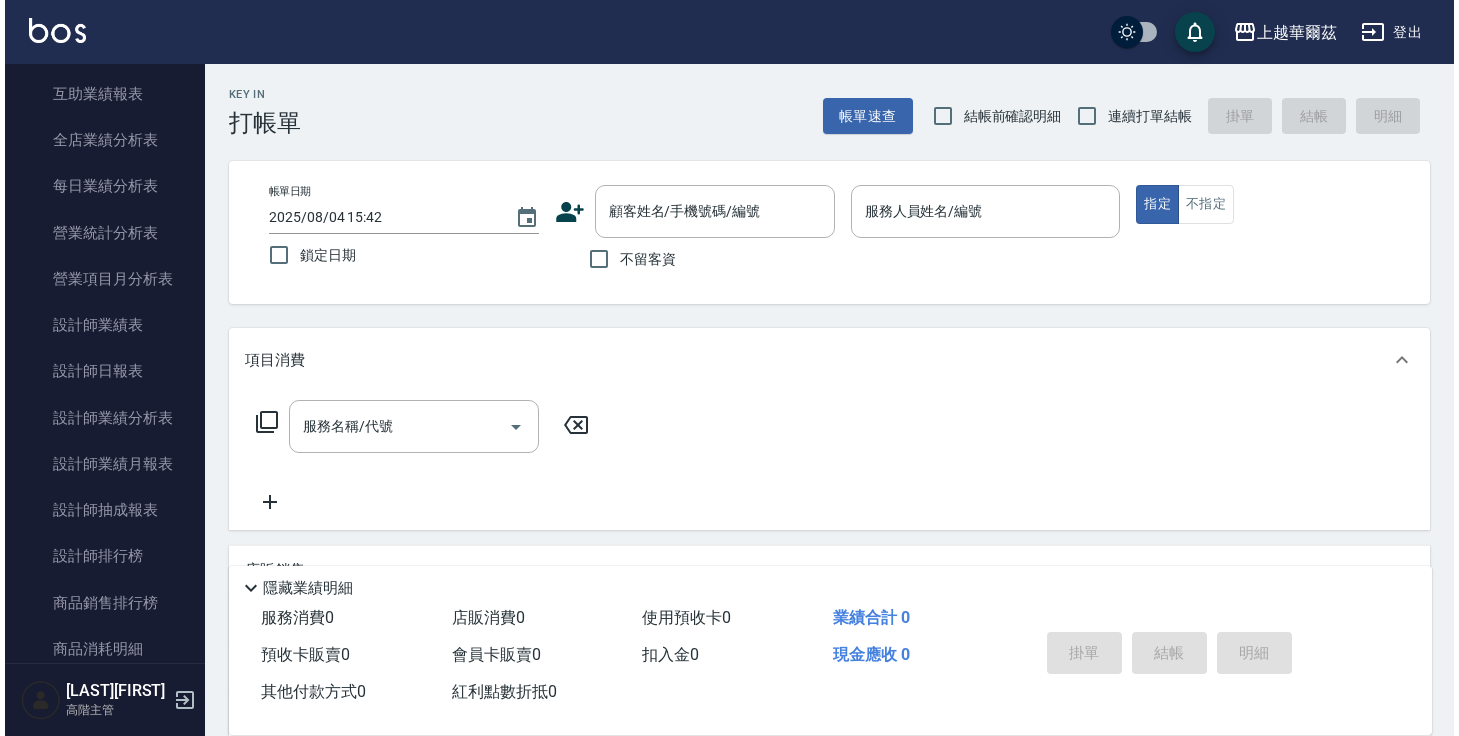 scroll, scrollTop: 638, scrollLeft: 0, axis: vertical 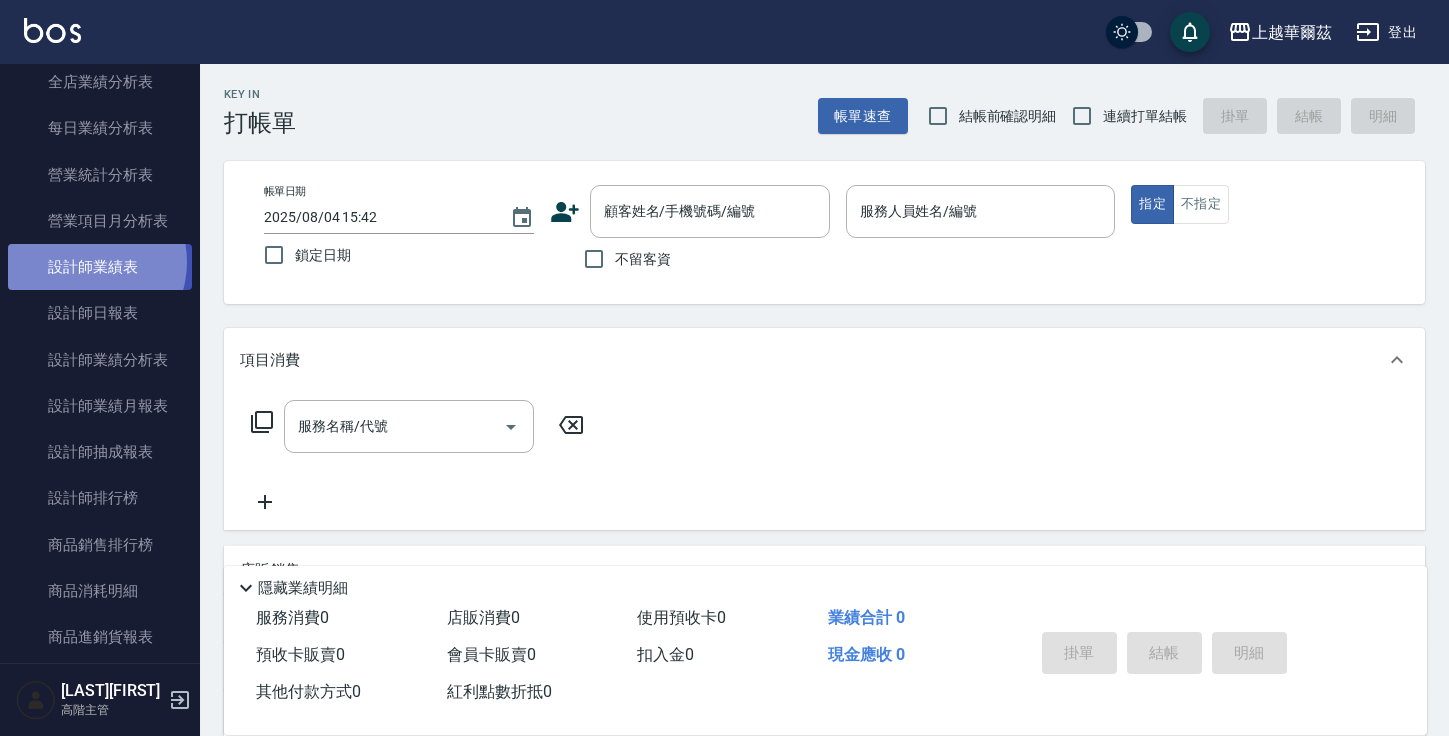 click on "設計師業績表" at bounding box center [100, 267] 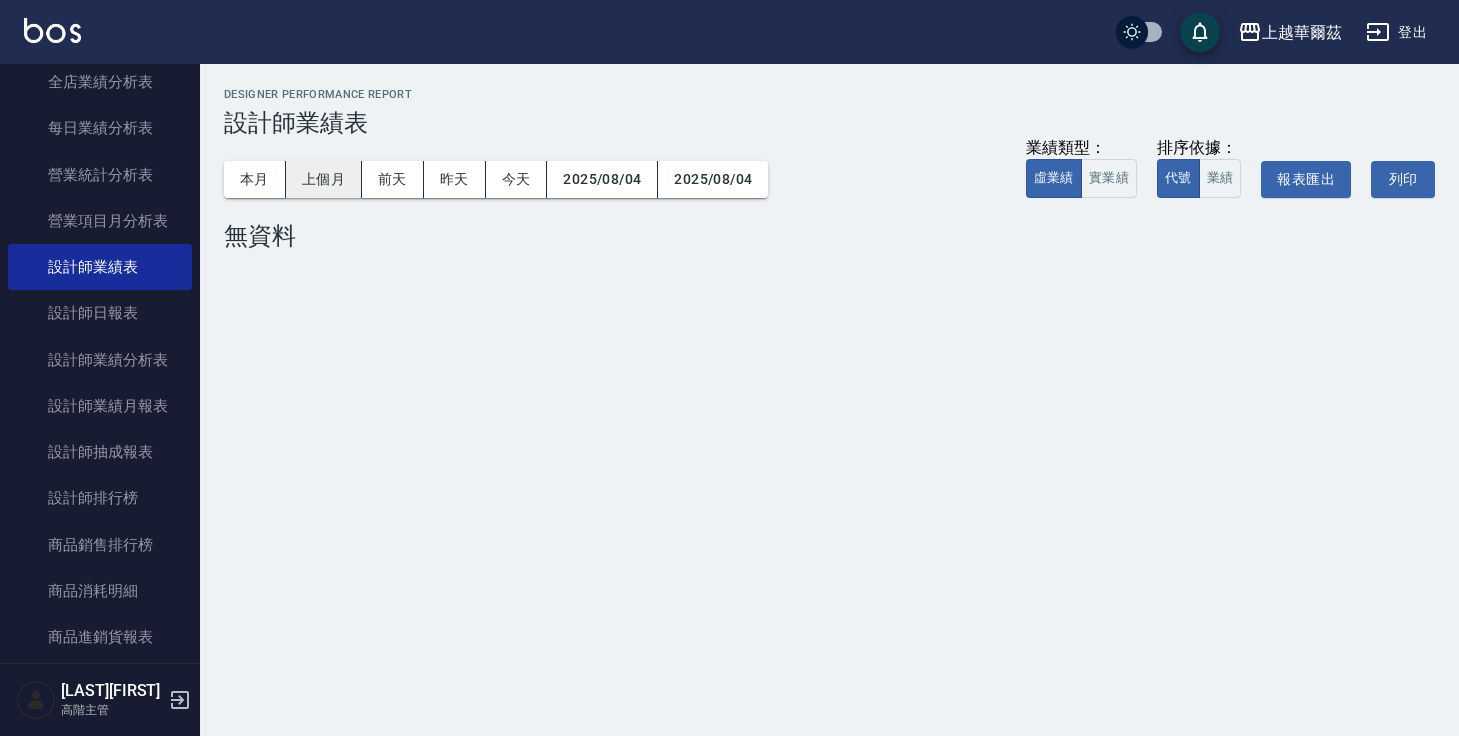 click on "上個月" at bounding box center (324, 179) 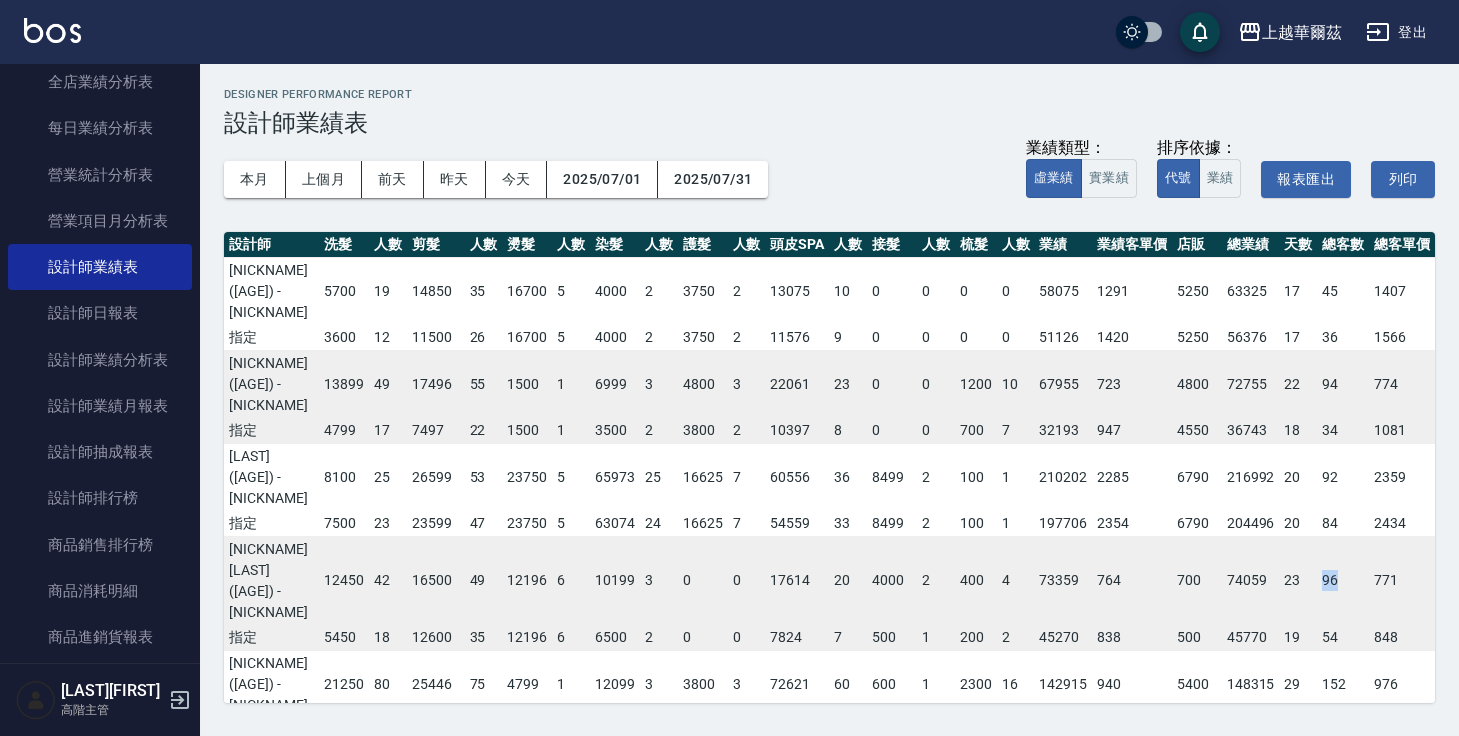 drag, startPoint x: 1310, startPoint y: 471, endPoint x: 1334, endPoint y: 471, distance: 24 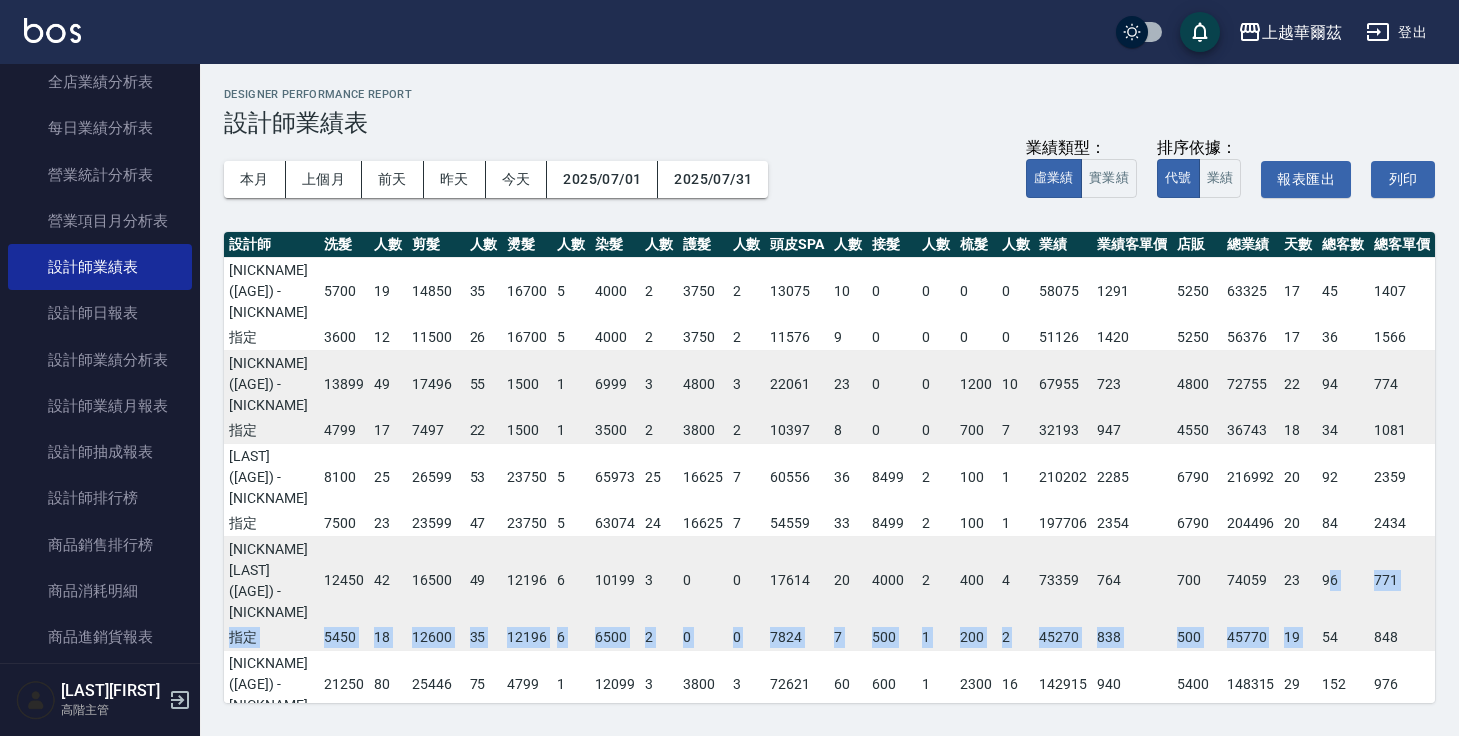 drag, startPoint x: 1314, startPoint y: 507, endPoint x: 1323, endPoint y: 480, distance: 28.460499 